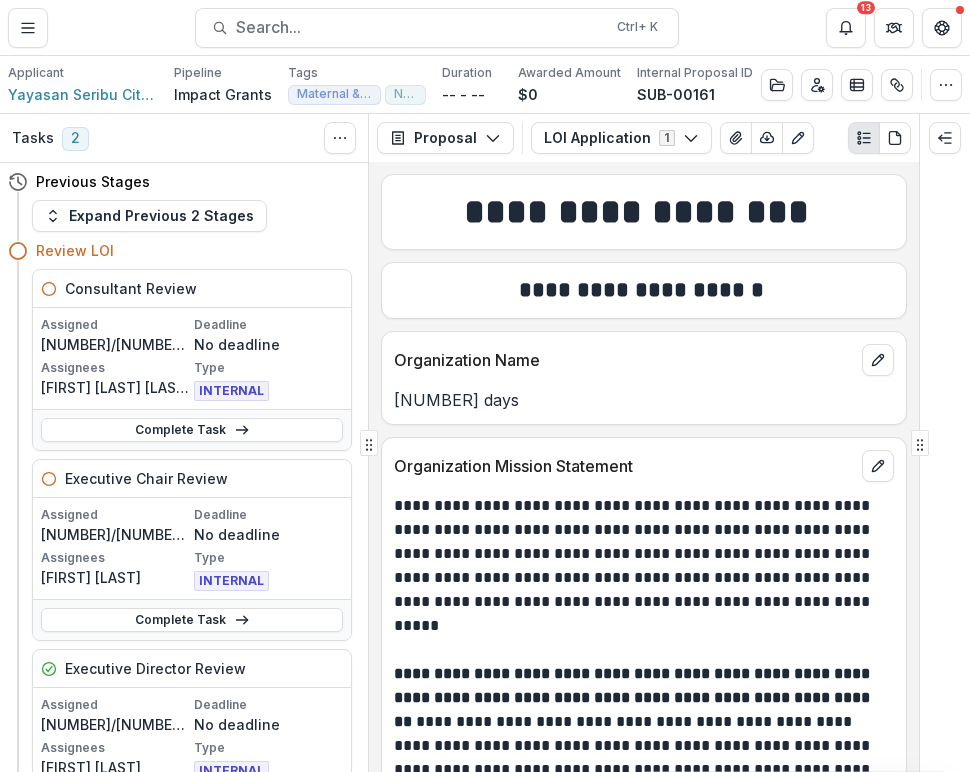 scroll, scrollTop: 0, scrollLeft: 0, axis: both 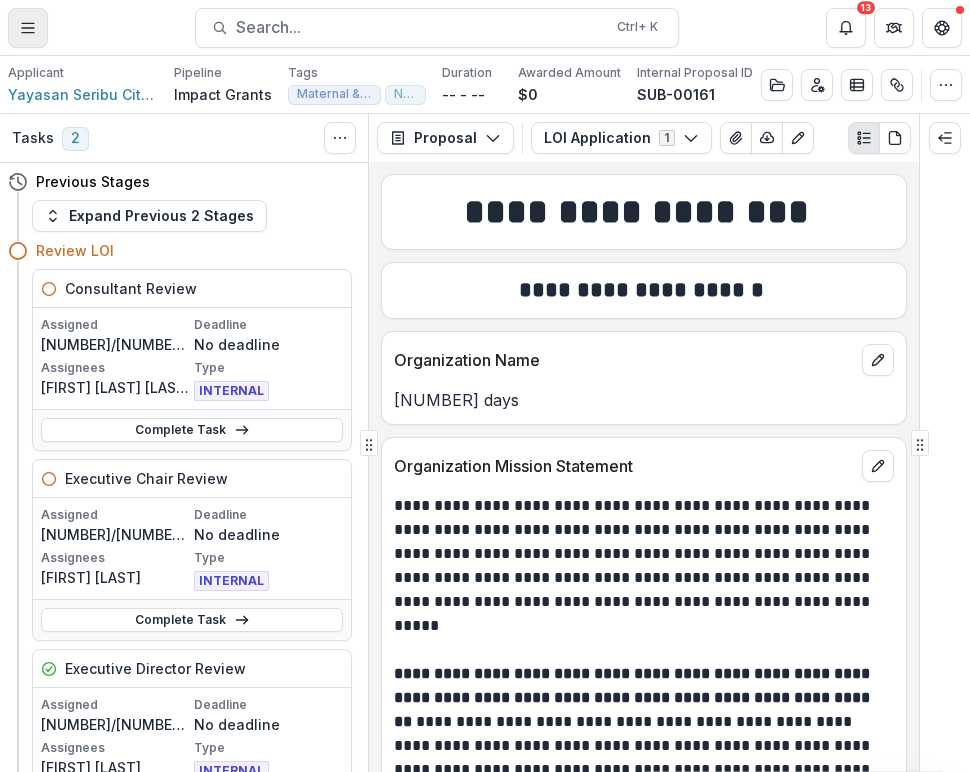 click 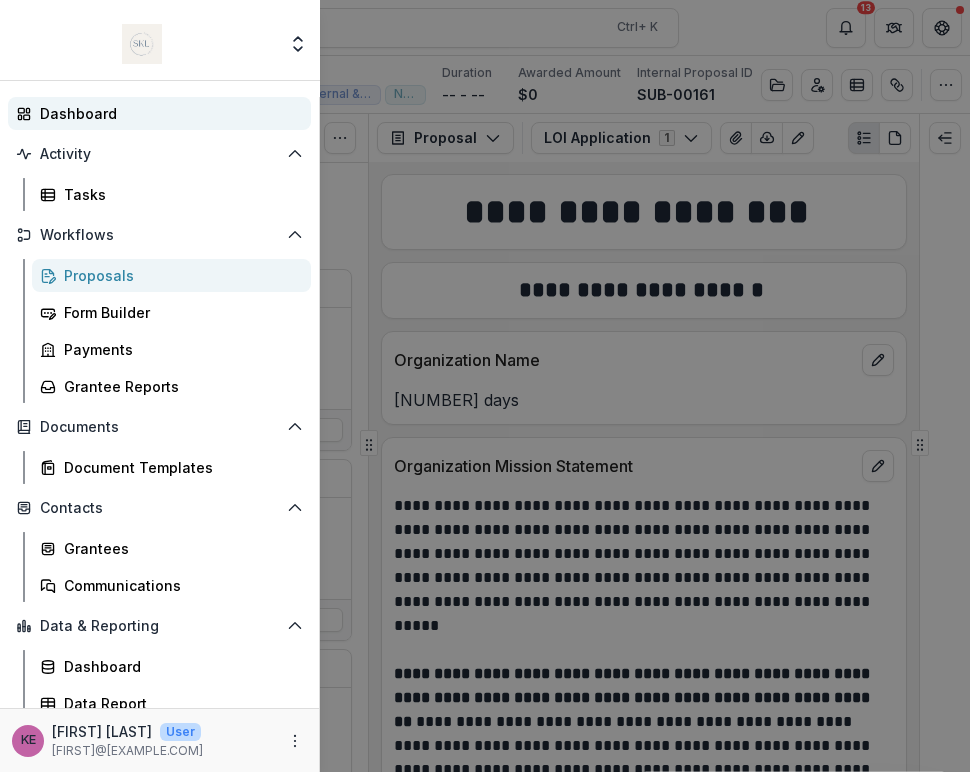 click on "Dashboard" at bounding box center [167, 113] 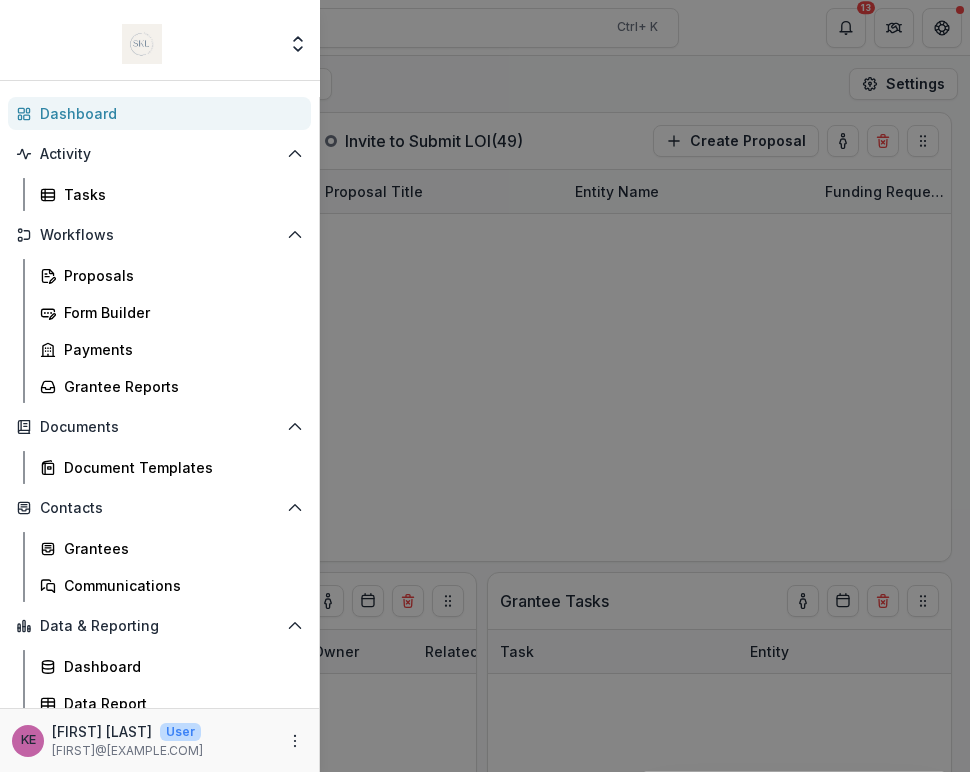 click on "Team Settings Admin Settings Dashboard Activity Tasks Workflows Proposals Form Builder Payments Grantee Reports Documents Document Templates Contacts Grantees Communications Data & Reporting Dashboard Data Report KE [FIRST] [LAST] User [EMAIL]" at bounding box center (485, 386) 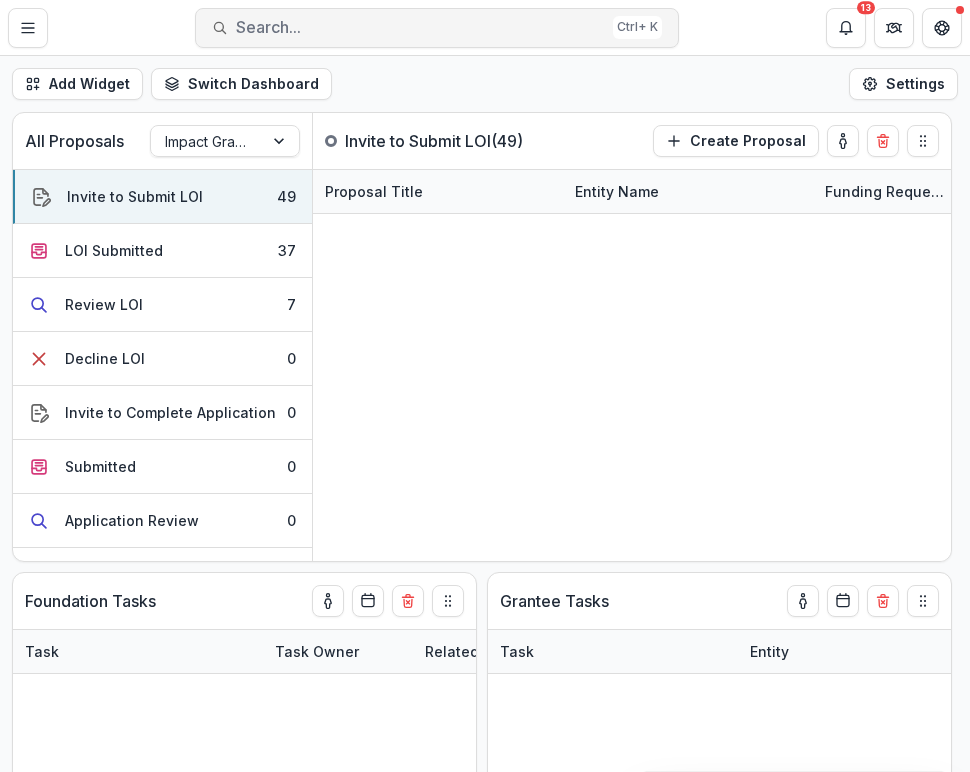 click on "Search..." at bounding box center (420, 27) 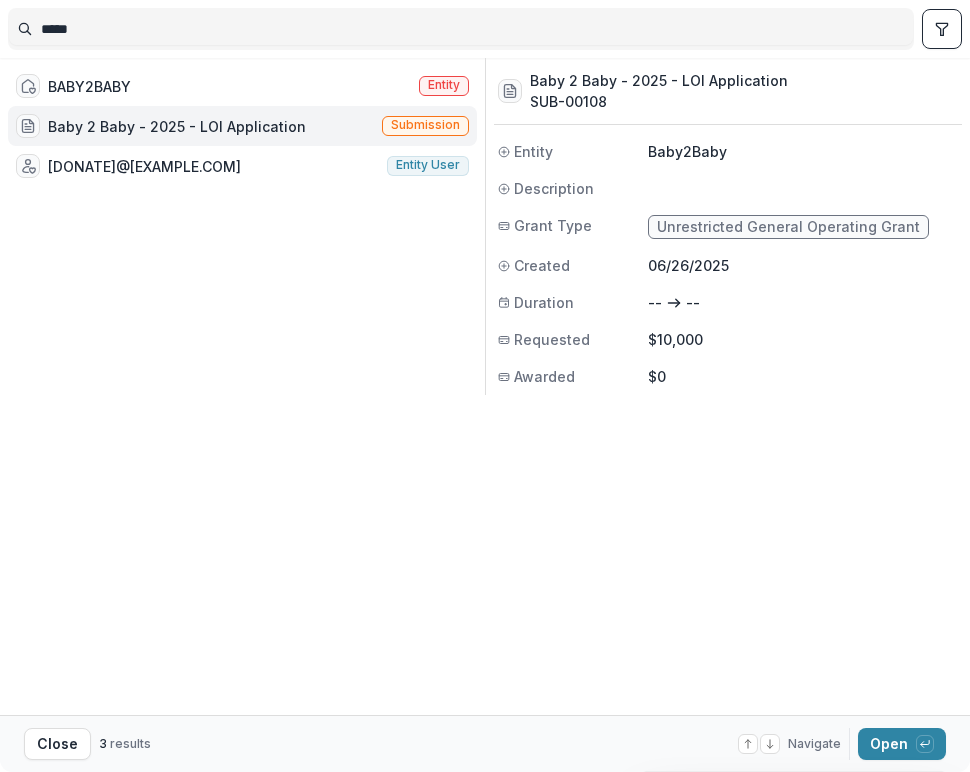 drag, startPoint x: 323, startPoint y: 32, endPoint x: -123, endPoint y: 57, distance: 446.70013 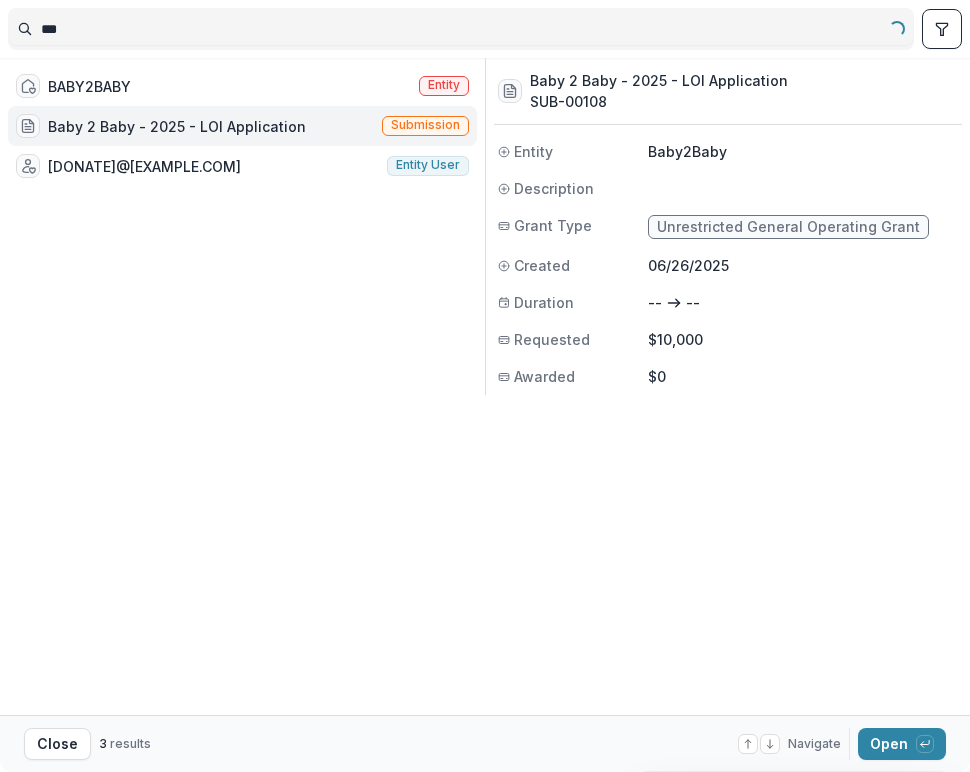 type on "****" 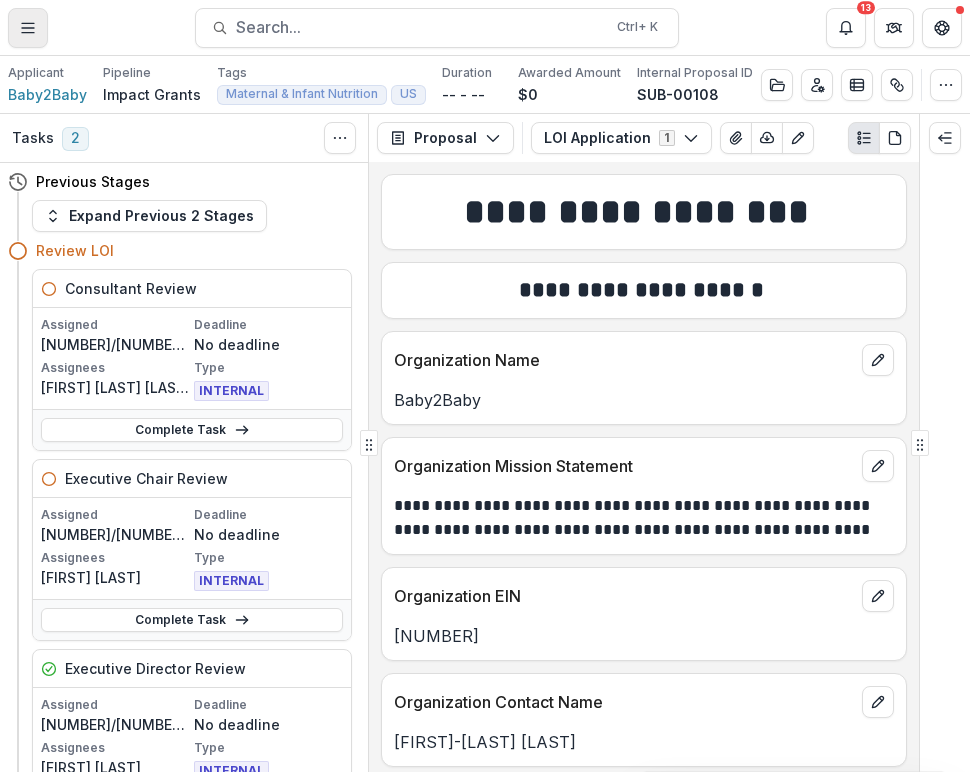 click at bounding box center (28, 28) 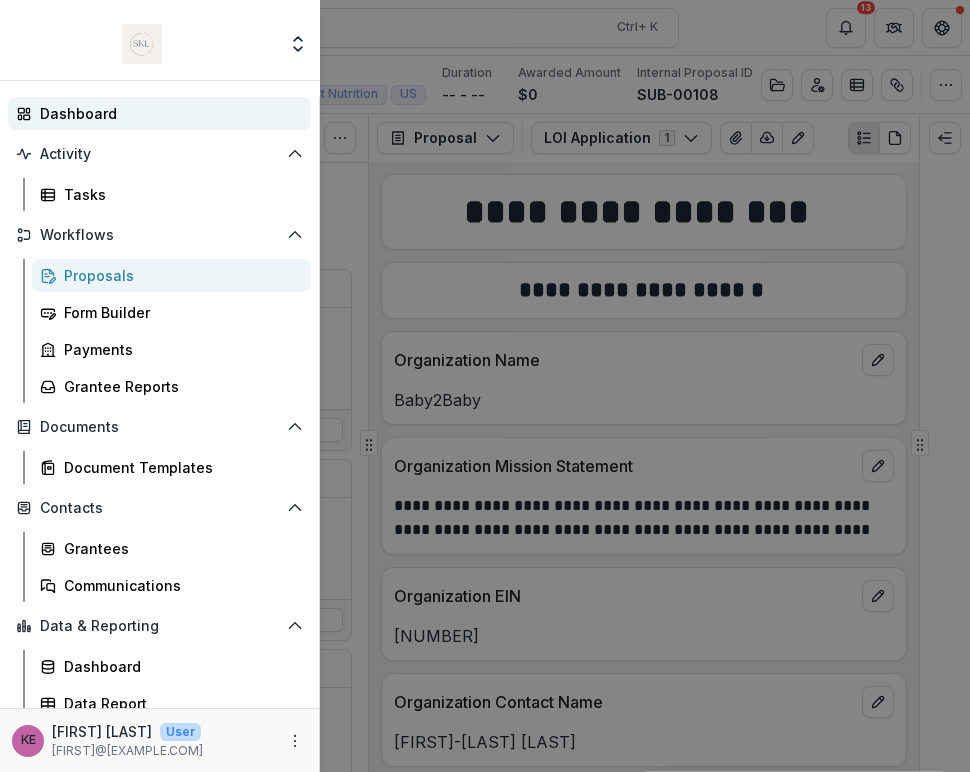 click on "Dashboard" at bounding box center [167, 113] 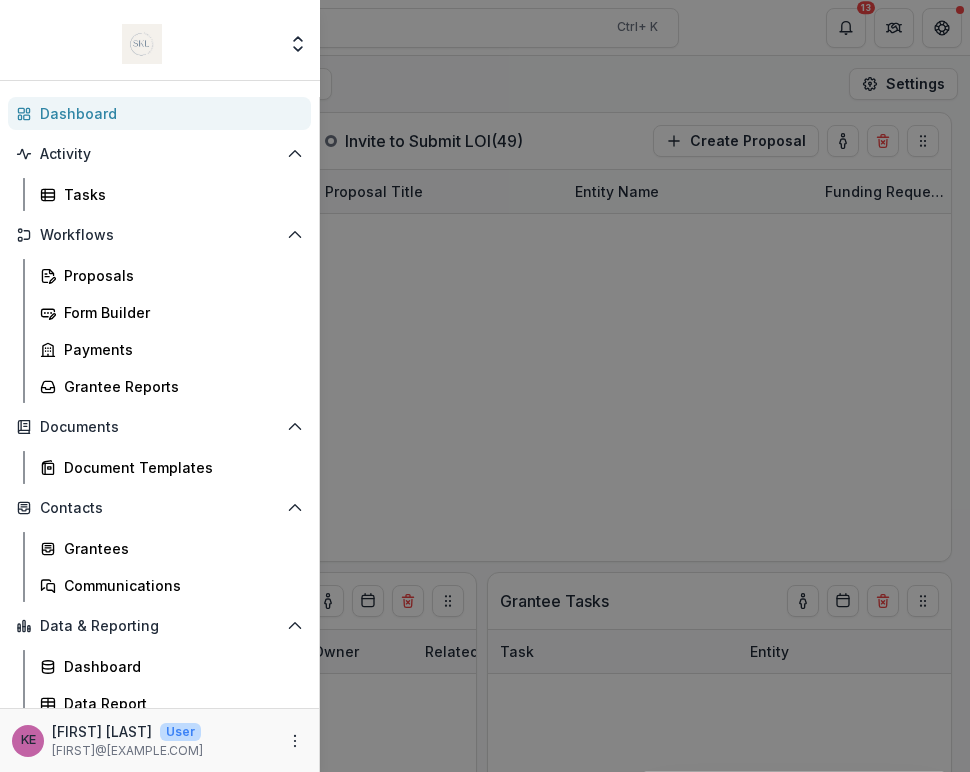 click on "Team Settings Admin Settings Dashboard Activity Tasks Workflows Proposals Form Builder Payments Grantee Reports Documents Document Templates Contacts Grantees Communications Data & Reporting Dashboard Data Report KE [FIRST] [LAST] User [EMAIL]" at bounding box center (485, 386) 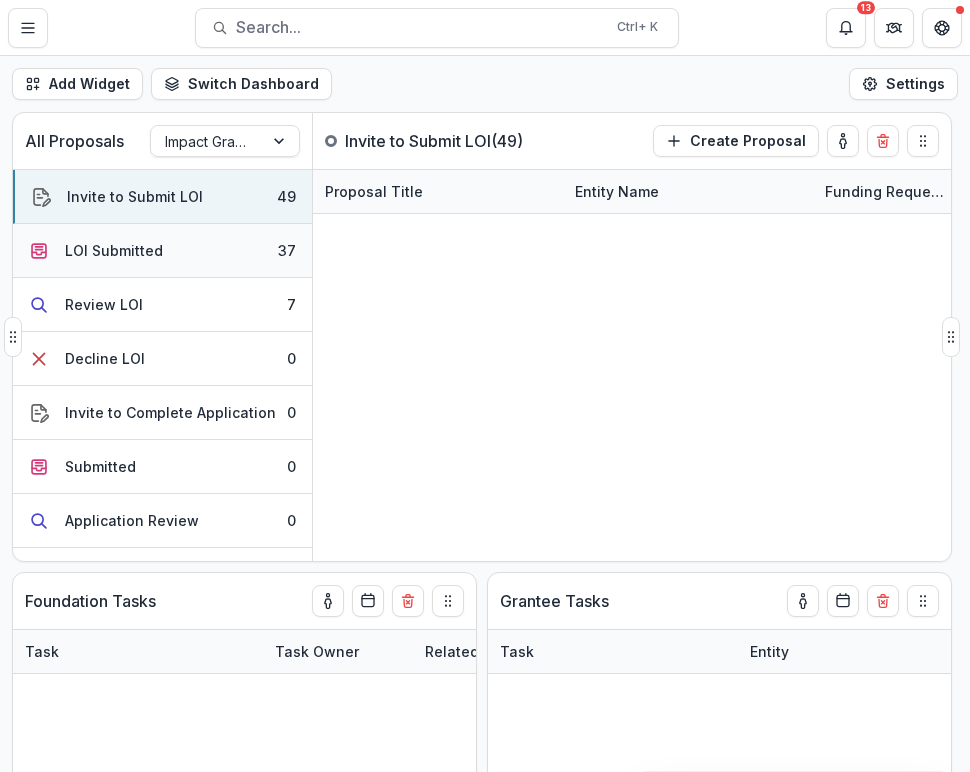 click on "LOI Submitted 37" at bounding box center [162, 251] 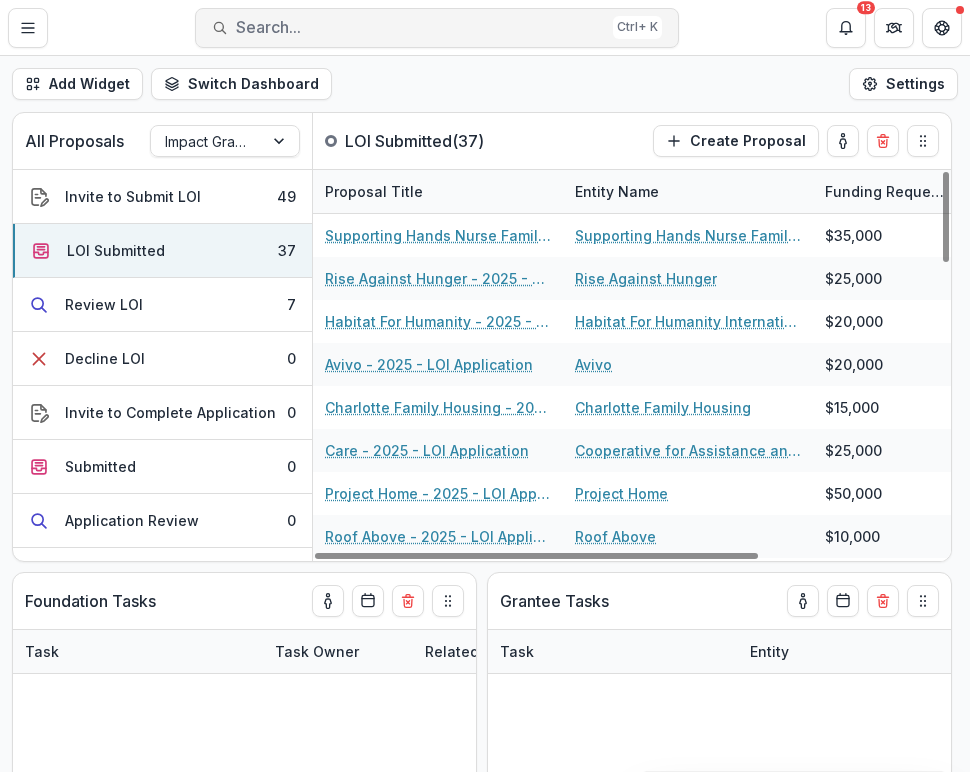 click on "Search..." at bounding box center (420, 27) 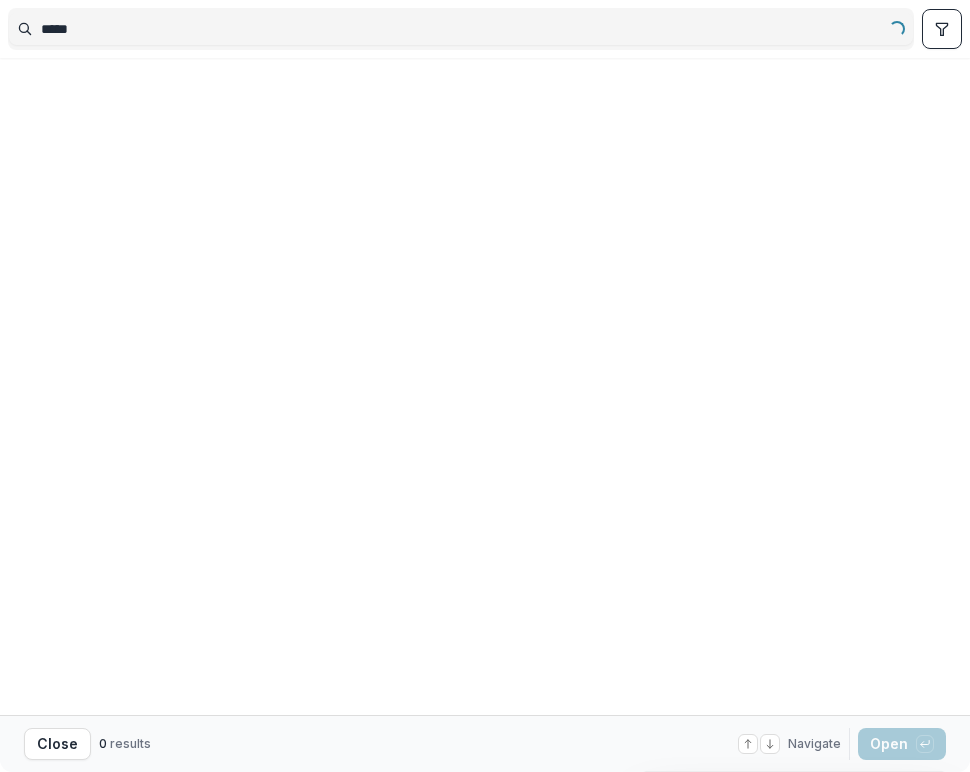 type on "****" 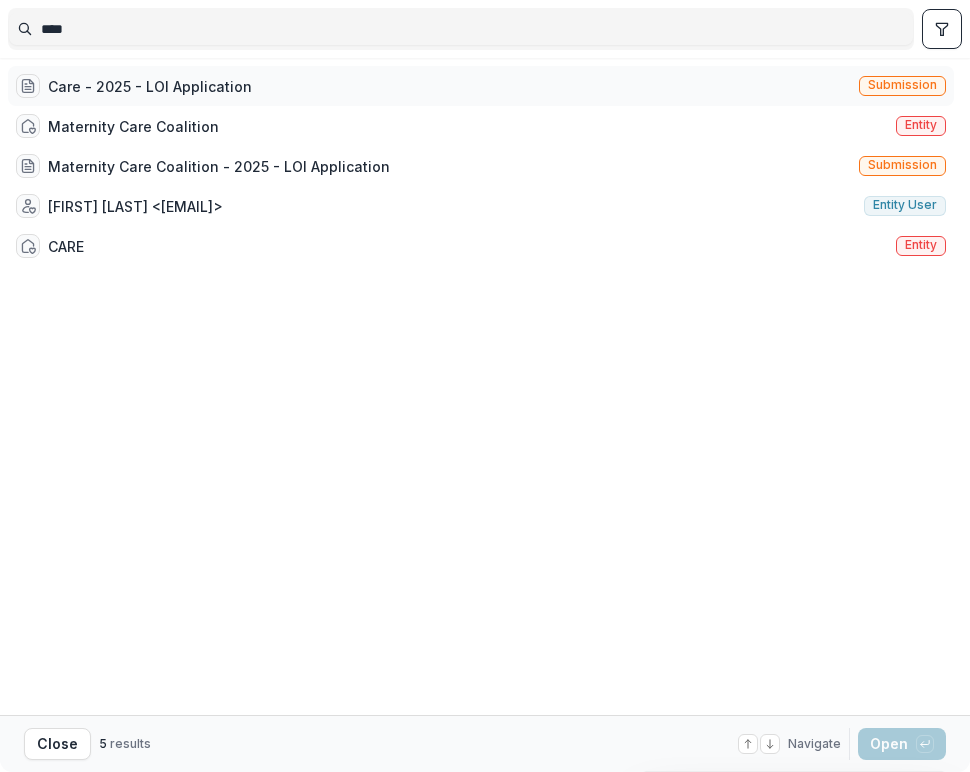 click on "Care - 2025 - LOI Application" at bounding box center [150, 86] 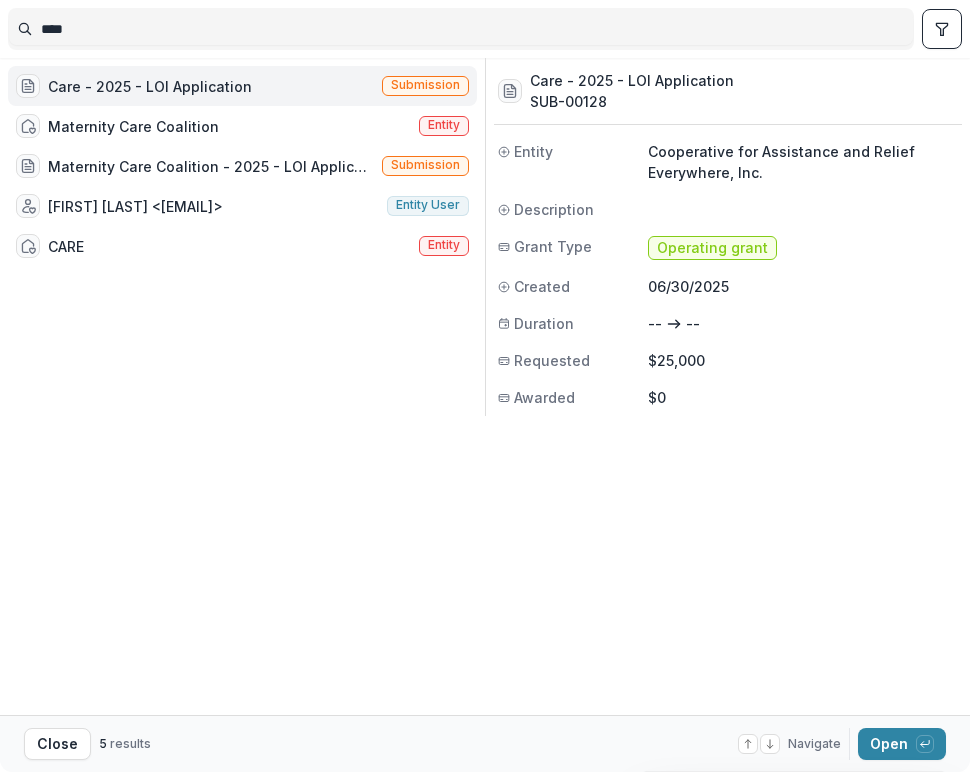 click on "Care - 2025 - LOI Application" at bounding box center [150, 86] 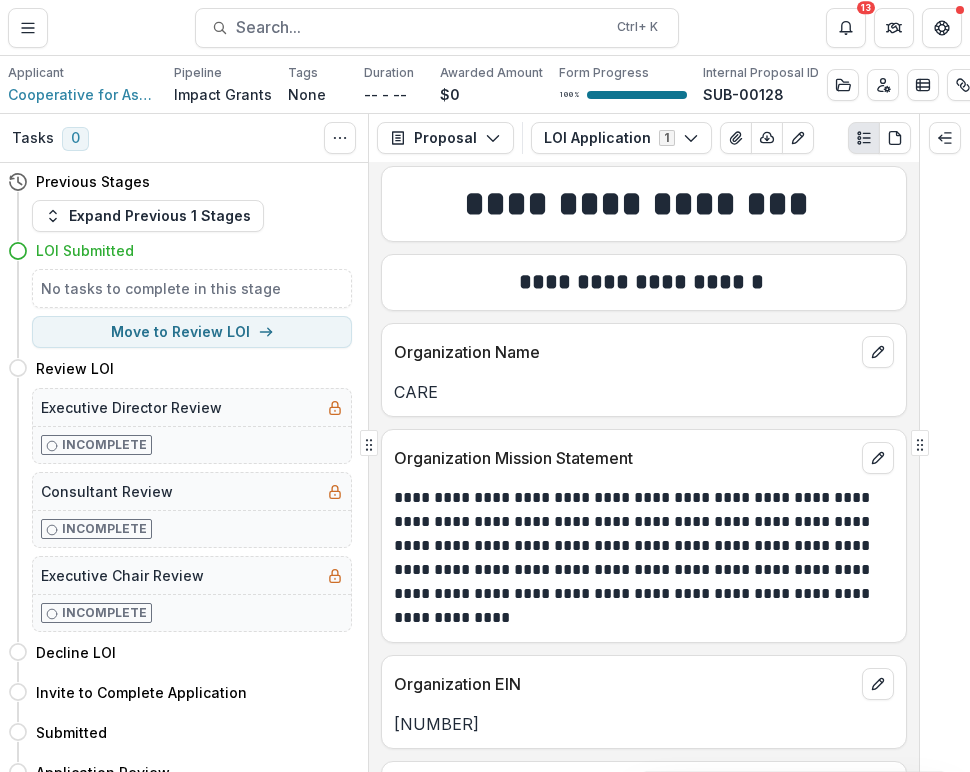 scroll, scrollTop: 0, scrollLeft: 0, axis: both 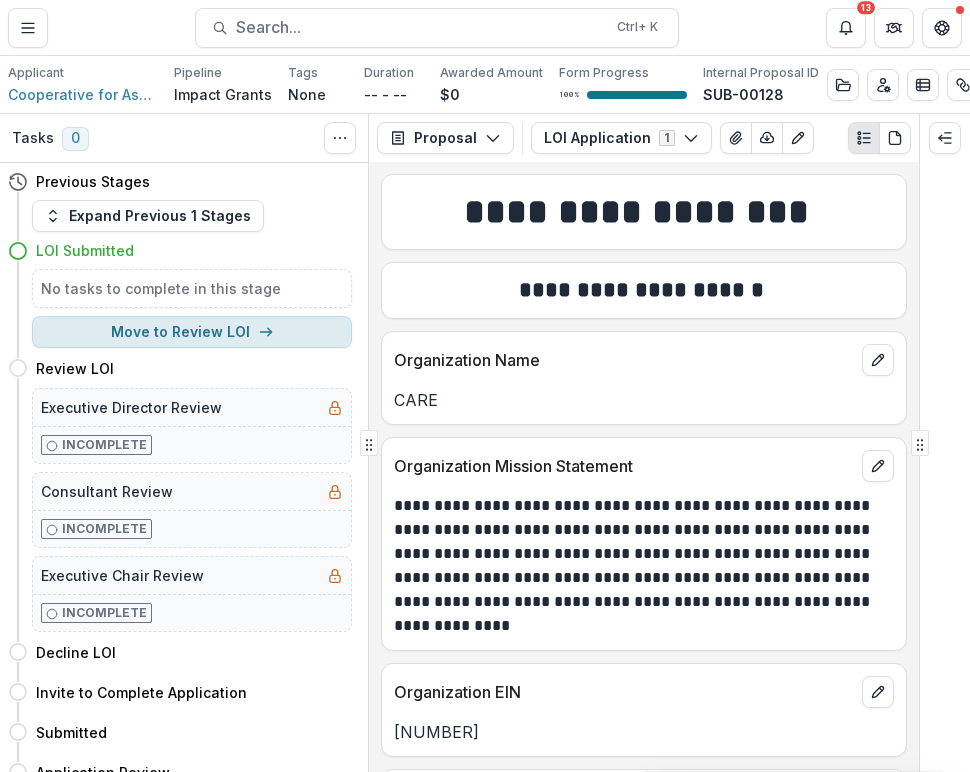 click on "Move to Review LOI" at bounding box center [192, 332] 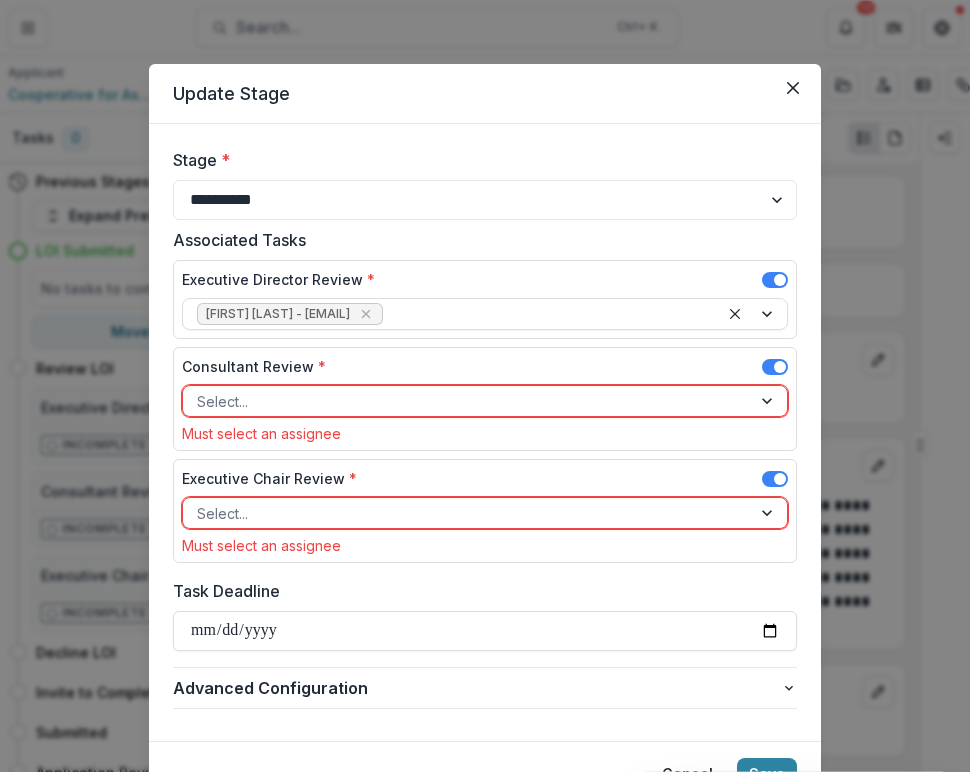 click at bounding box center (467, 401) 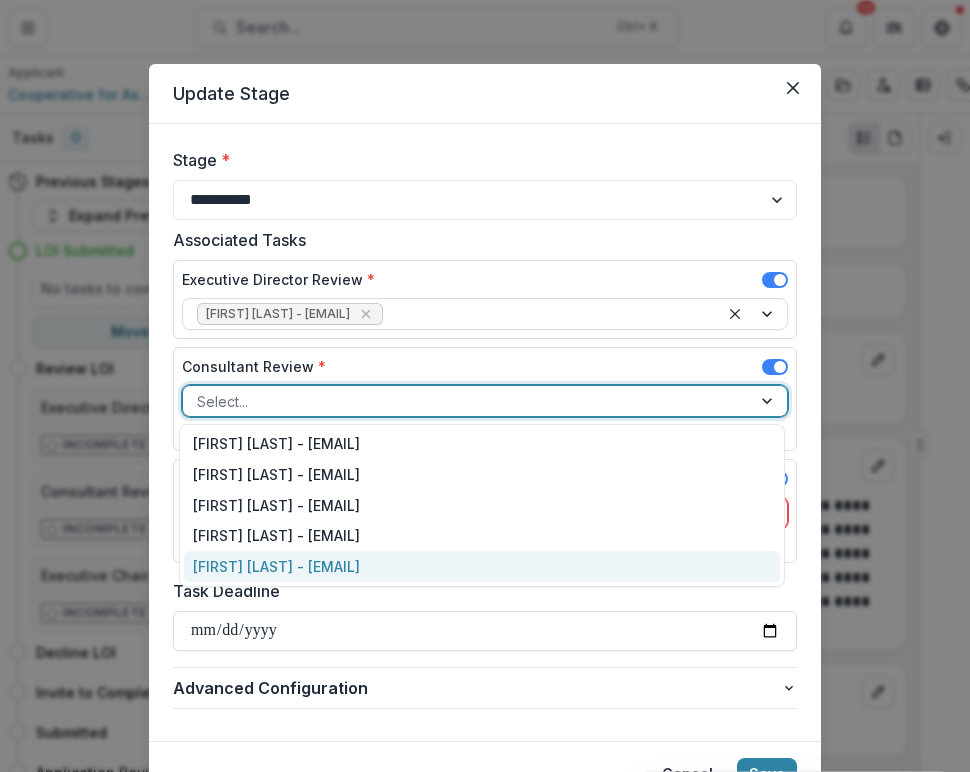 click on "[PERSON] [PERSON] - [EMAIL]" at bounding box center (482, 566) 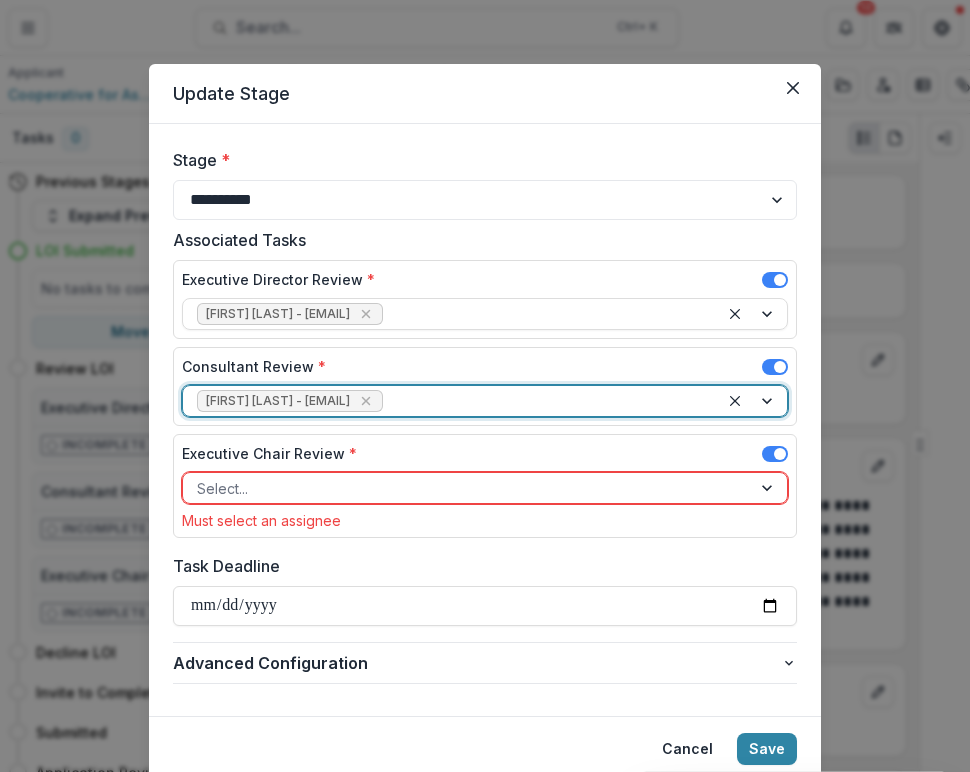 click on "Select..." at bounding box center (467, 488) 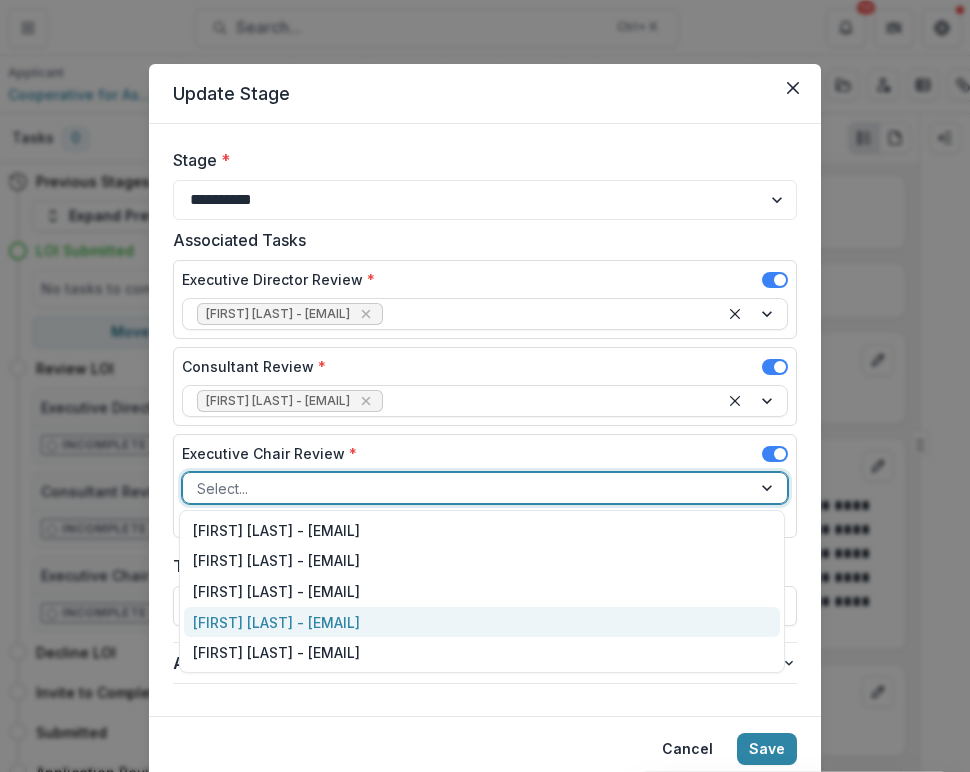 click on "[PERSON] [PERSON] - [EMAIL]" at bounding box center [482, 622] 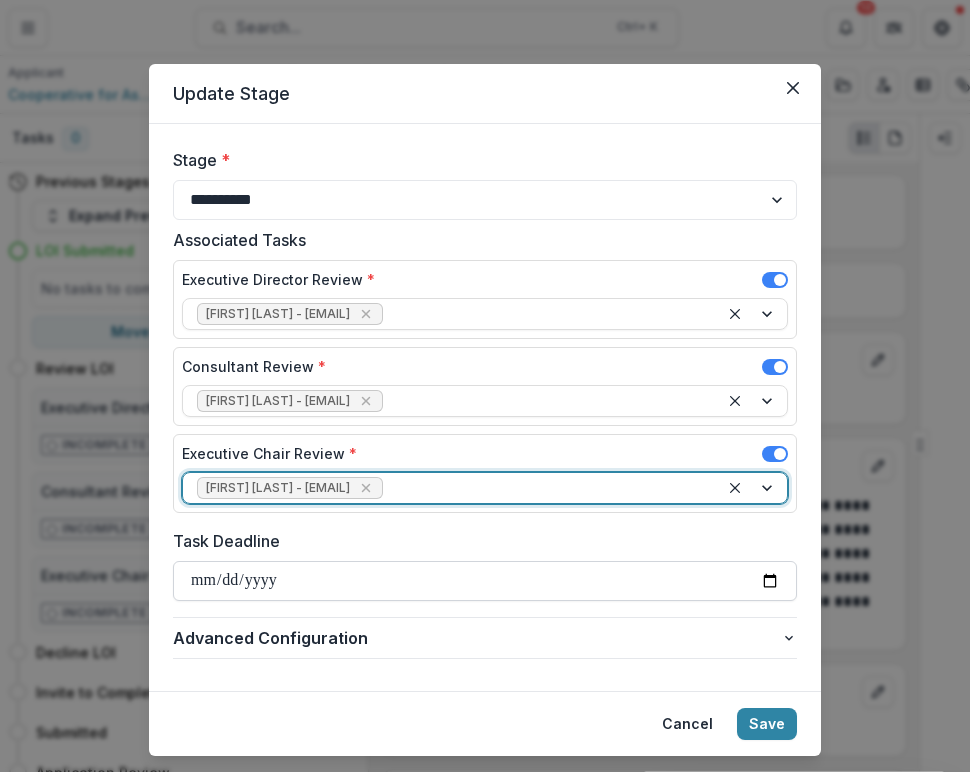 scroll, scrollTop: 44, scrollLeft: 0, axis: vertical 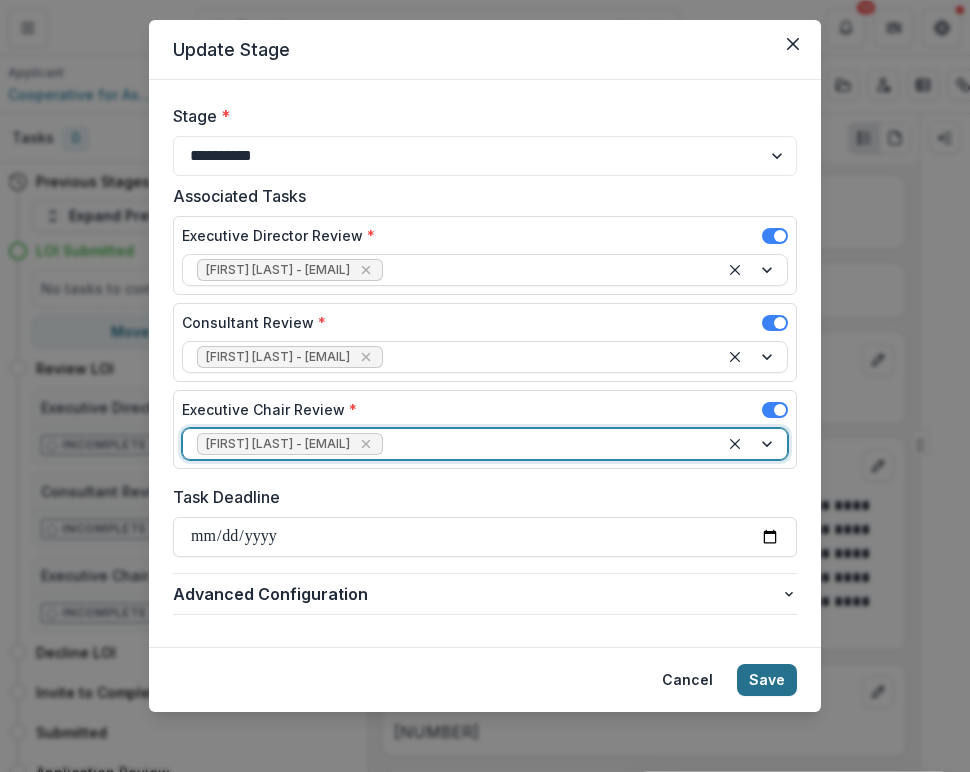 click on "Save" at bounding box center (767, 680) 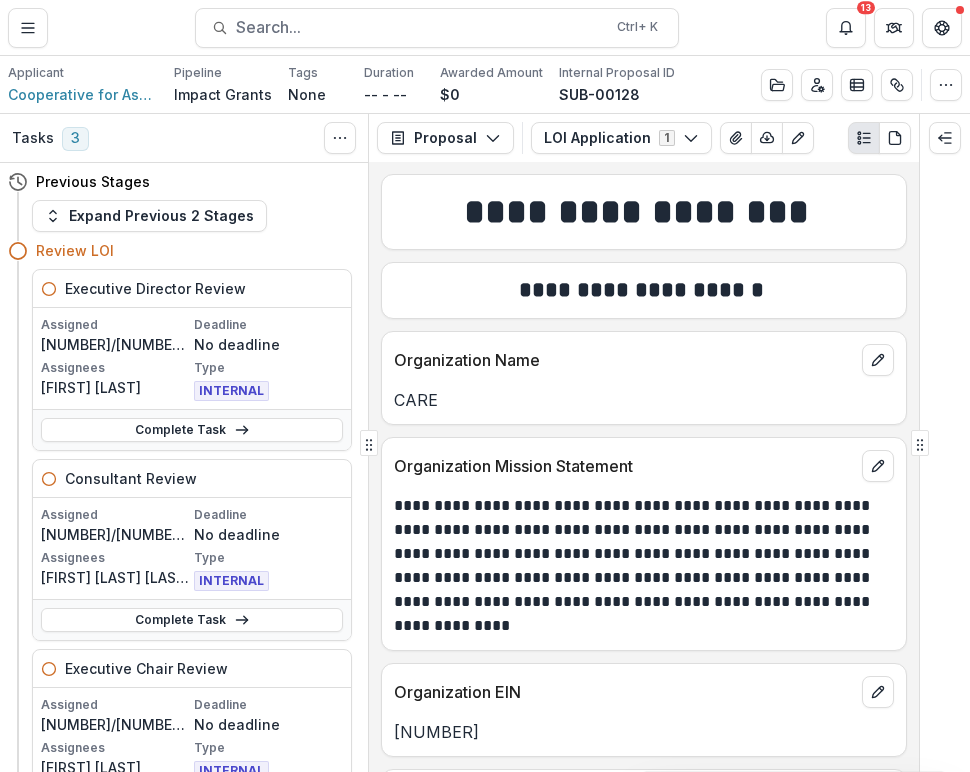 click on "**********" at bounding box center (641, 566) 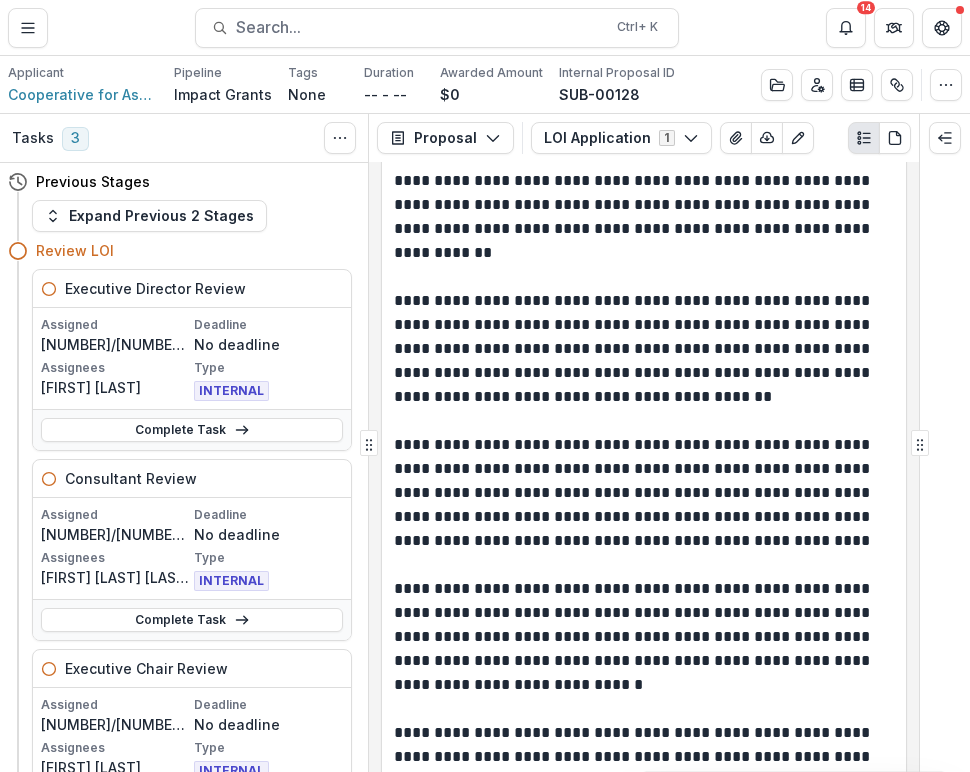 scroll, scrollTop: 1000, scrollLeft: 0, axis: vertical 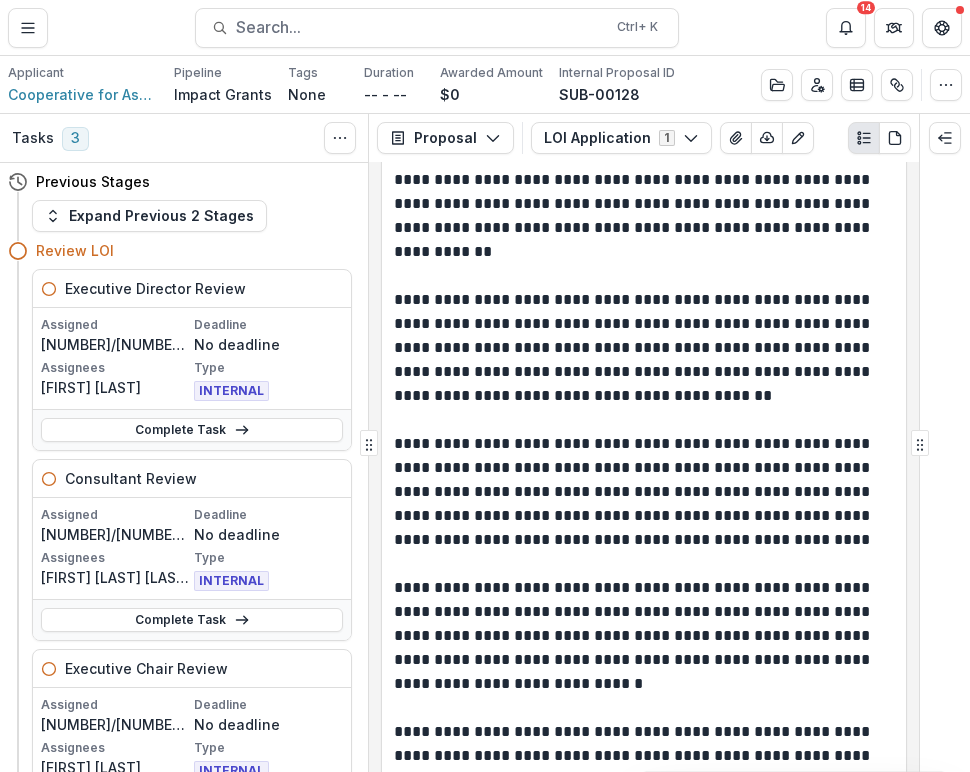 click on "**********" at bounding box center [641, 348] 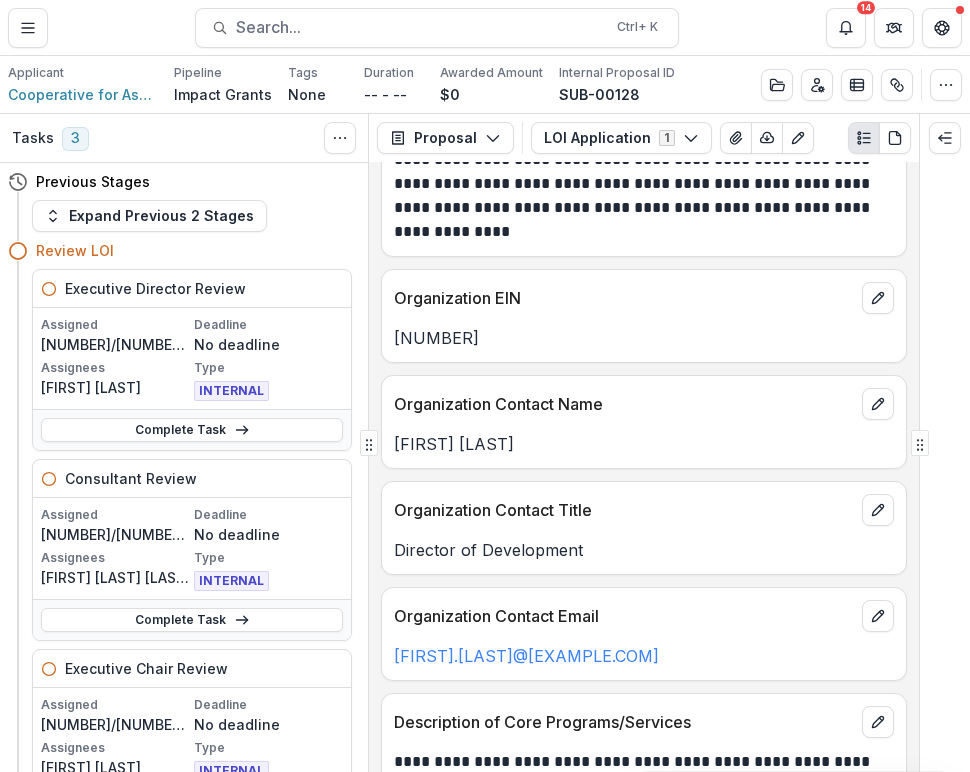 scroll, scrollTop: 0, scrollLeft: 0, axis: both 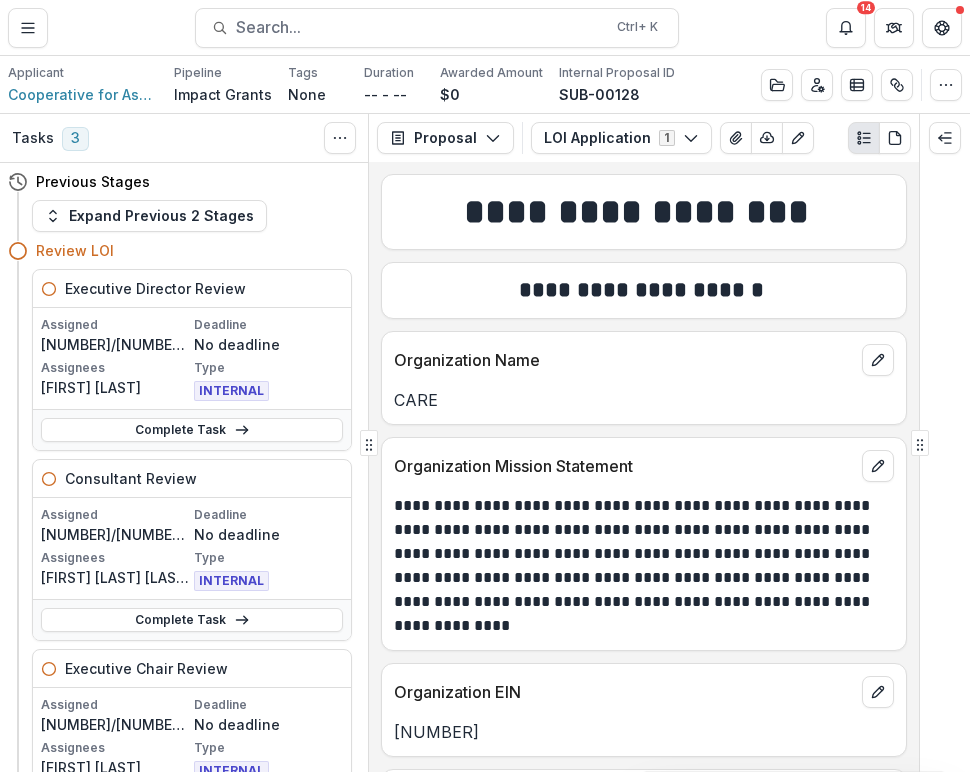 click on "CARE" at bounding box center (644, 394) 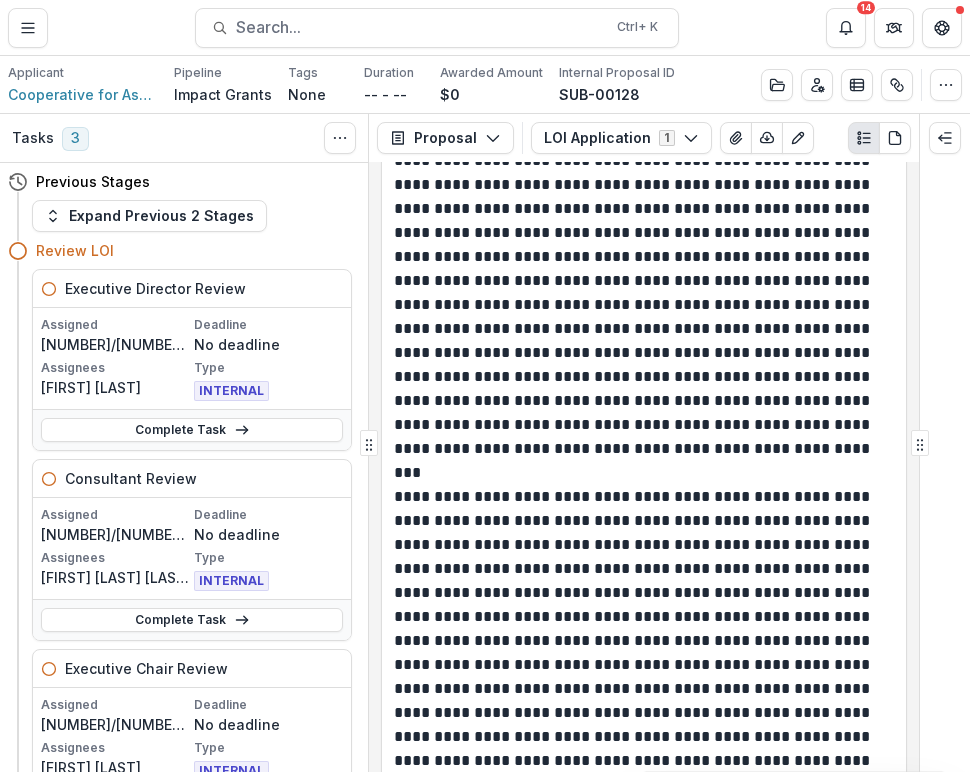 scroll, scrollTop: 2367, scrollLeft: 0, axis: vertical 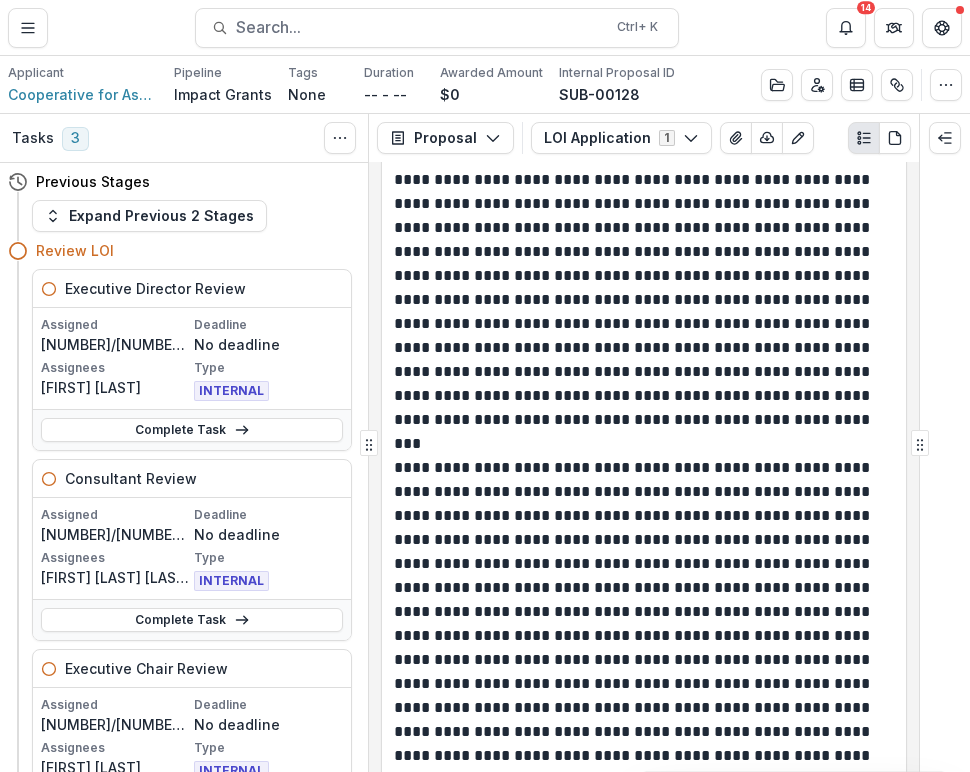 click on "**********" at bounding box center (641, 276) 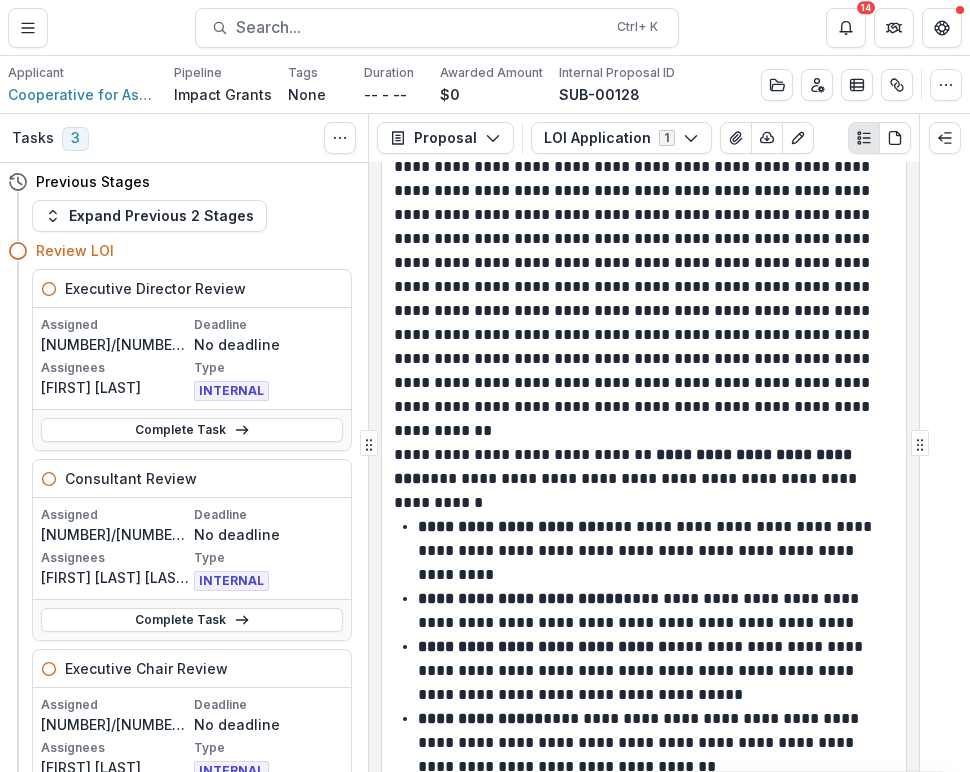 scroll, scrollTop: 3536, scrollLeft: 0, axis: vertical 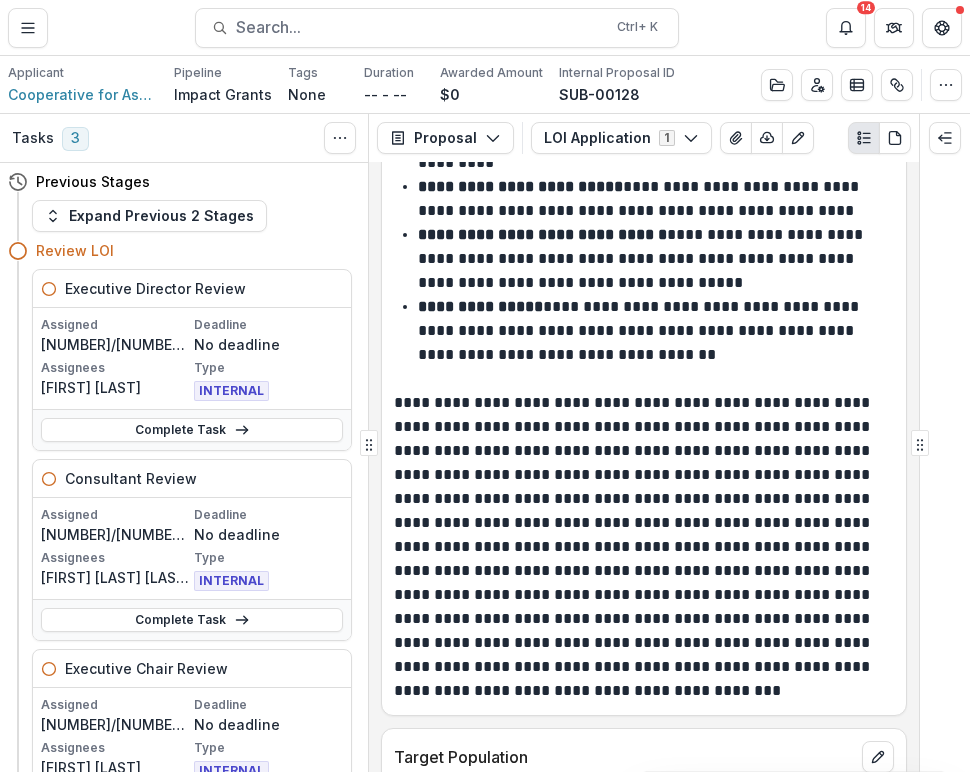 drag, startPoint x: 737, startPoint y: 472, endPoint x: 722, endPoint y: 485, distance: 19.849434 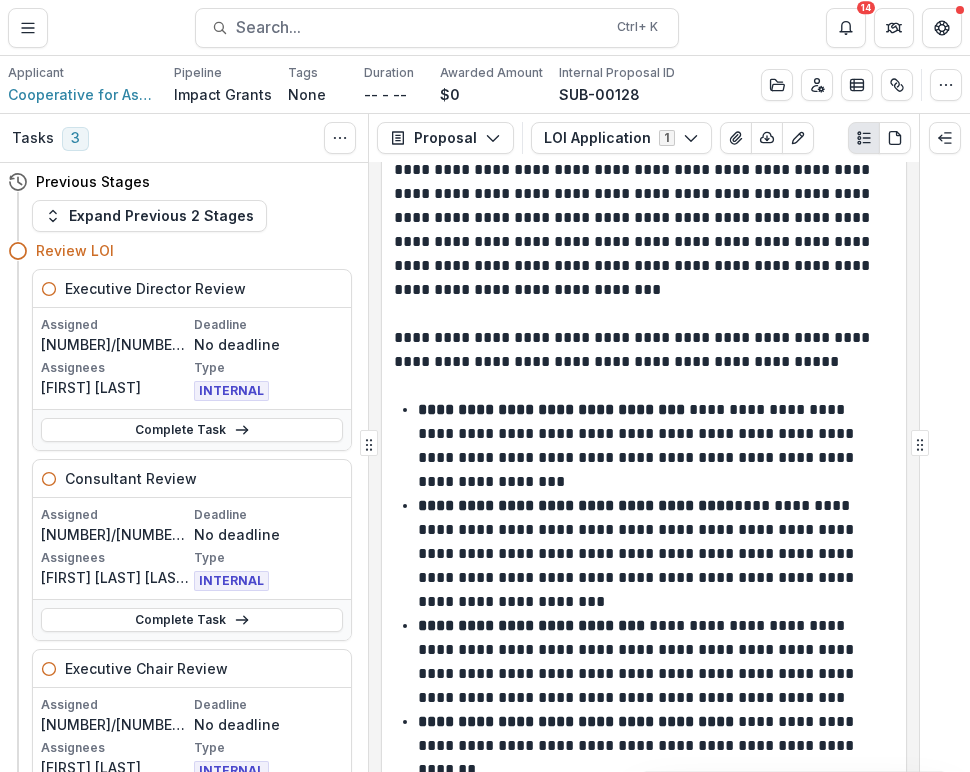 scroll, scrollTop: 6063, scrollLeft: 0, axis: vertical 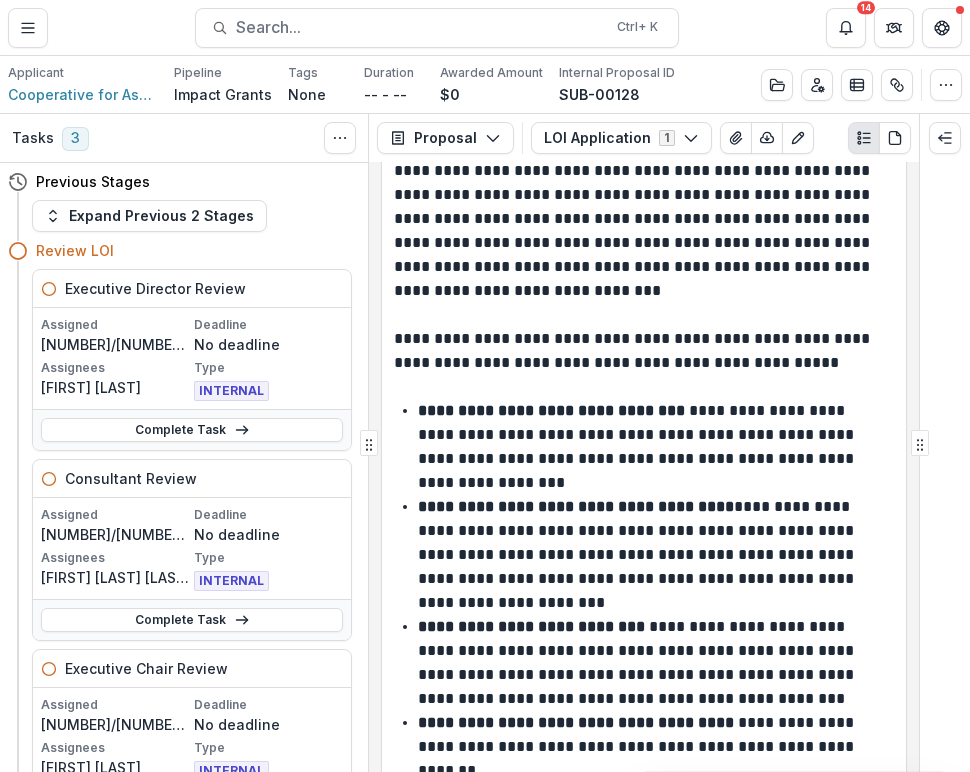 click on "**********" at bounding box center [653, 555] 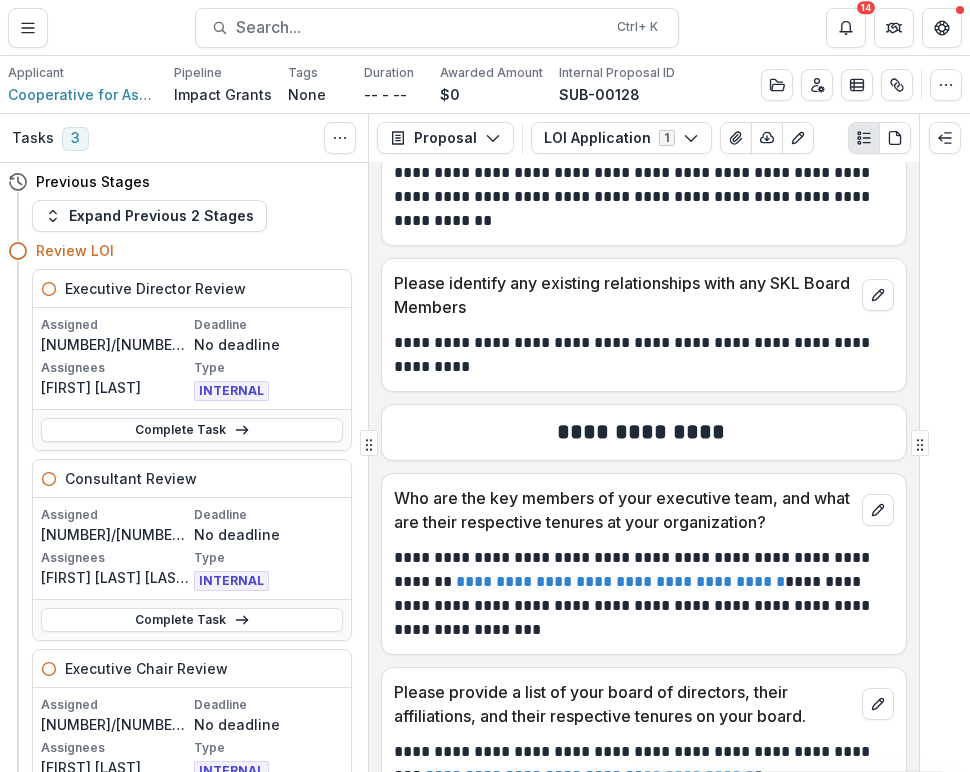 scroll, scrollTop: 7516, scrollLeft: 0, axis: vertical 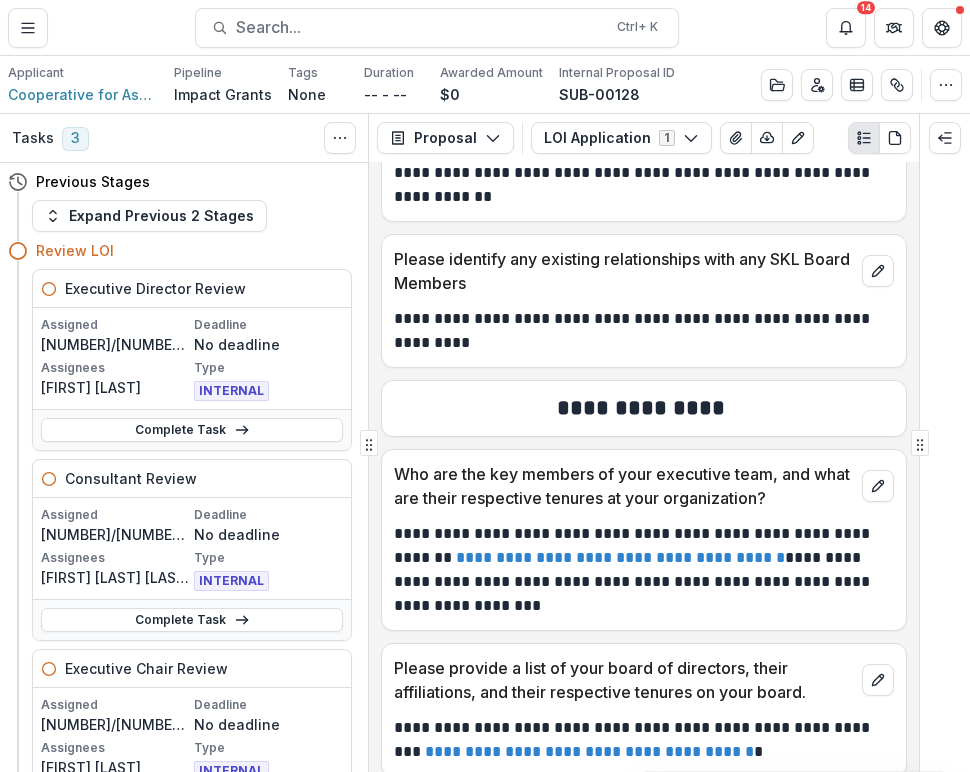 click on "**********" at bounding box center (641, 408) 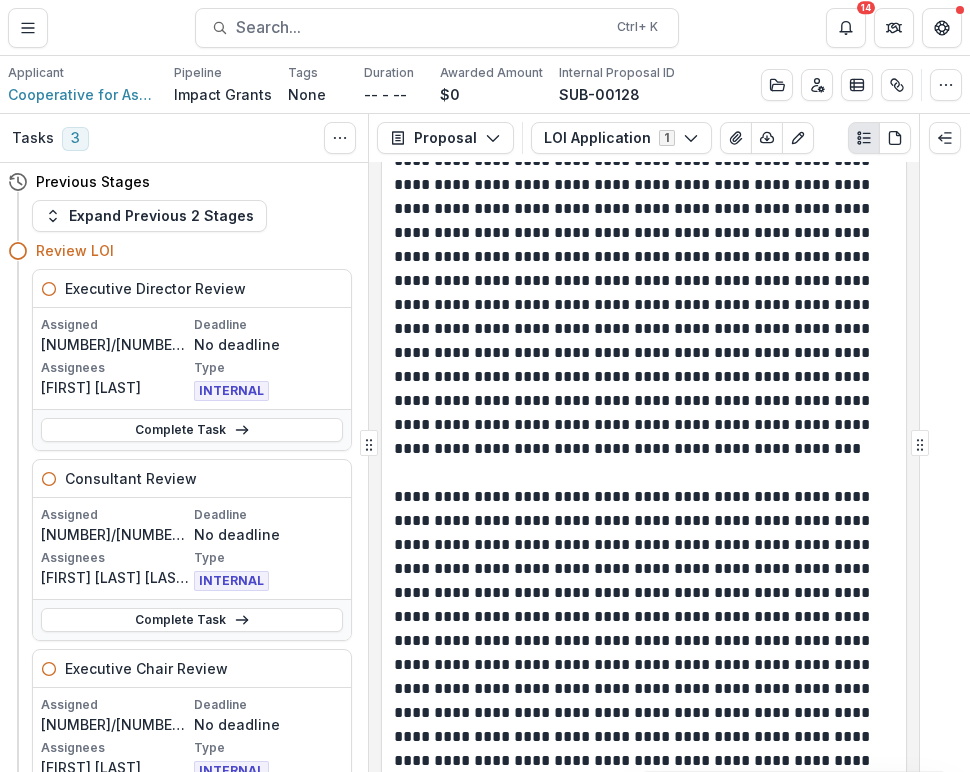 scroll, scrollTop: 2747, scrollLeft: 0, axis: vertical 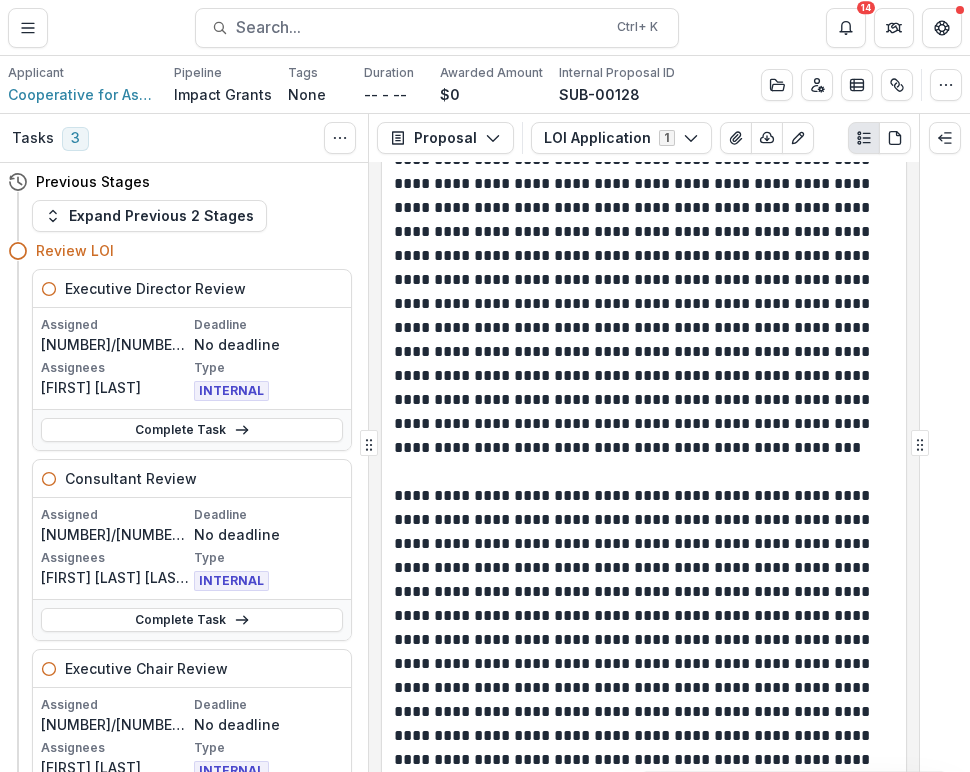 click on "**********" at bounding box center [641, 640] 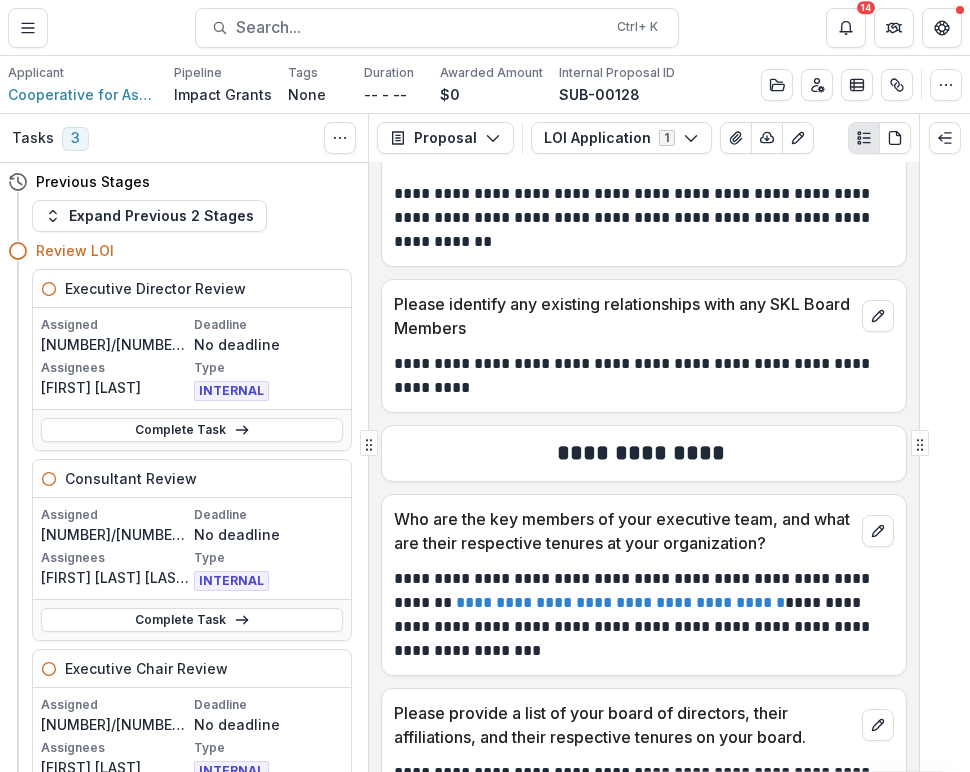 scroll, scrollTop: 7516, scrollLeft: 0, axis: vertical 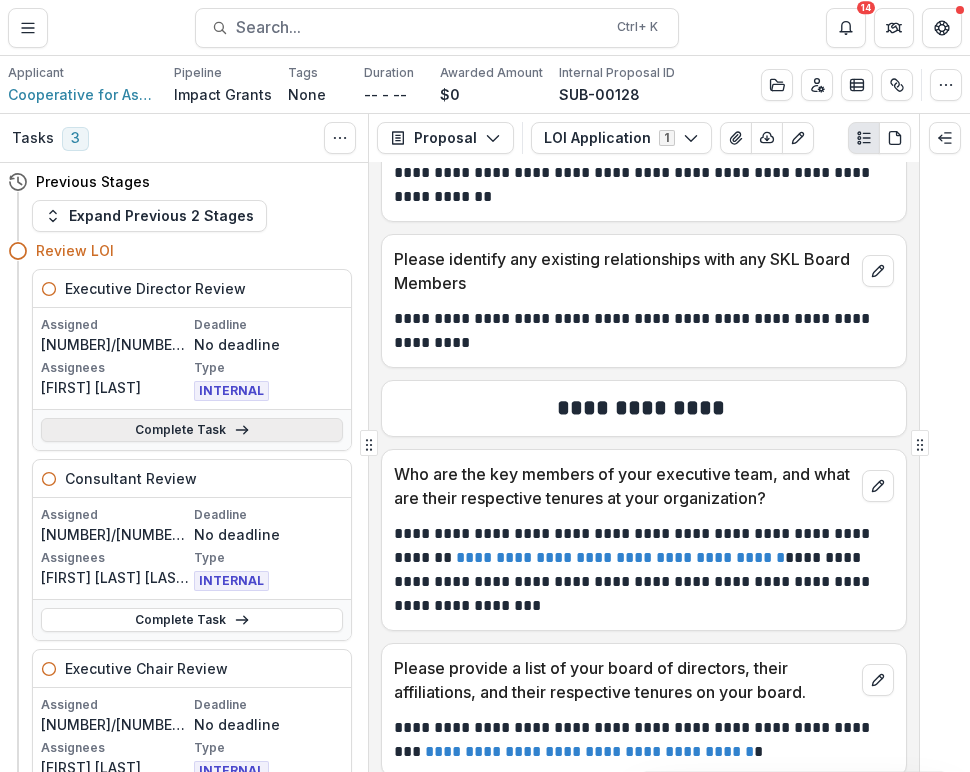 click on "Complete Task" at bounding box center [192, 430] 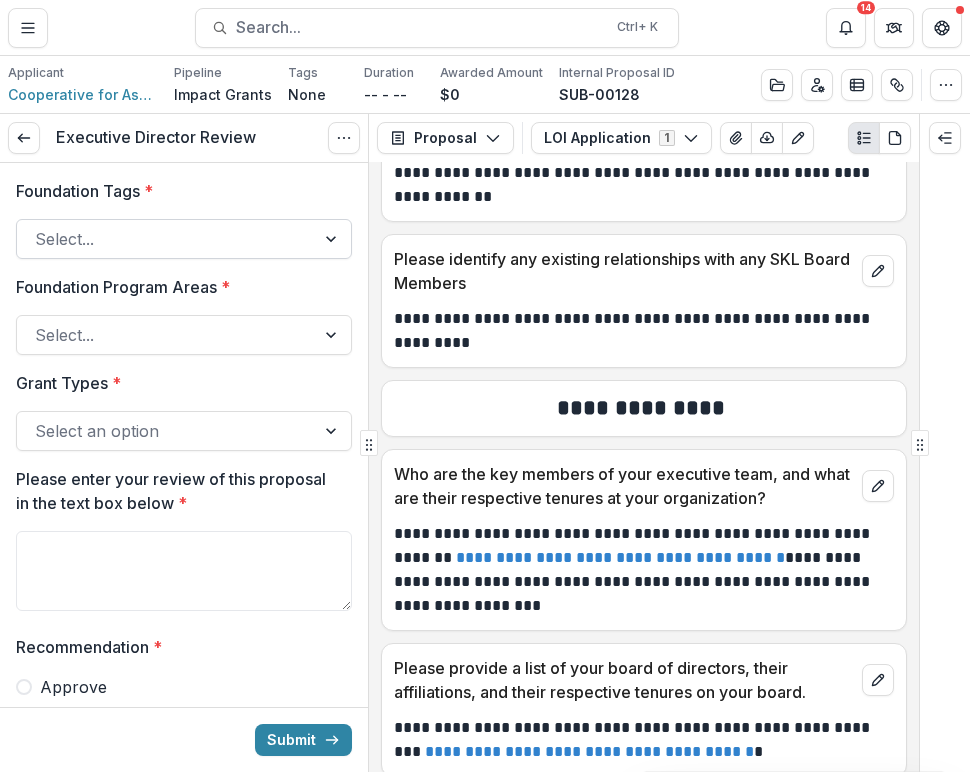 click at bounding box center [333, 239] 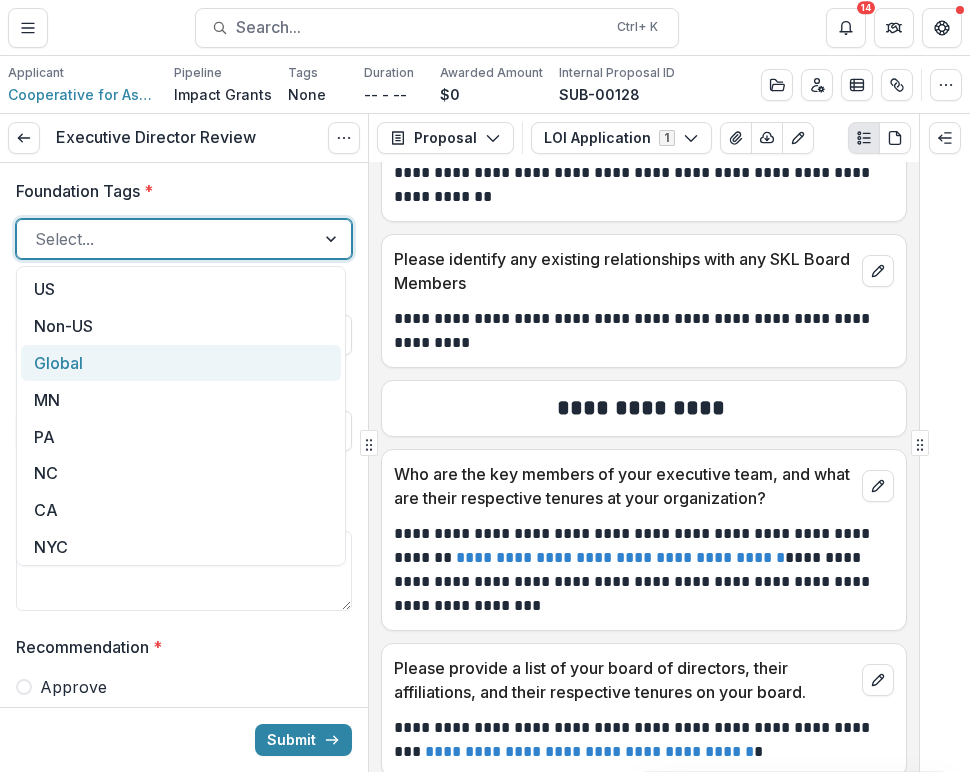 click on "Global" at bounding box center (181, 363) 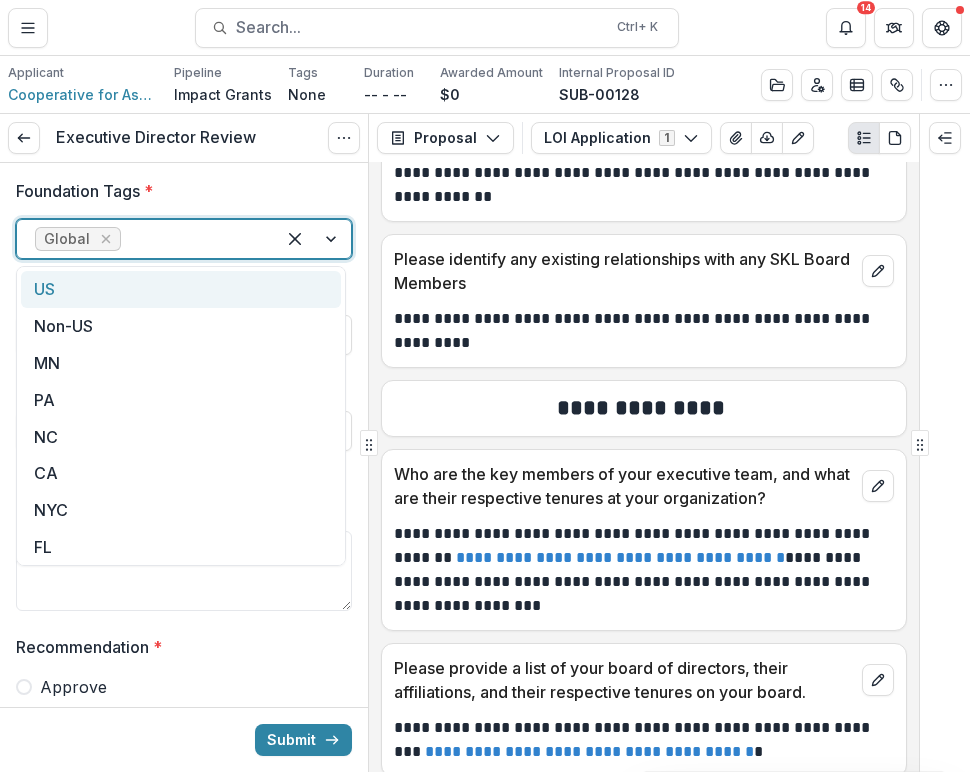 click at bounding box center [313, 239] 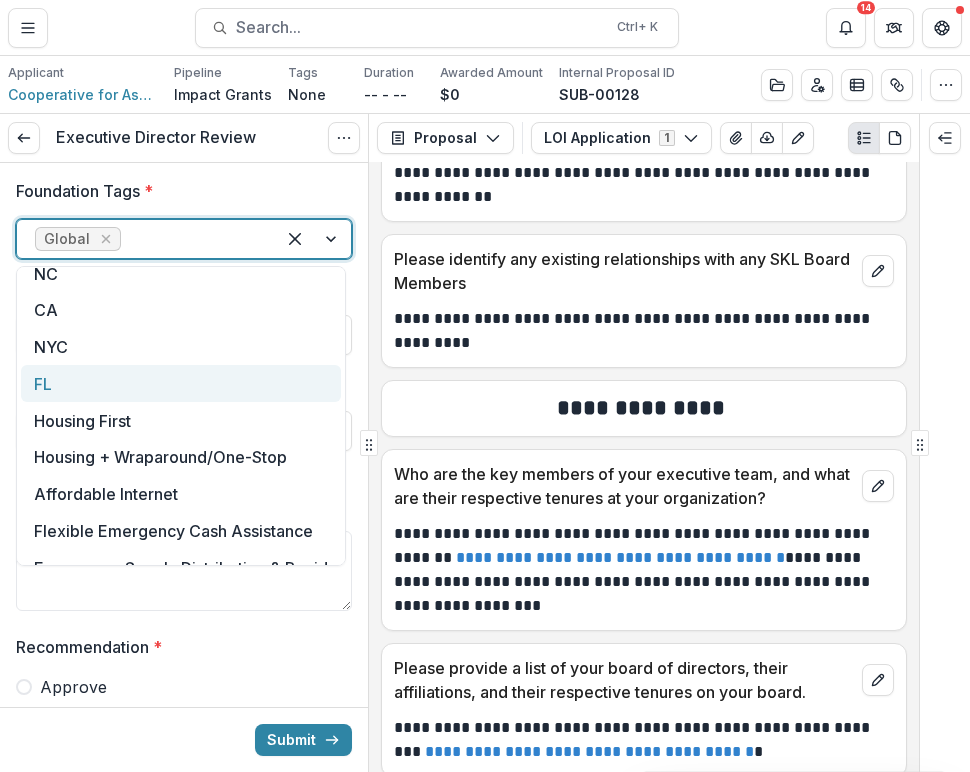 scroll, scrollTop: 197, scrollLeft: 0, axis: vertical 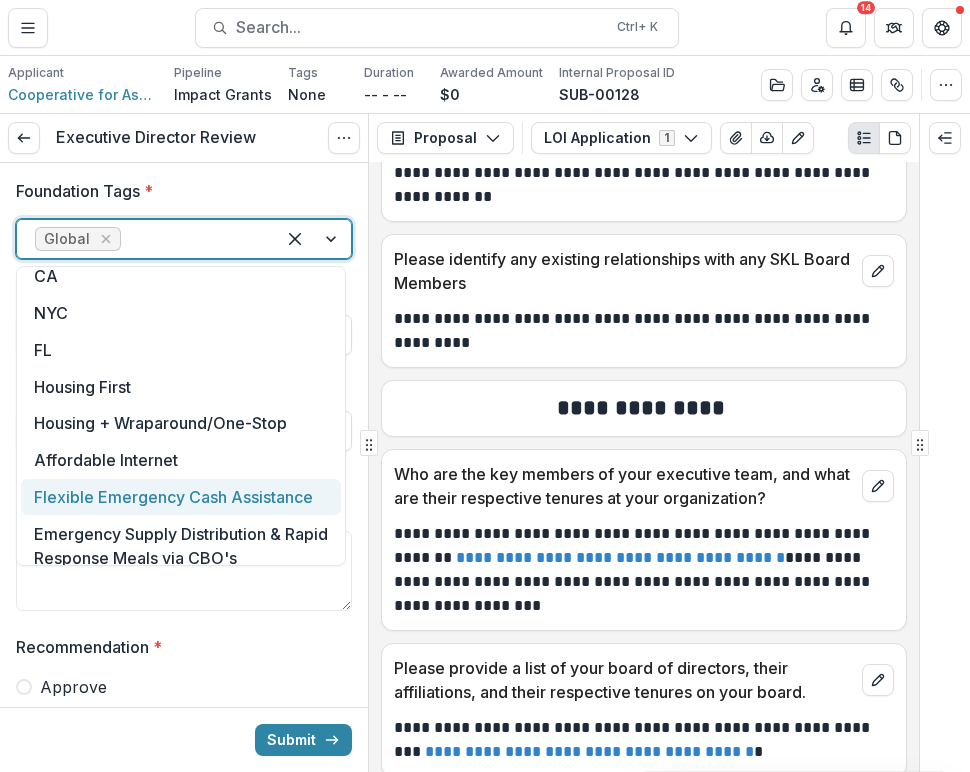 click on "Flexible Emergency Cash Assistance" at bounding box center [181, 497] 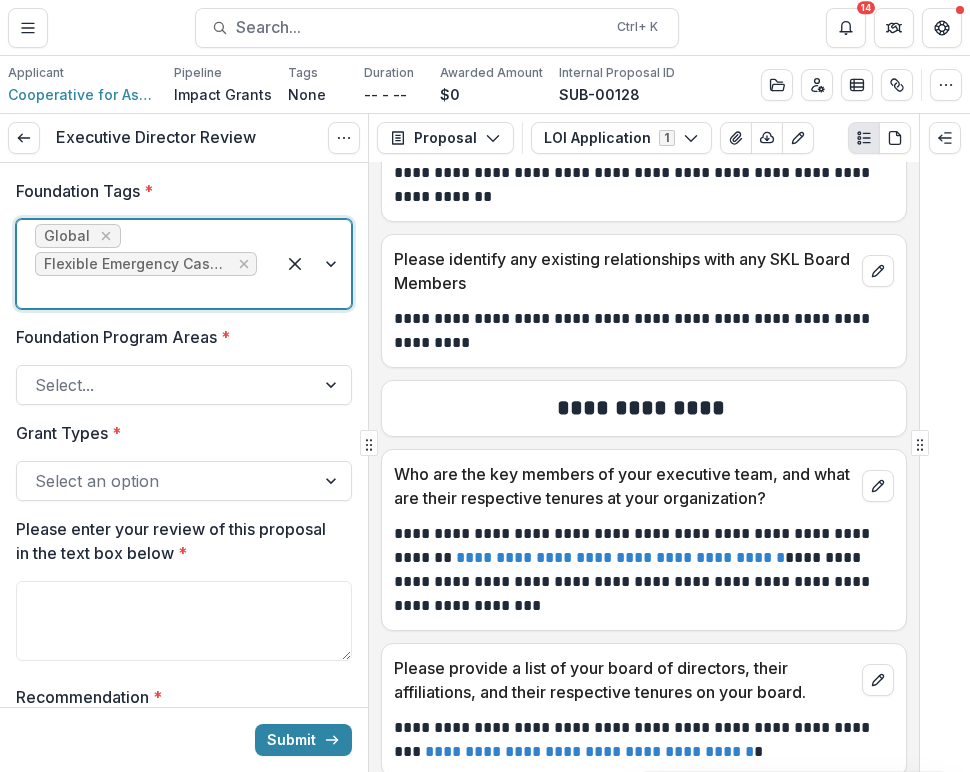 click at bounding box center (313, 264) 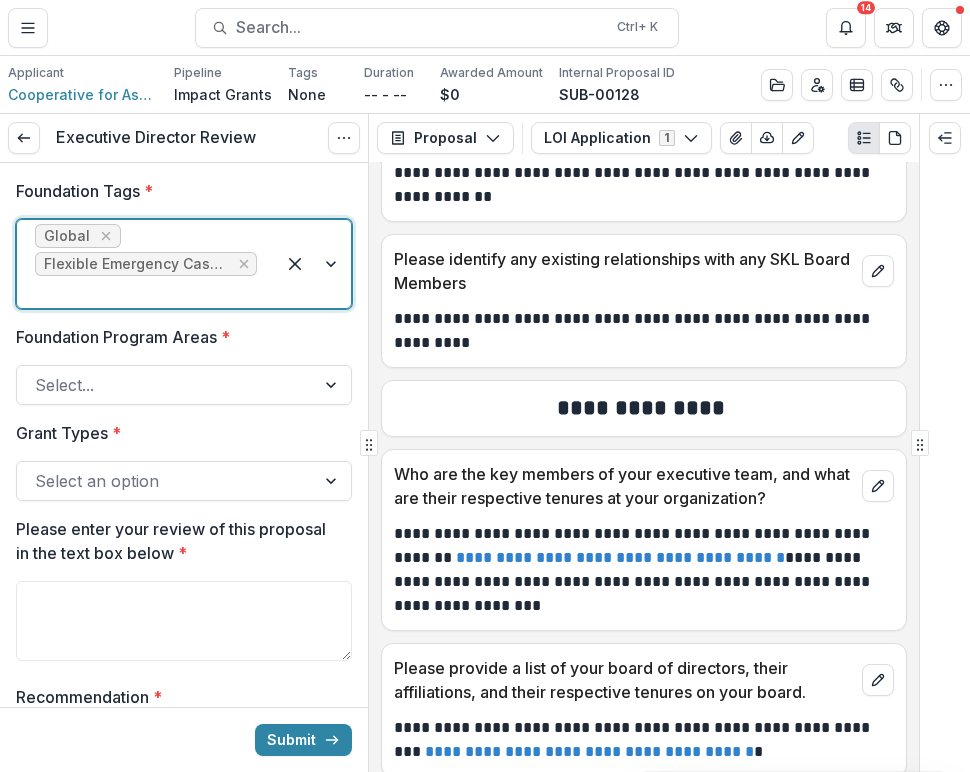 scroll, scrollTop: 414, scrollLeft: 0, axis: vertical 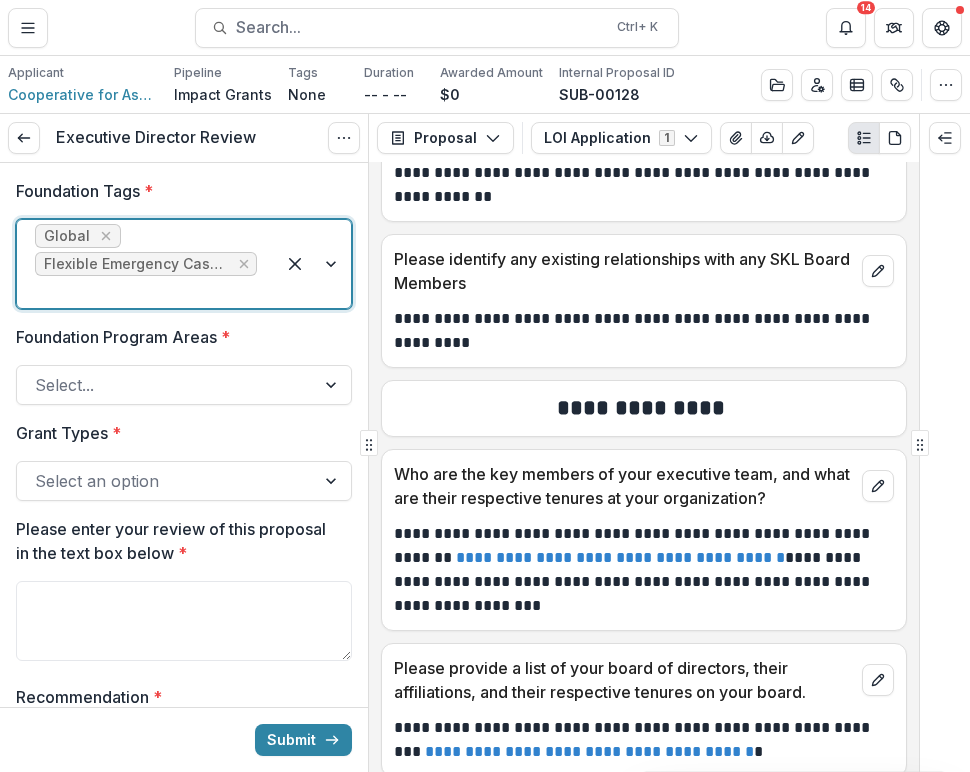 click on "Emergency Supply Distribution & Rapid Response Meals via CBO's" at bounding box center (485, 794) 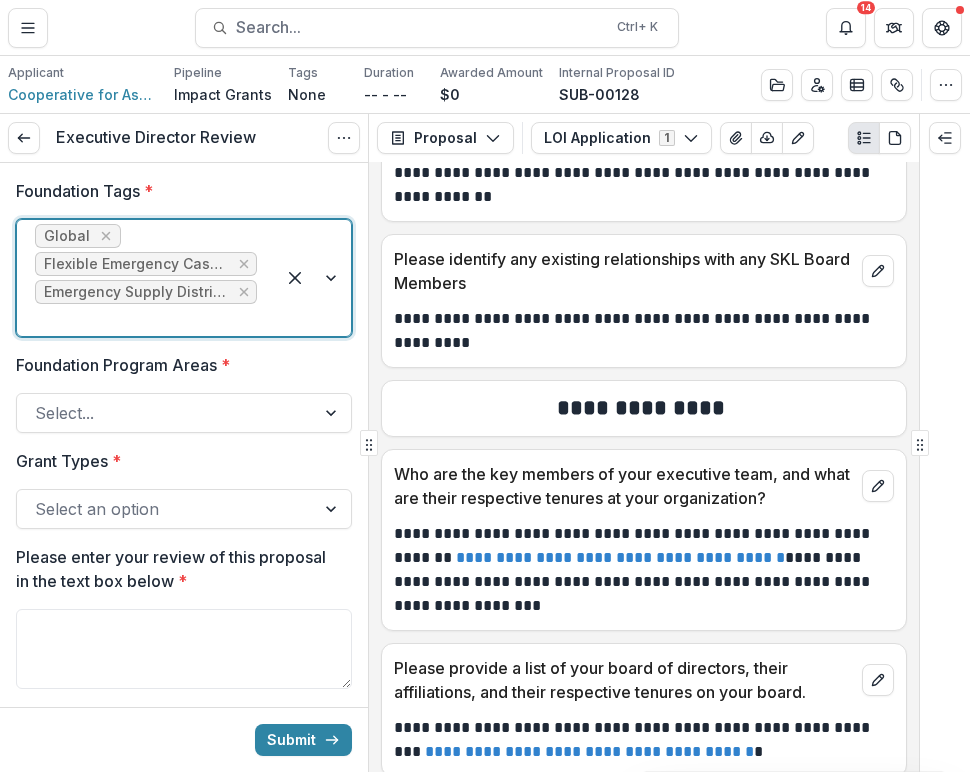 click at bounding box center [313, 278] 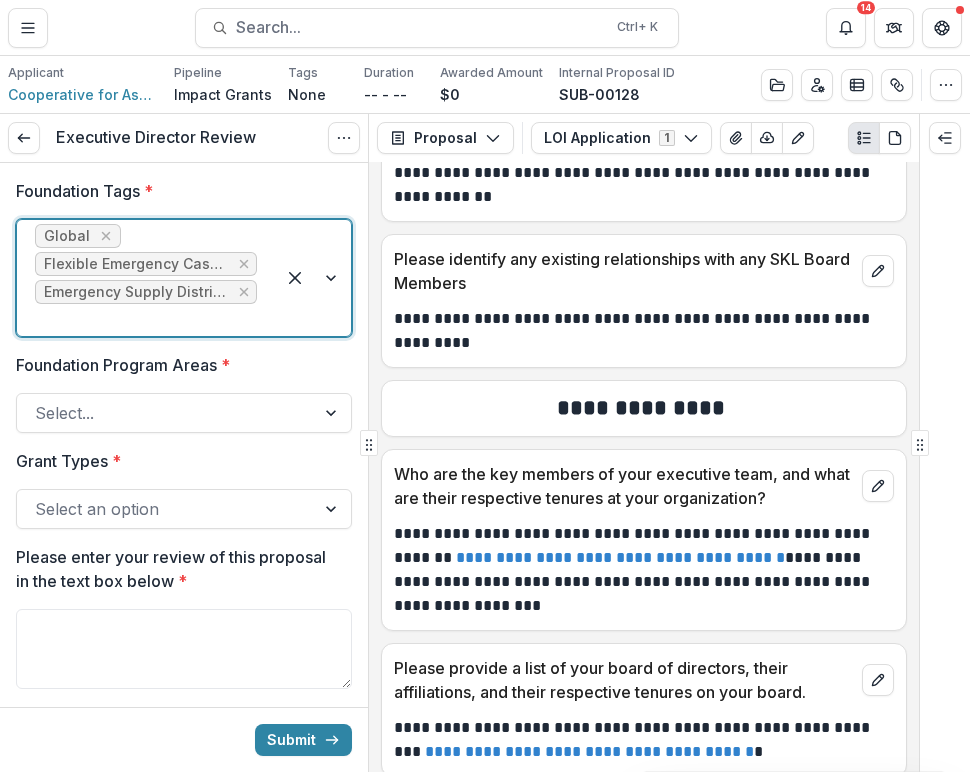 scroll, scrollTop: 614, scrollLeft: 0, axis: vertical 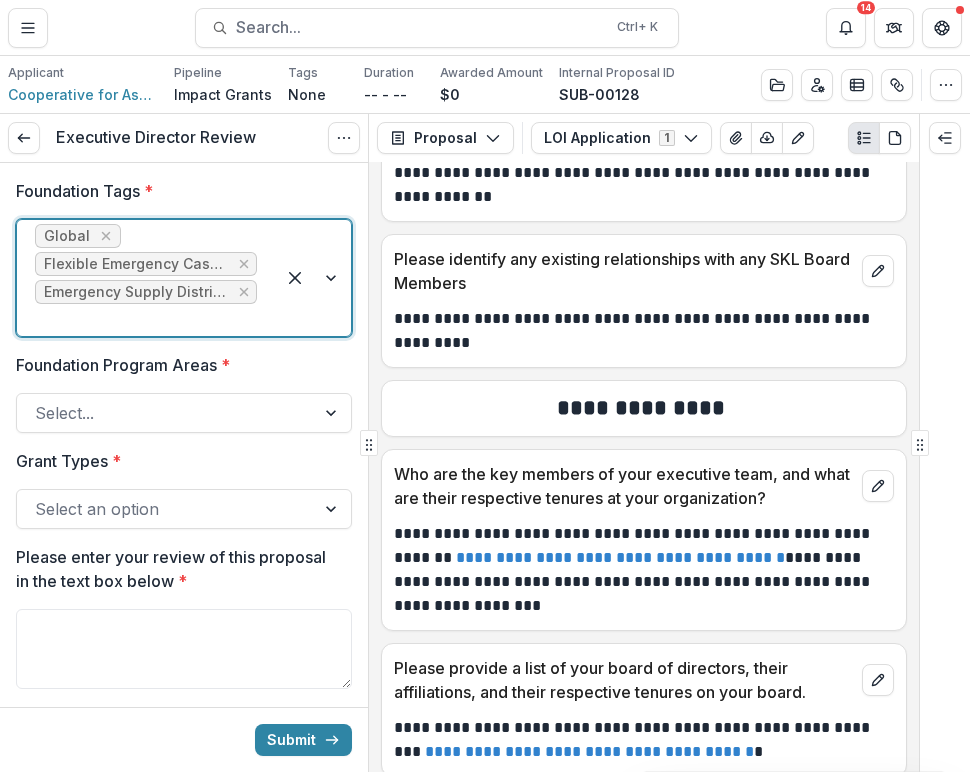 click on "Maternal & Infant Nutrition" at bounding box center [485, 909] 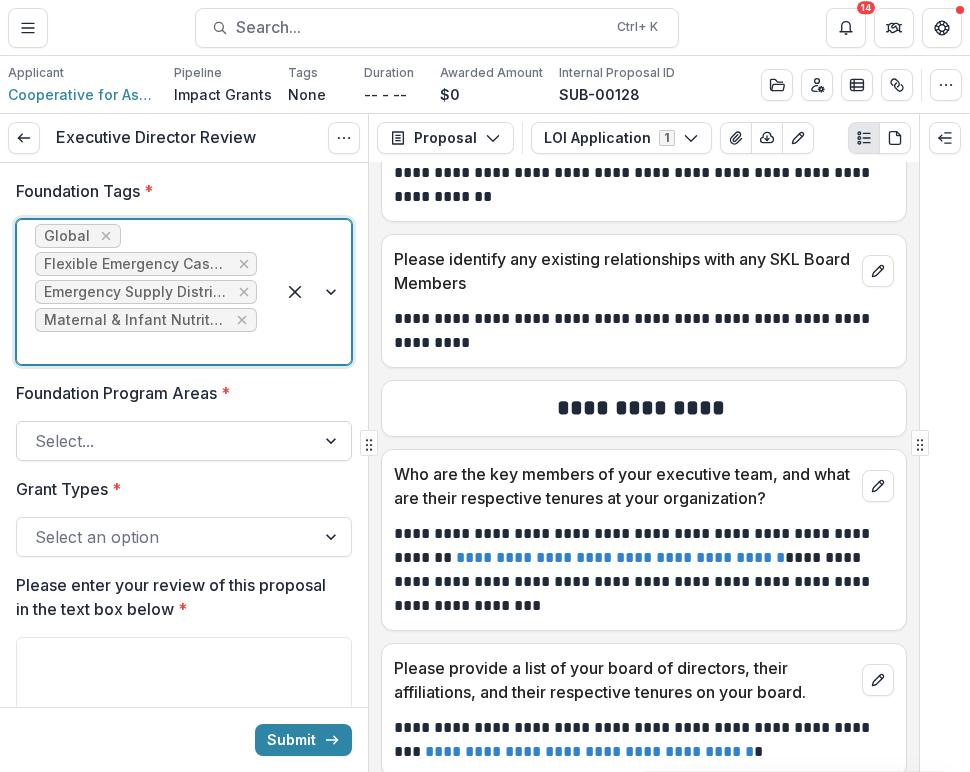 click at bounding box center [166, 441] 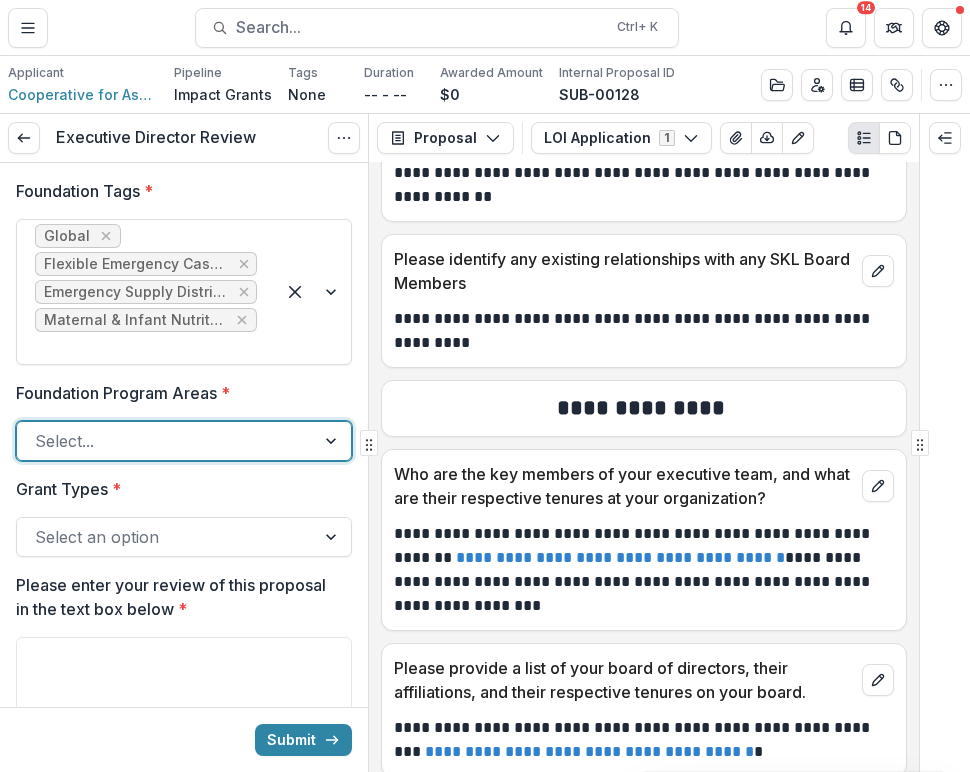 click on "Disaster Relief" at bounding box center (485, 987) 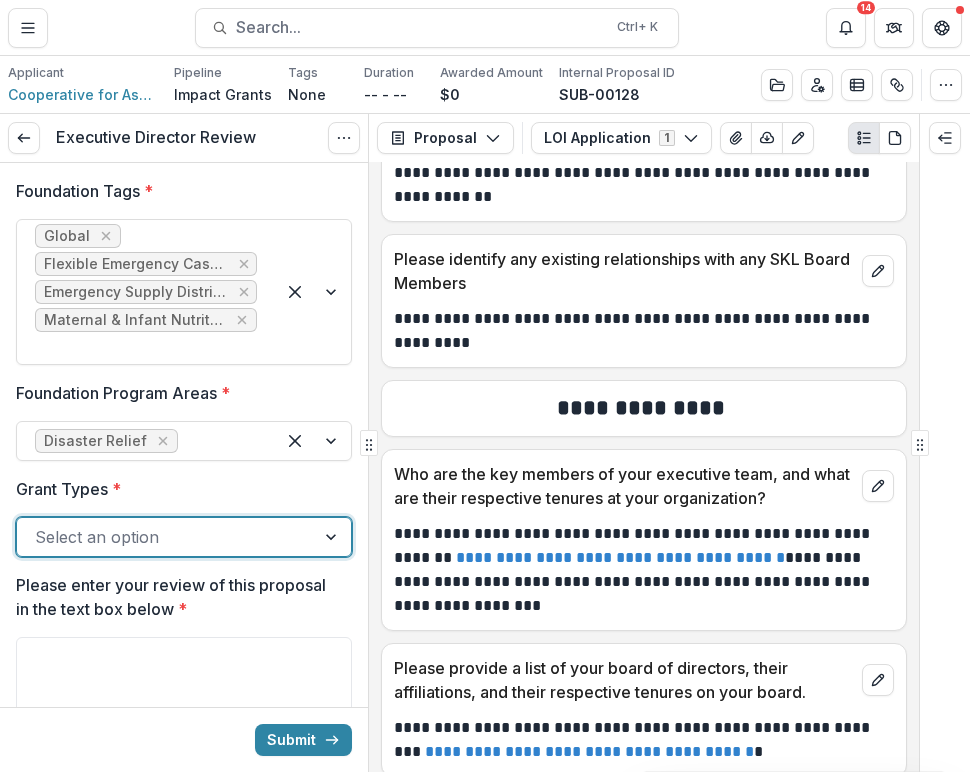 click at bounding box center (333, 537) 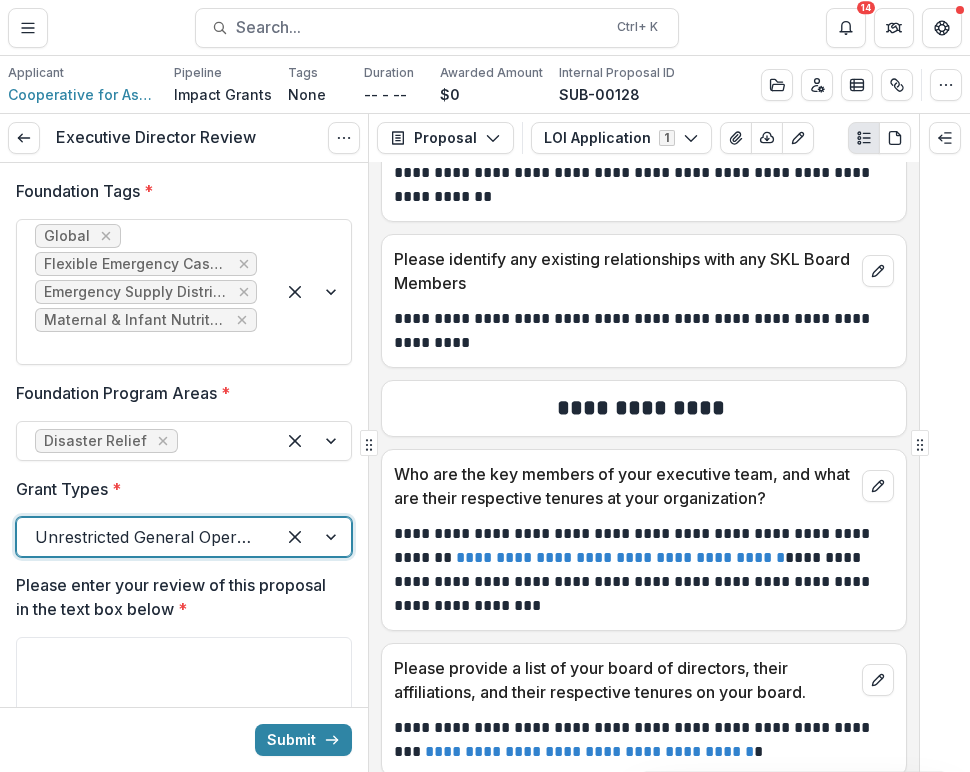 scroll, scrollTop: 208, scrollLeft: 0, axis: vertical 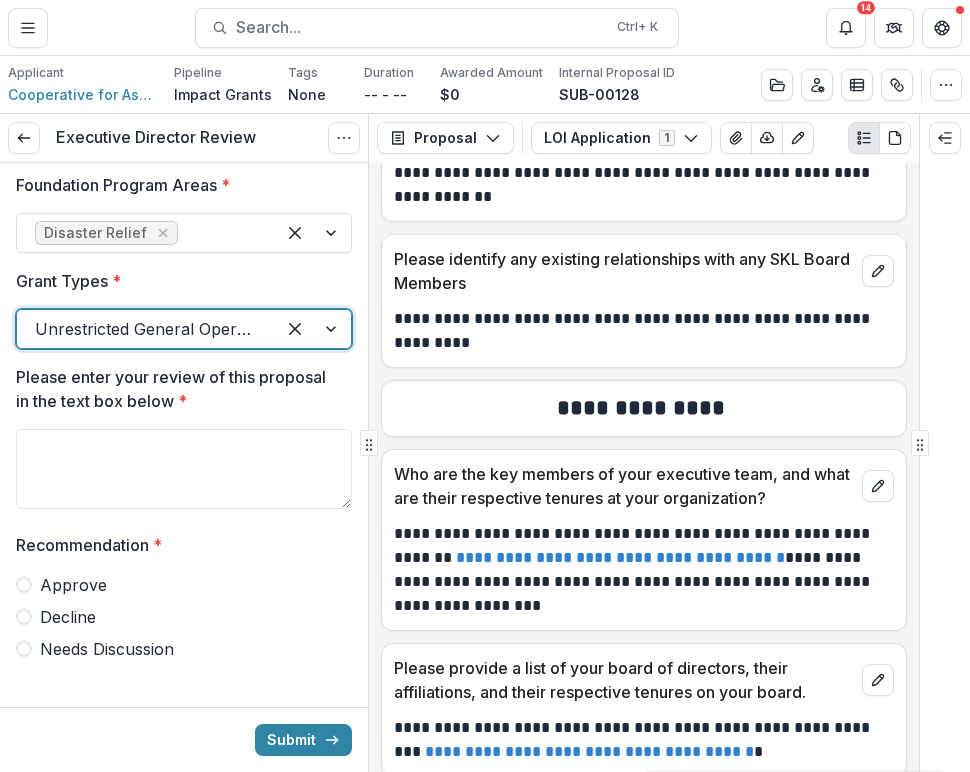 click on "Needs Discussion" at bounding box center (107, 649) 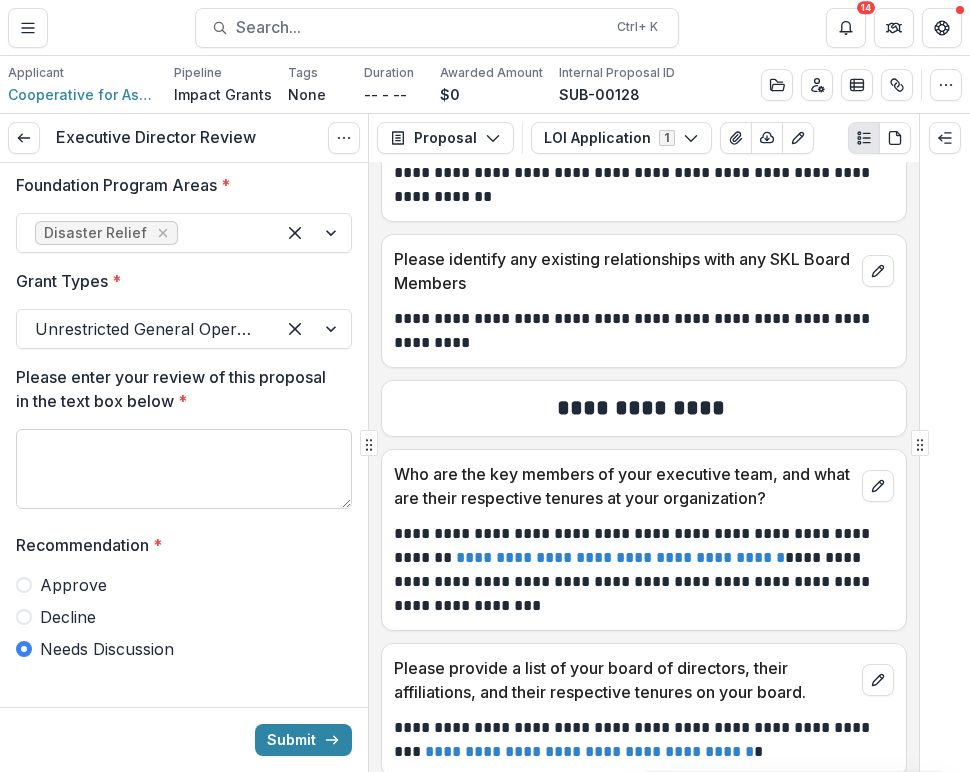 click on "Please enter your review of this proposal in the text box below *" at bounding box center (184, 469) 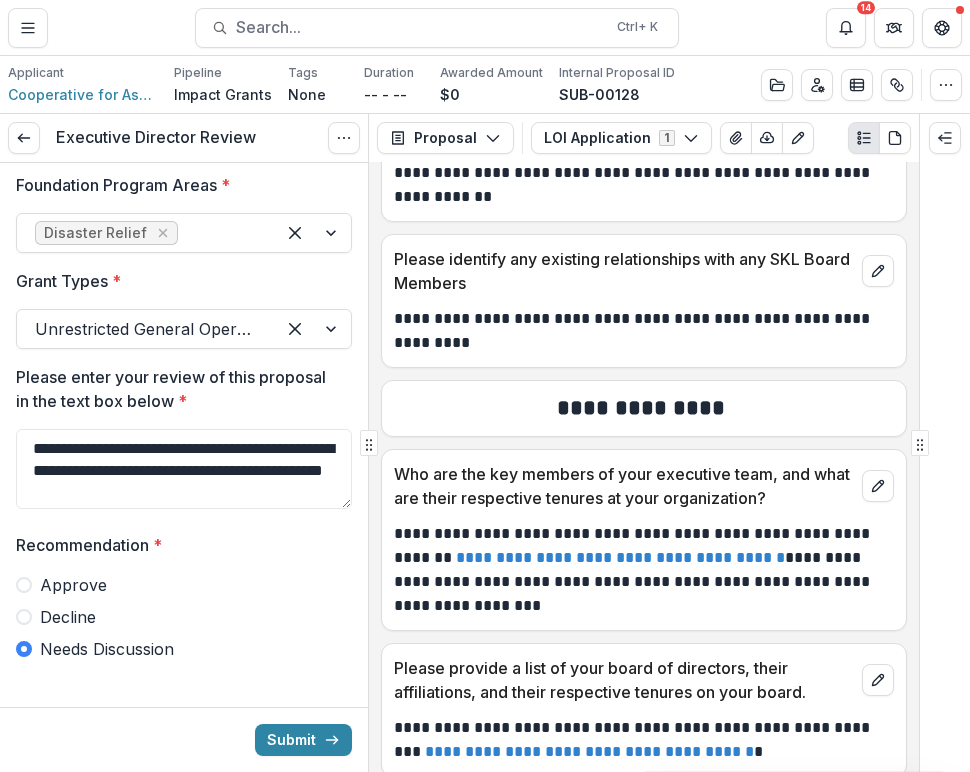 click on "**********" at bounding box center [641, 331] 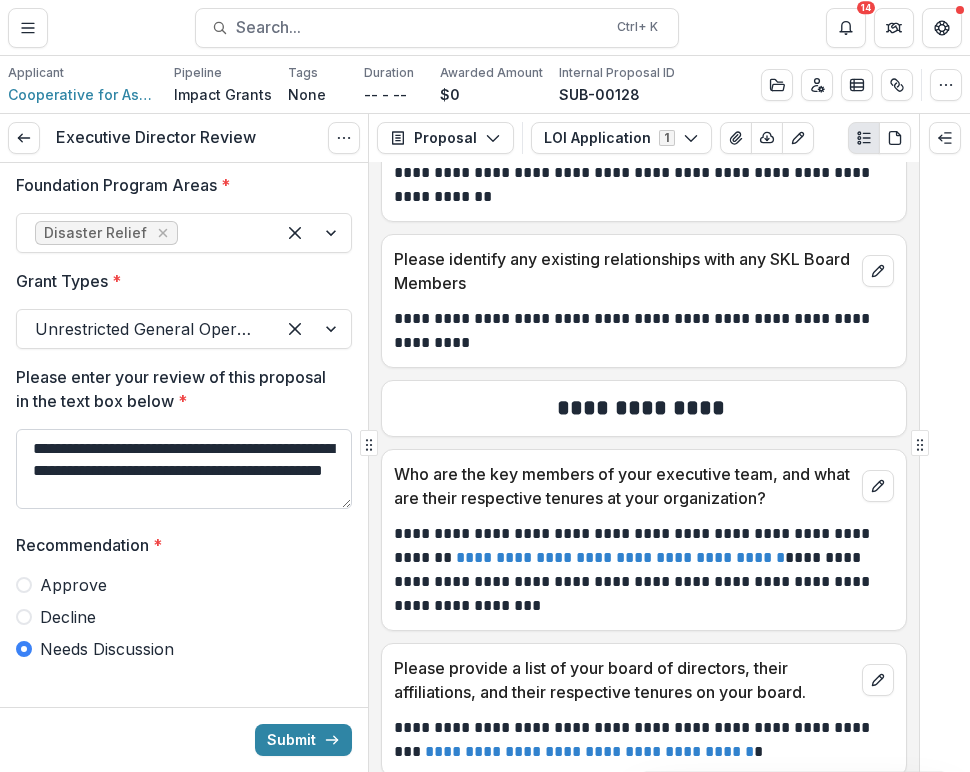 click on "**********" at bounding box center [184, 469] 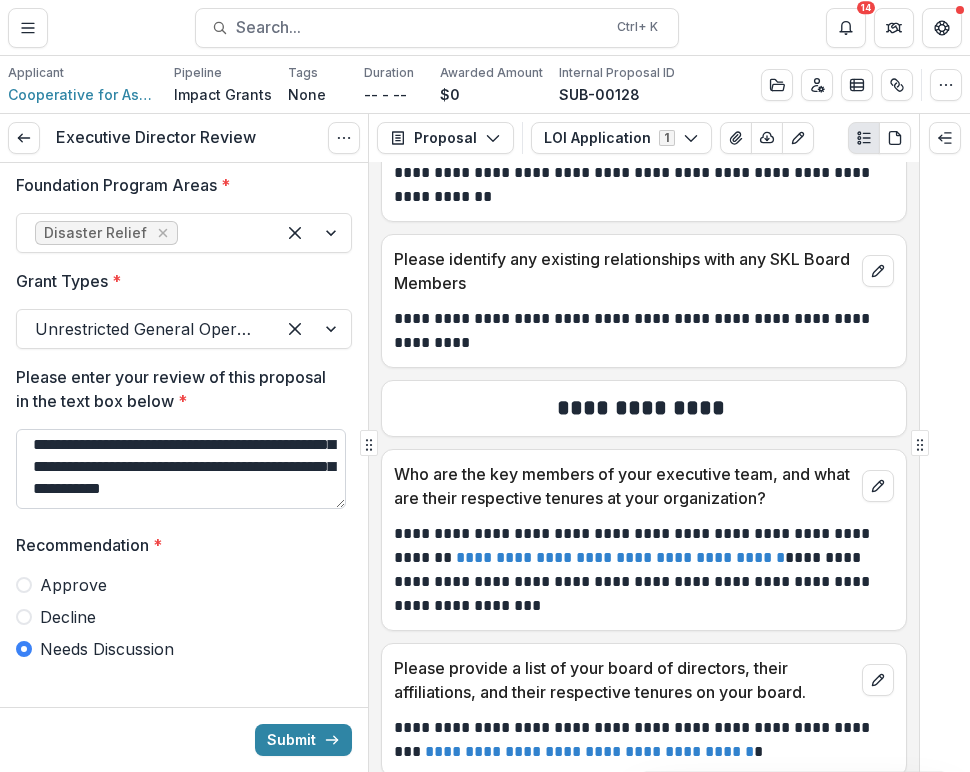 scroll, scrollTop: 126, scrollLeft: 0, axis: vertical 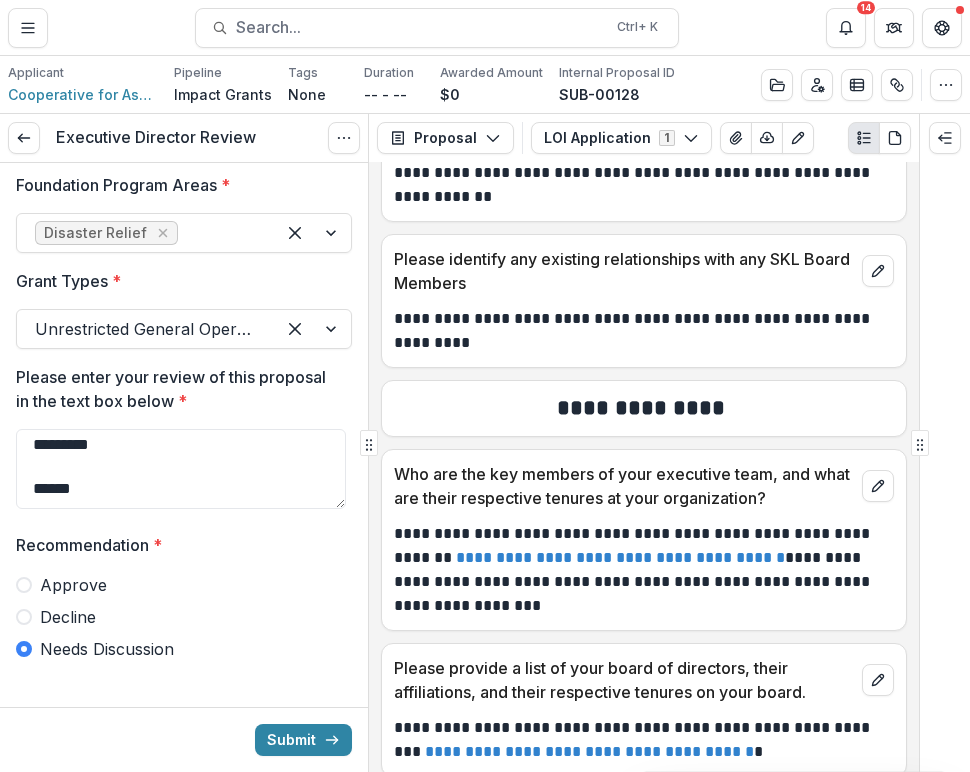 type on "**********" 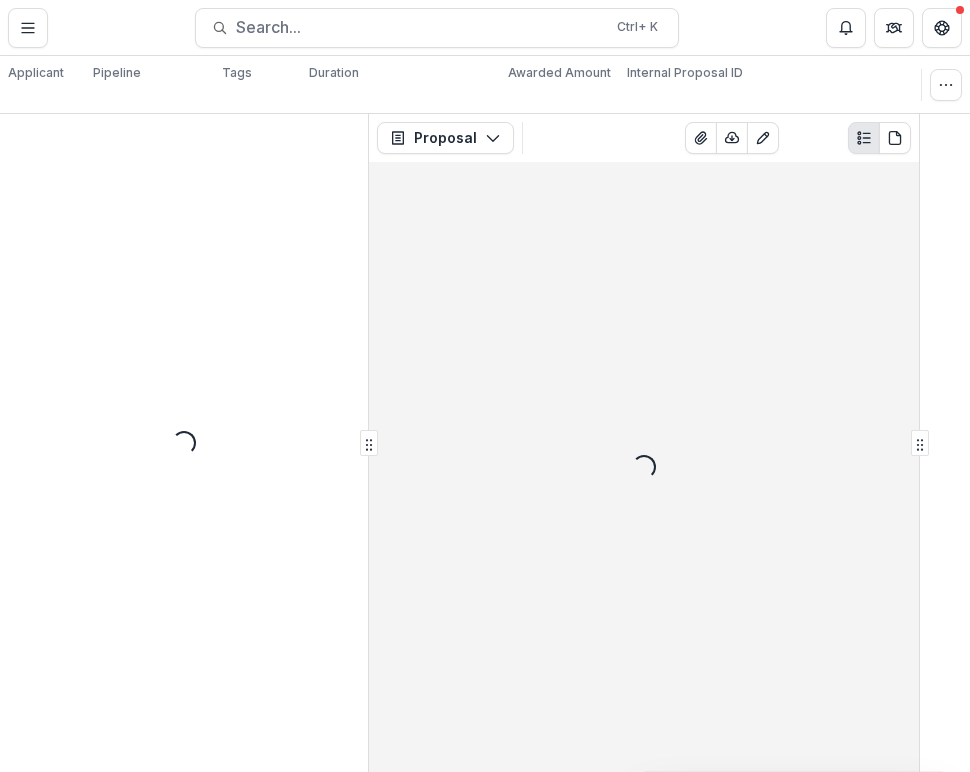 scroll, scrollTop: 0, scrollLeft: 0, axis: both 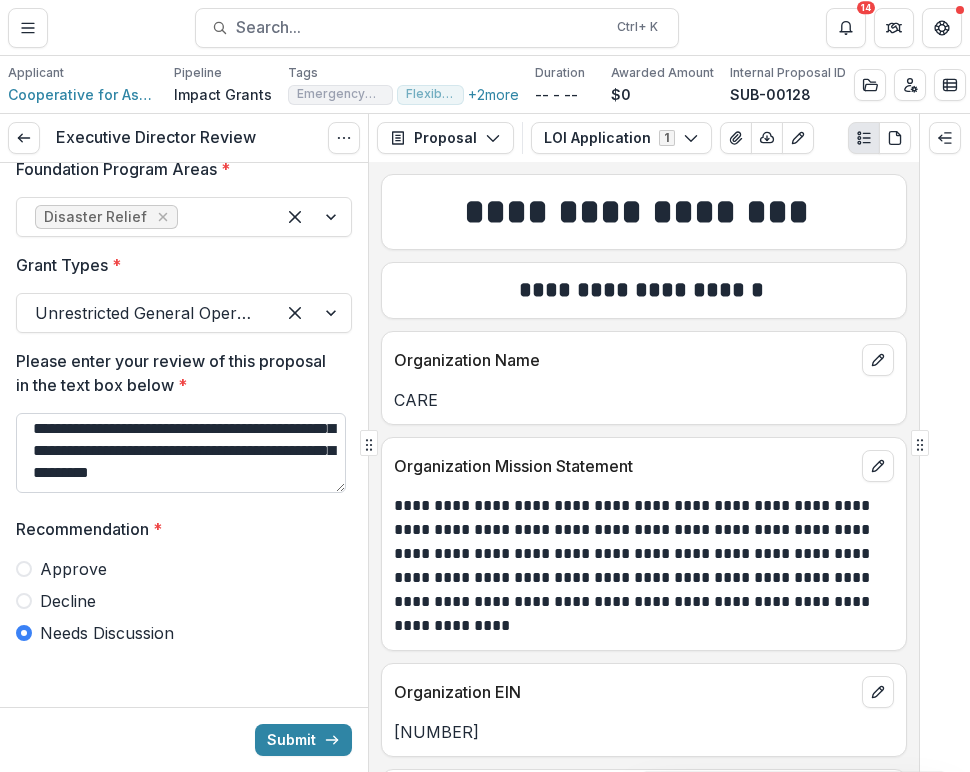 click on "**********" at bounding box center (181, 453) 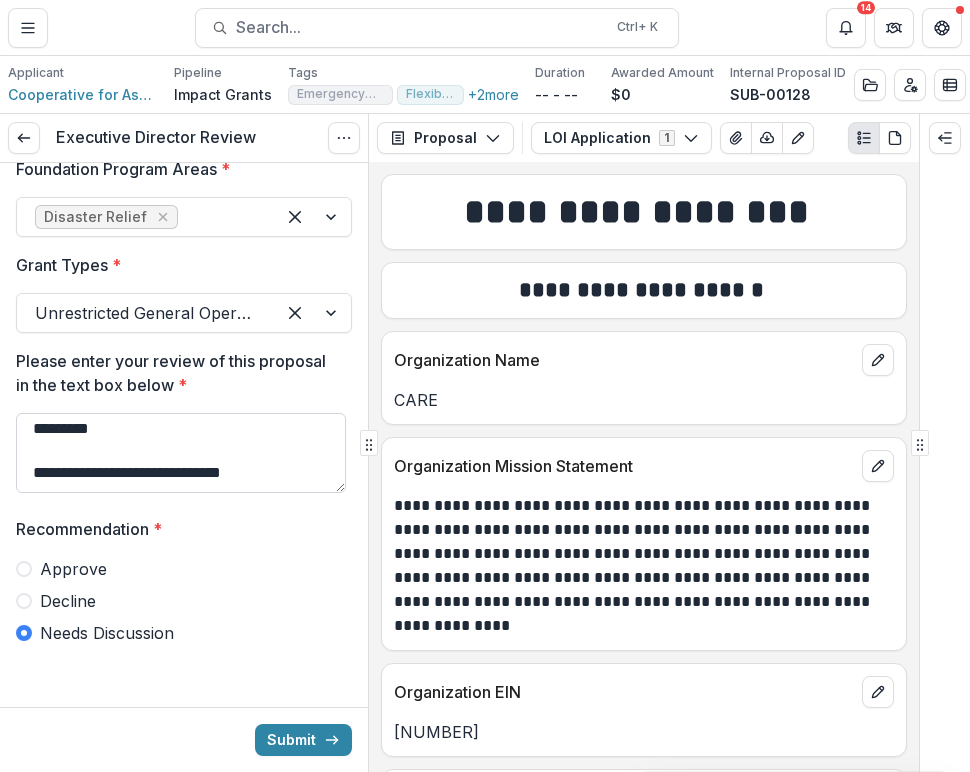 scroll, scrollTop: 135, scrollLeft: 0, axis: vertical 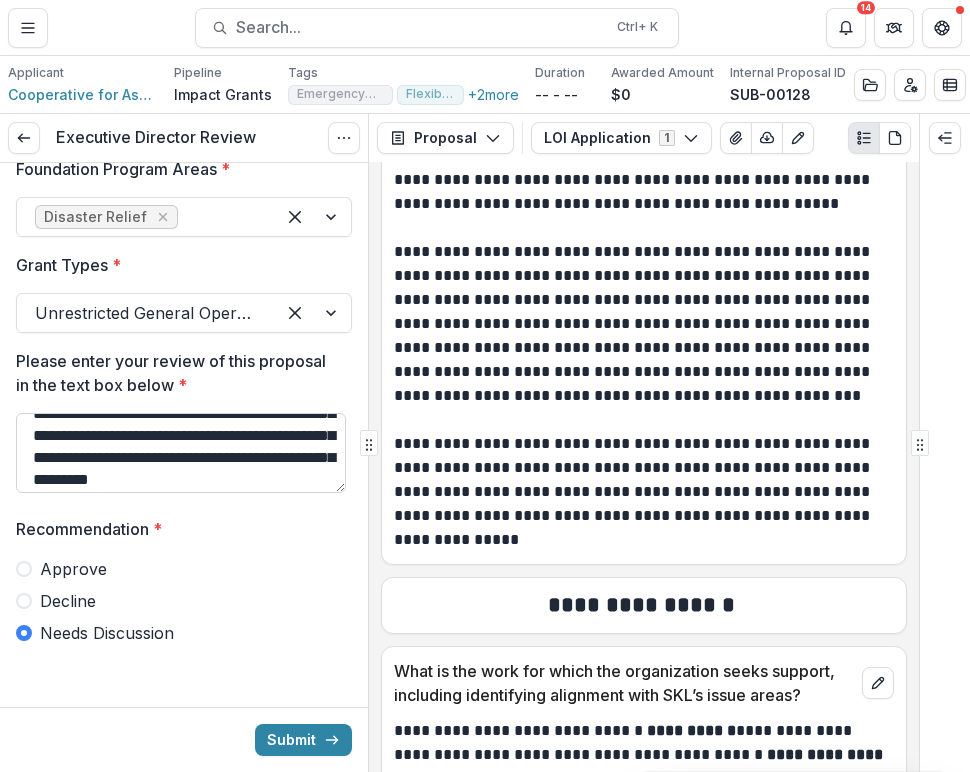 click on "**********" at bounding box center (181, 453) 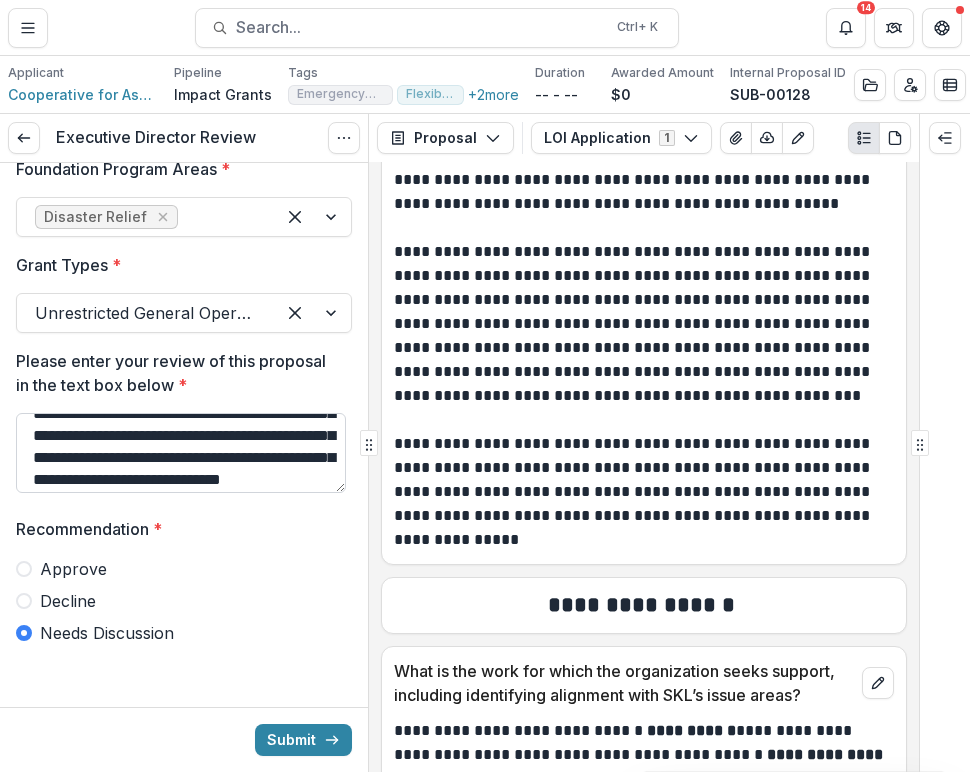 click on "**********" at bounding box center (181, 453) 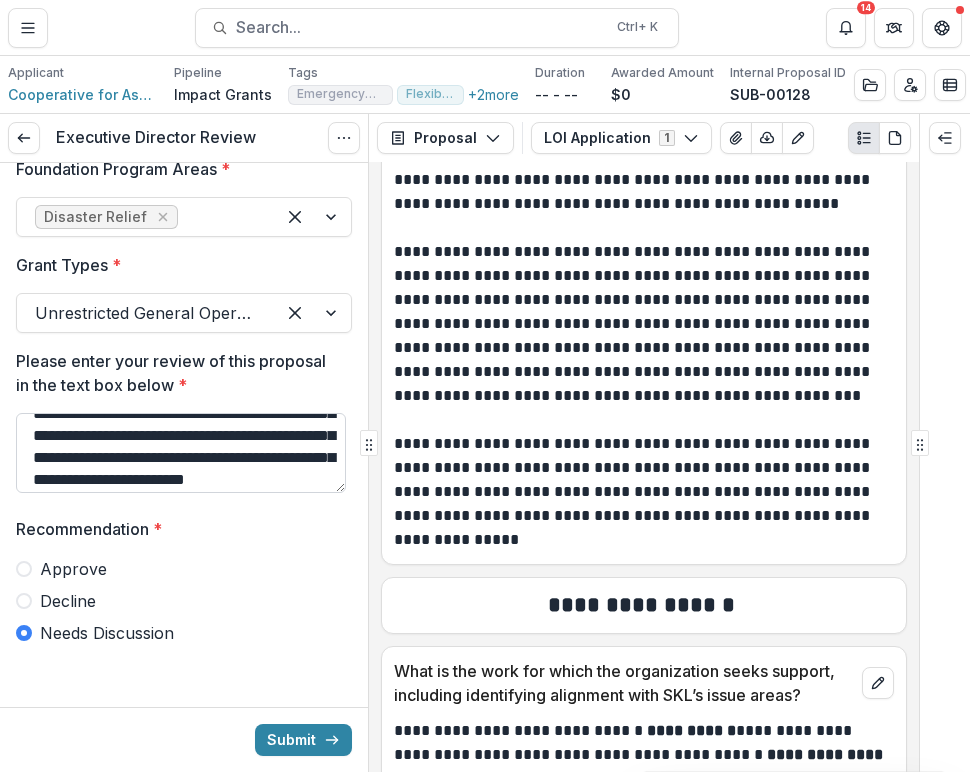 drag, startPoint x: 143, startPoint y: 452, endPoint x: 178, endPoint y: 476, distance: 42.43819 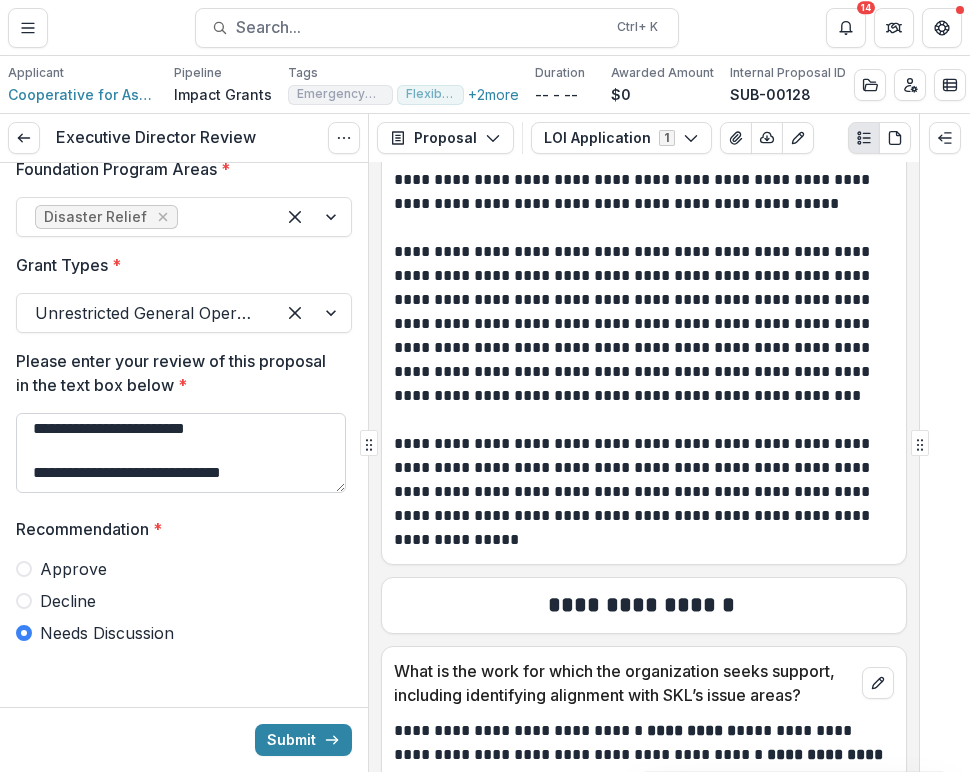 scroll, scrollTop: 157, scrollLeft: 0, axis: vertical 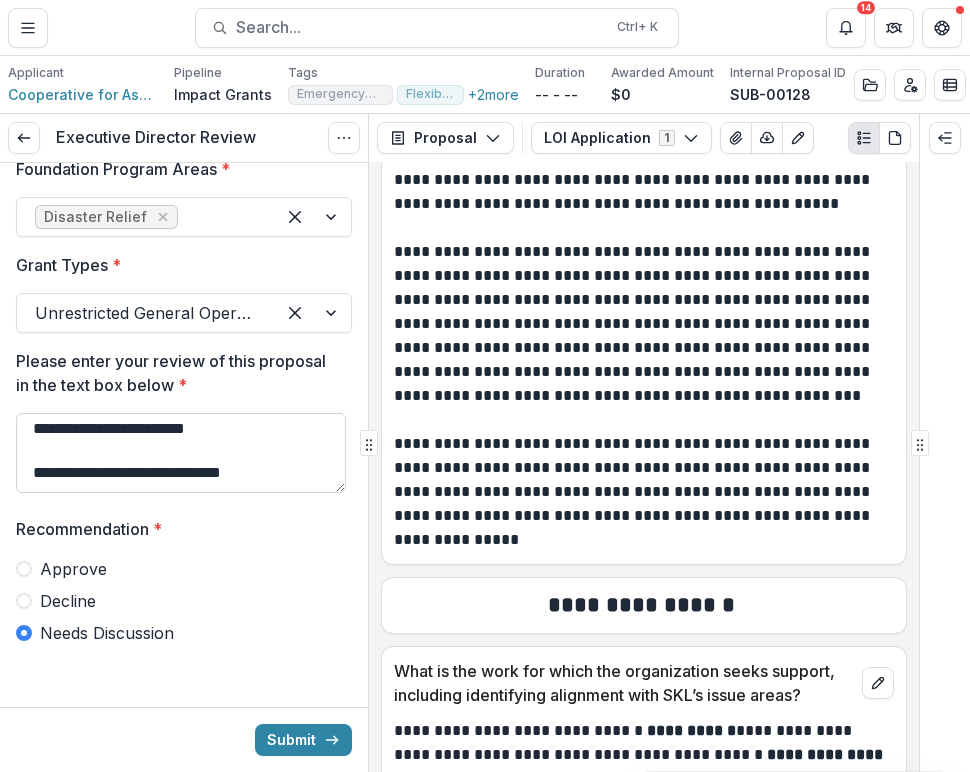 click on "**********" at bounding box center [181, 453] 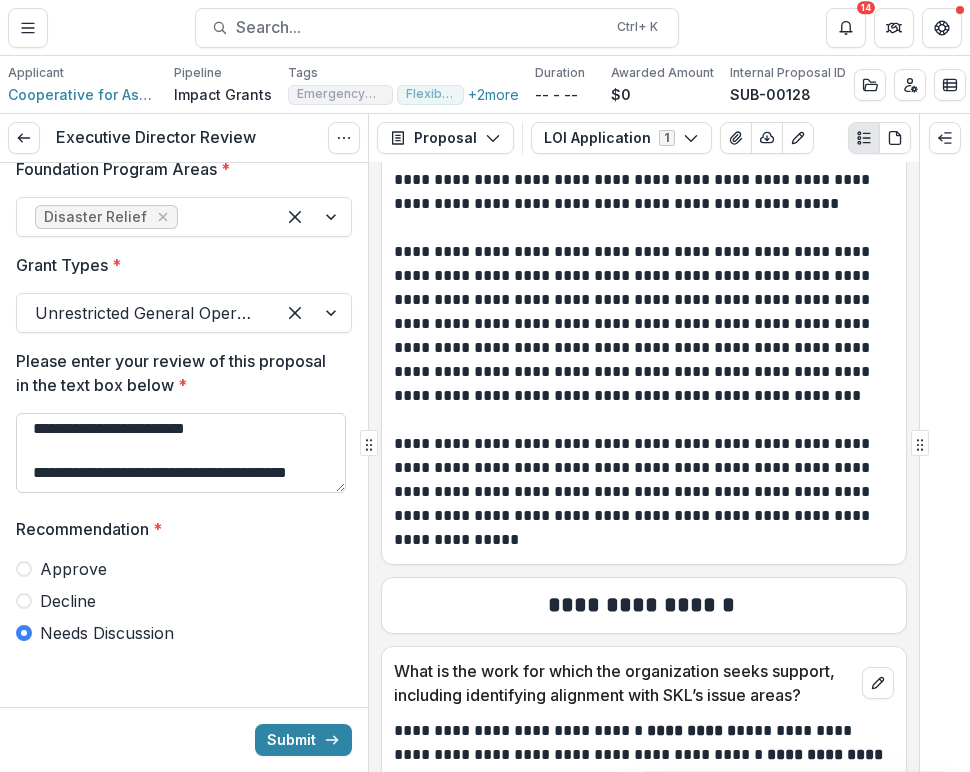 scroll, scrollTop: 170, scrollLeft: 0, axis: vertical 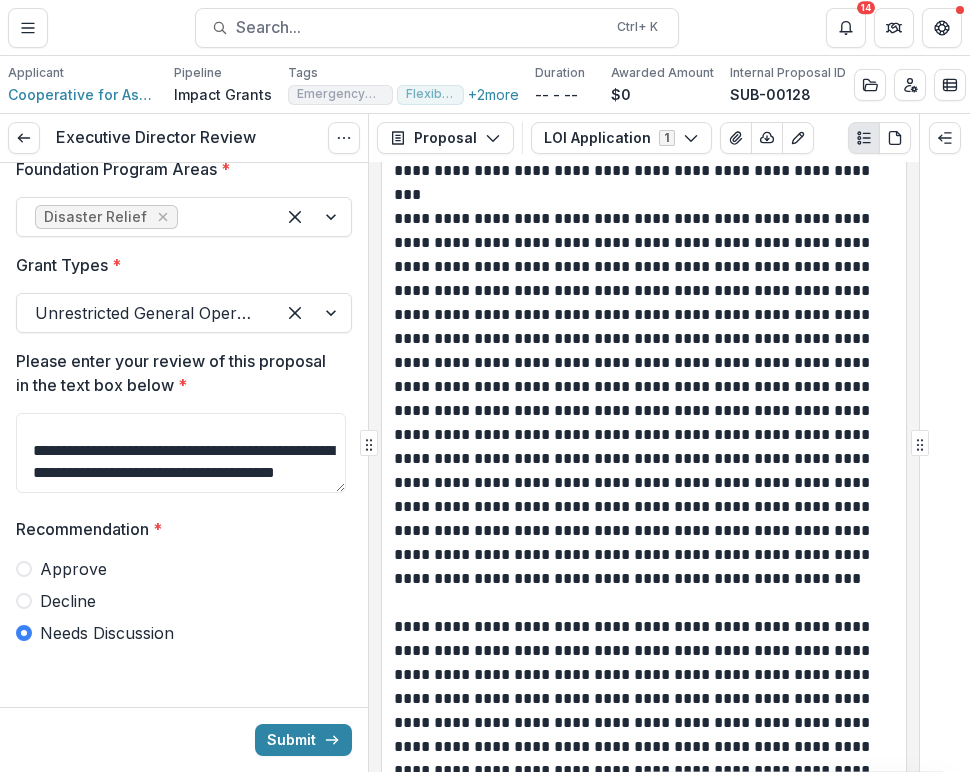 click on "**********" at bounding box center [641, 399] 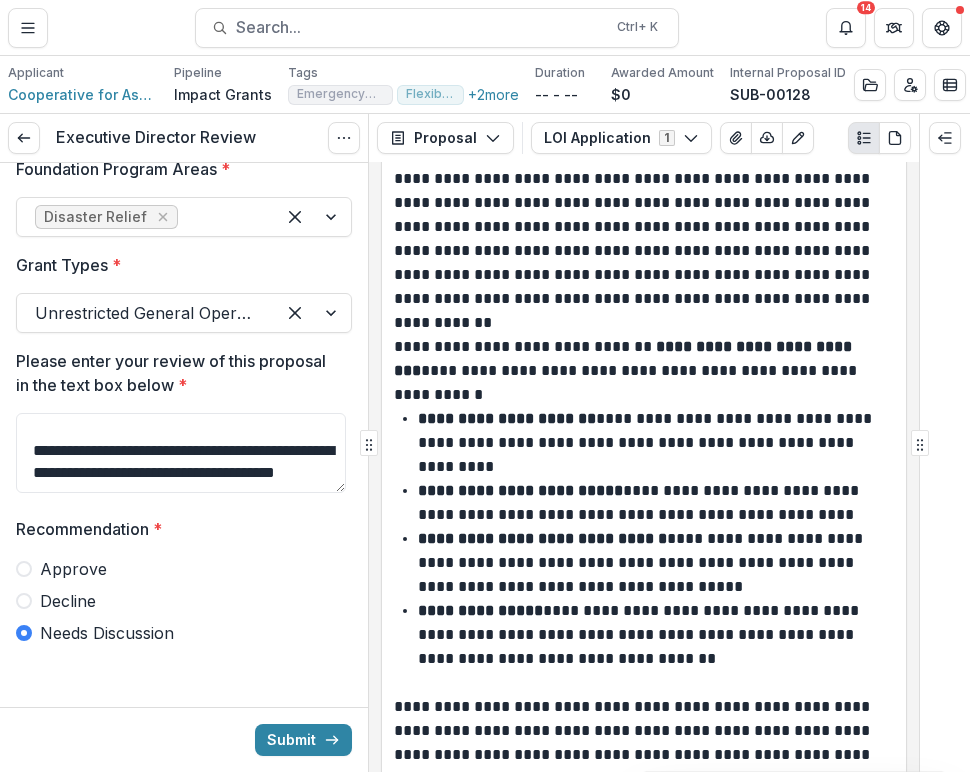 scroll, scrollTop: 3233, scrollLeft: 0, axis: vertical 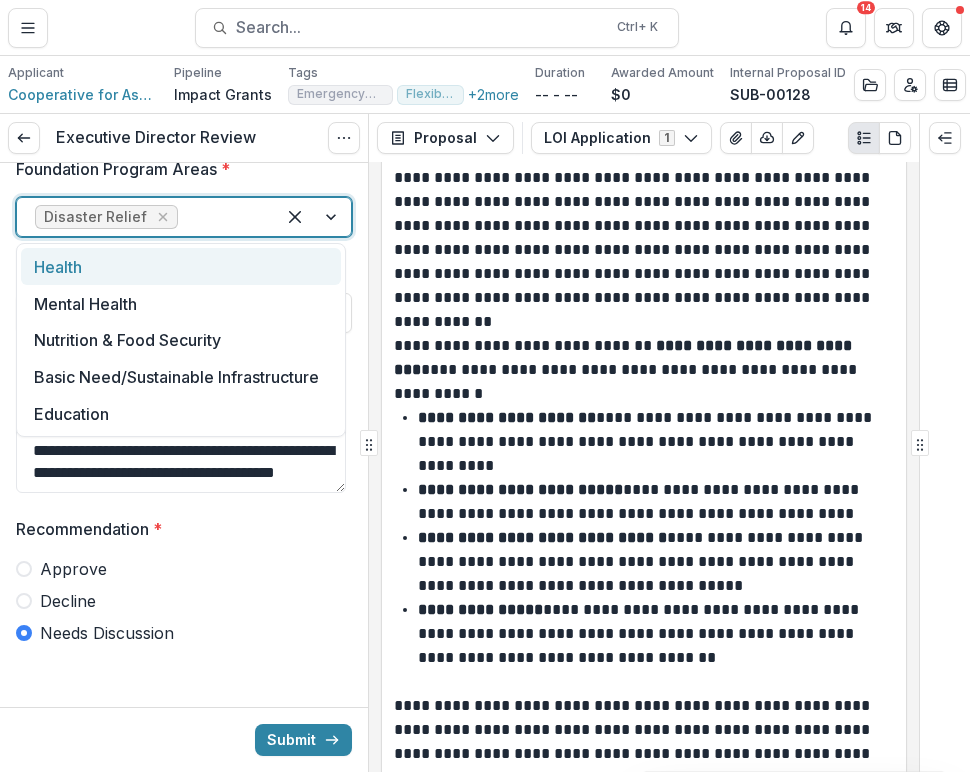 click at bounding box center (313, 217) 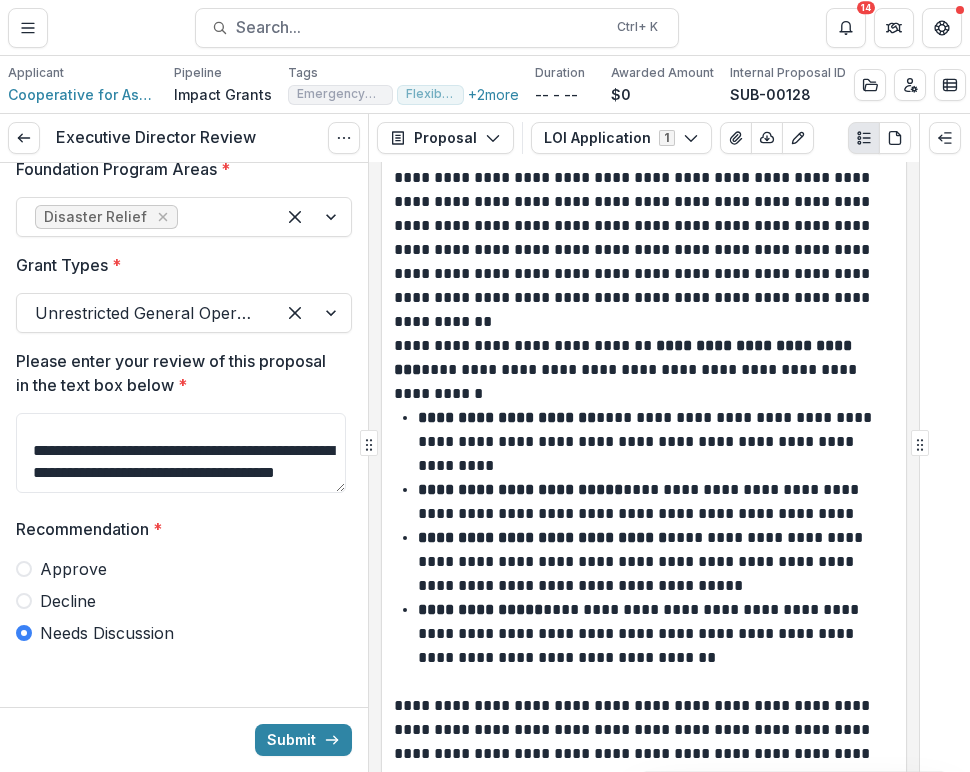 scroll, scrollTop: 81, scrollLeft: 0, axis: vertical 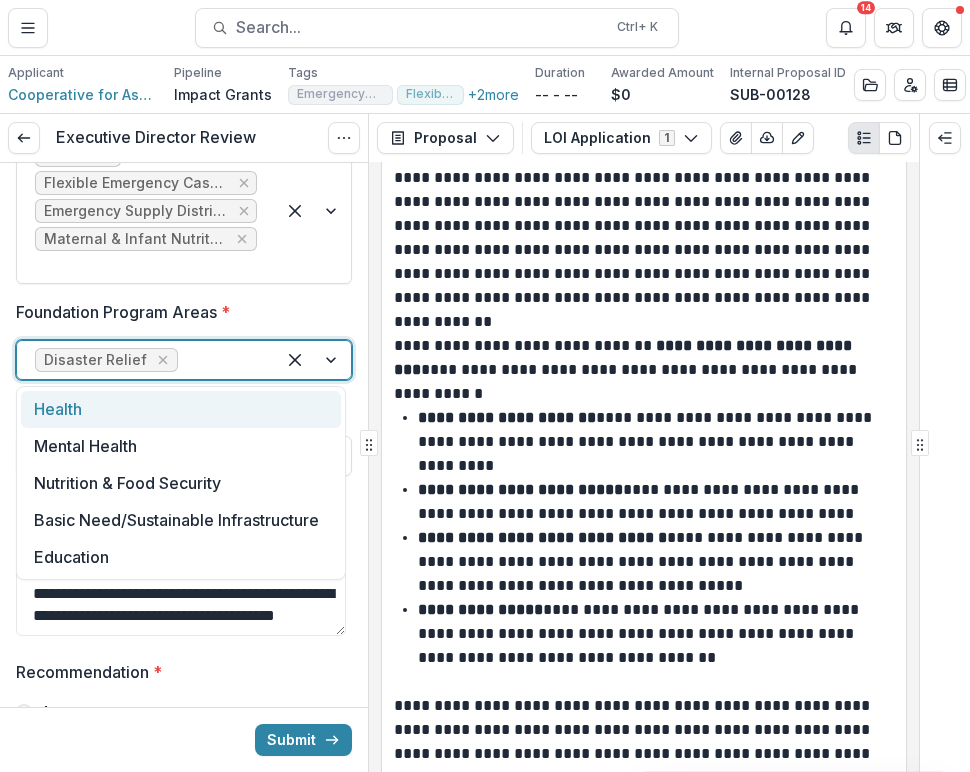 click at bounding box center (313, 360) 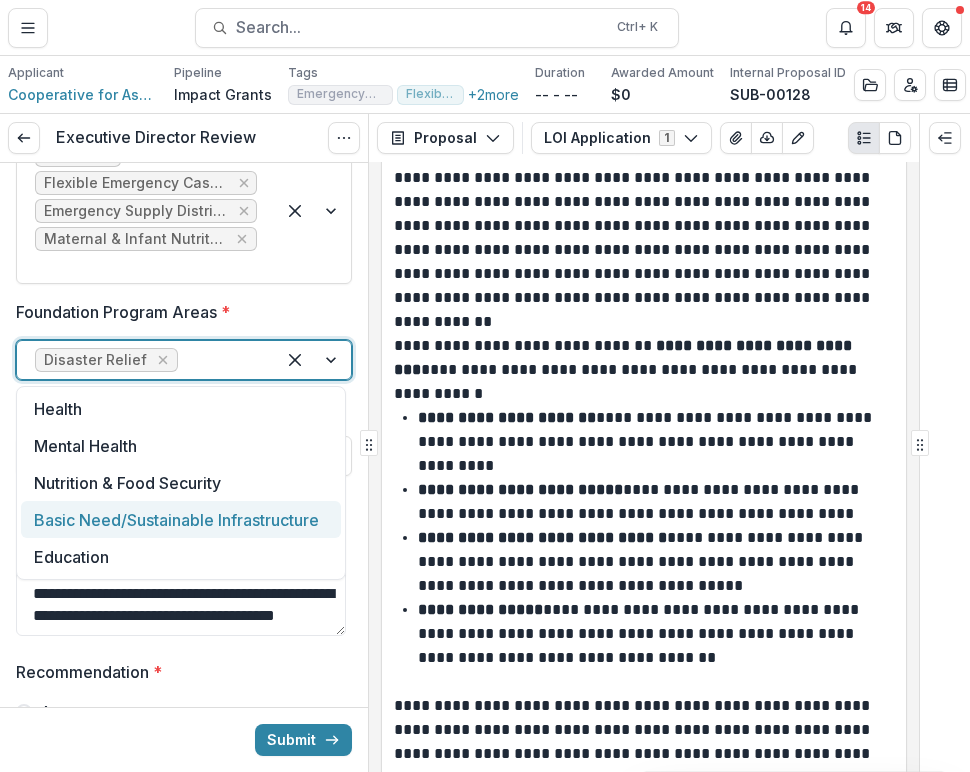 click on "Basic Need/Sustainable Infrastructure" at bounding box center [181, 519] 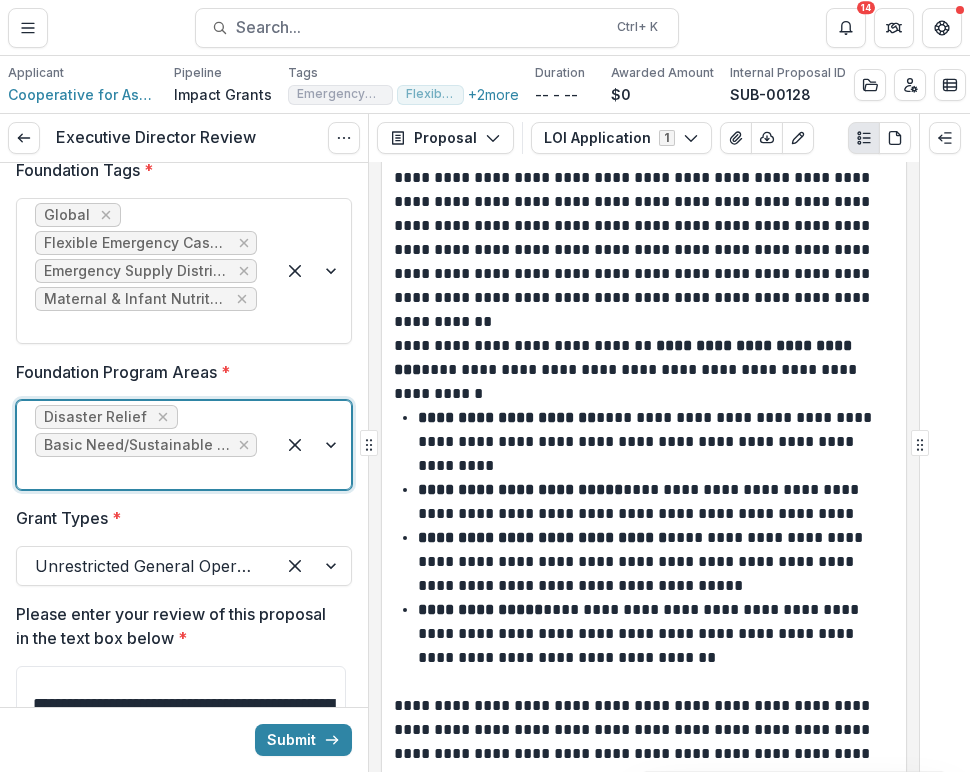 scroll, scrollTop: 19, scrollLeft: 0, axis: vertical 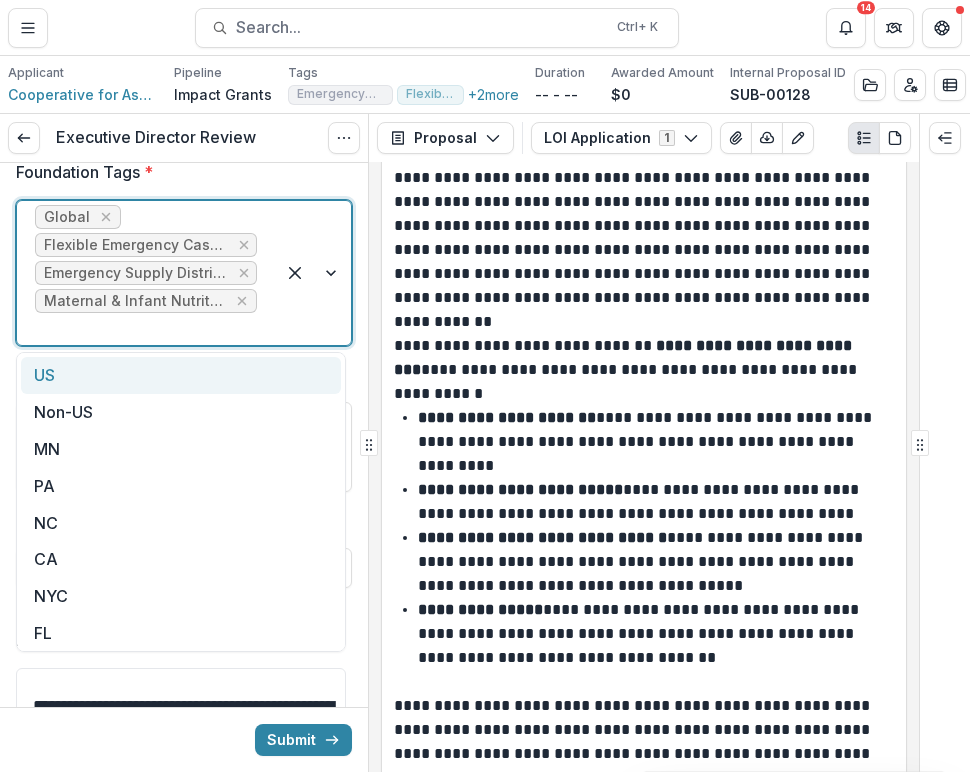 click at bounding box center (313, 273) 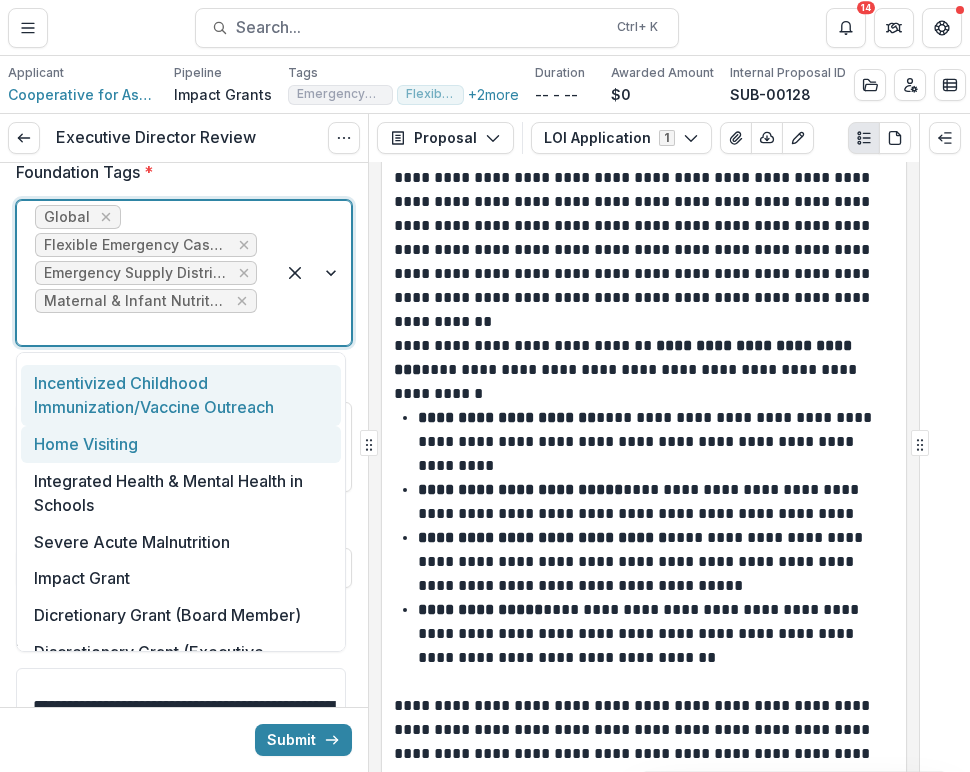 scroll, scrollTop: 578, scrollLeft: 0, axis: vertical 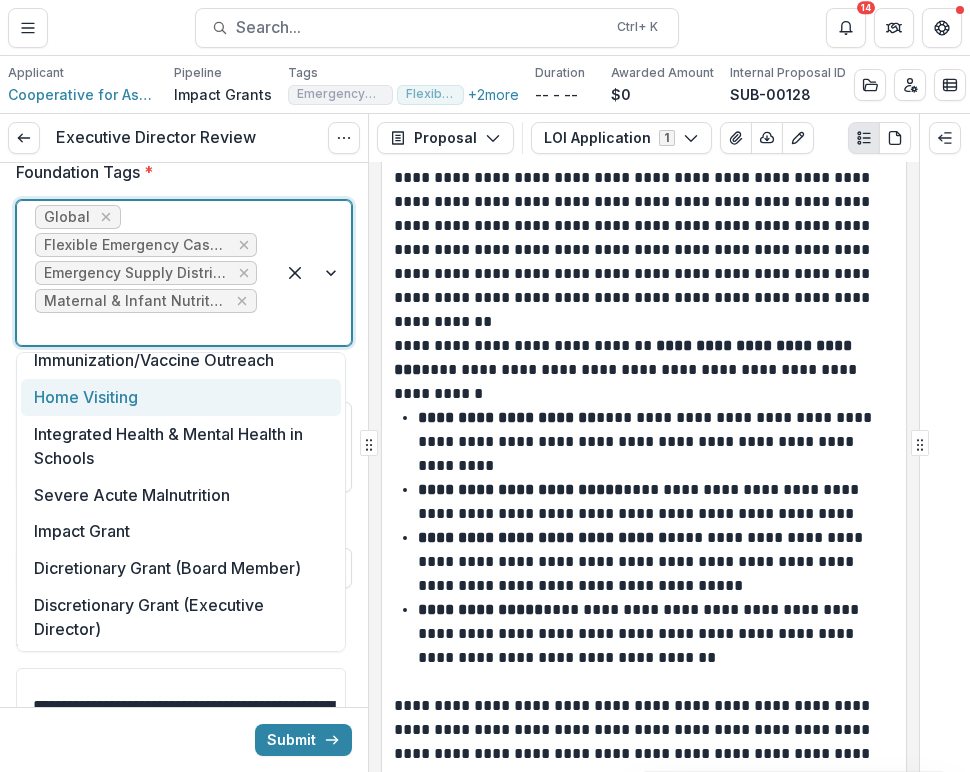 click on "**********" at bounding box center [184, 538] 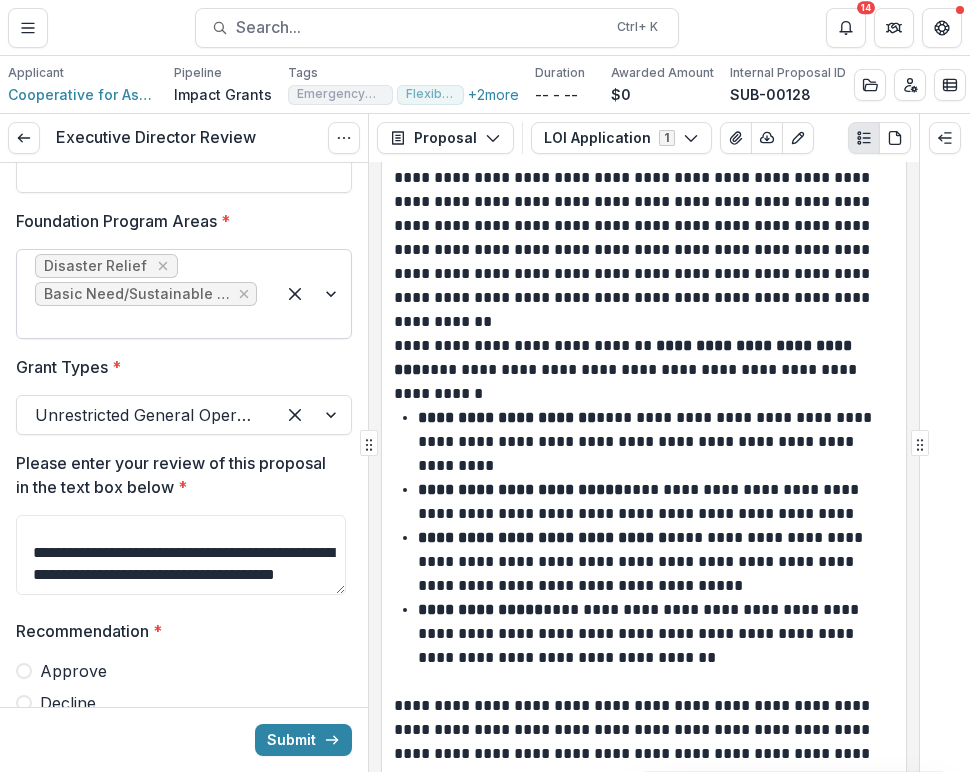 scroll, scrollTop: 273, scrollLeft: 0, axis: vertical 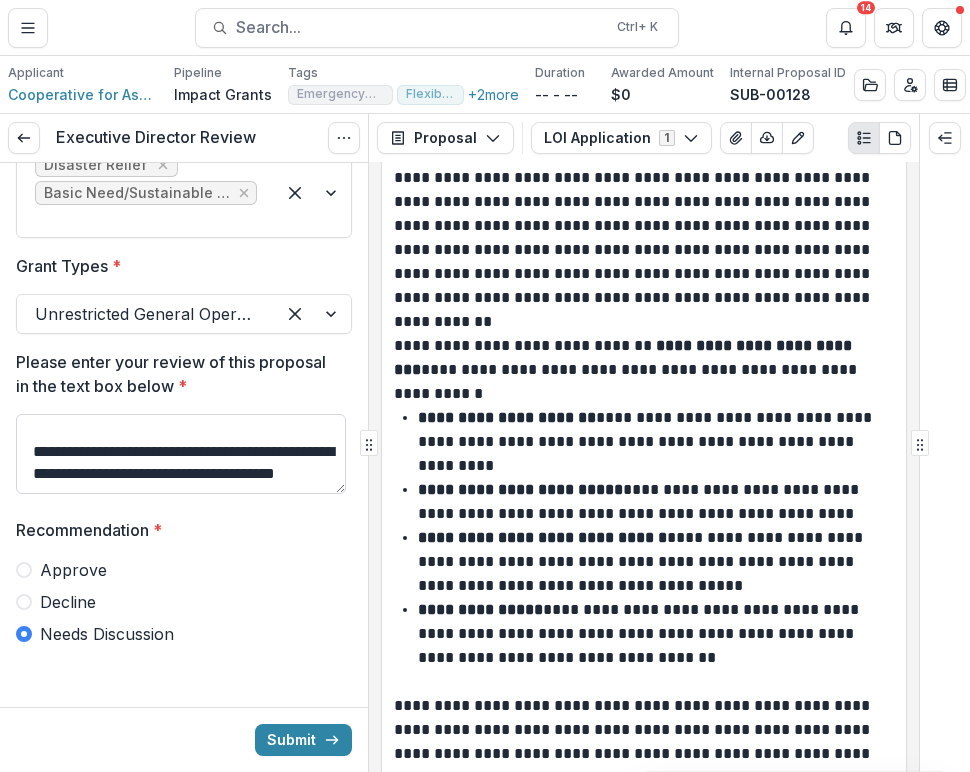 click on "**********" at bounding box center [181, 454] 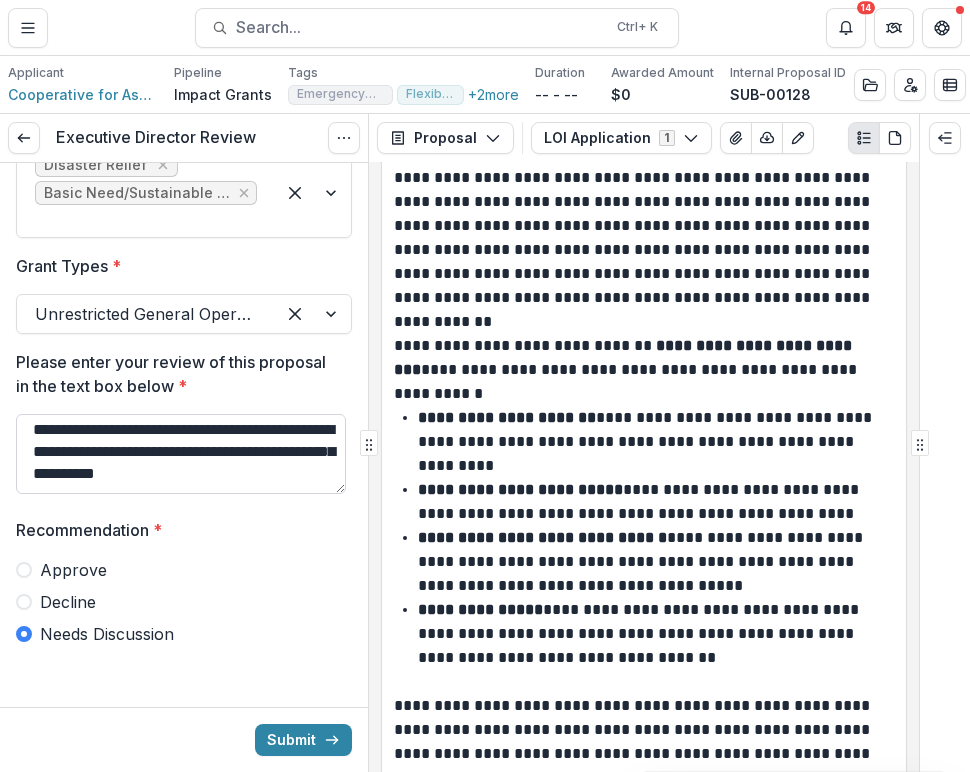 scroll, scrollTop: 368, scrollLeft: 0, axis: vertical 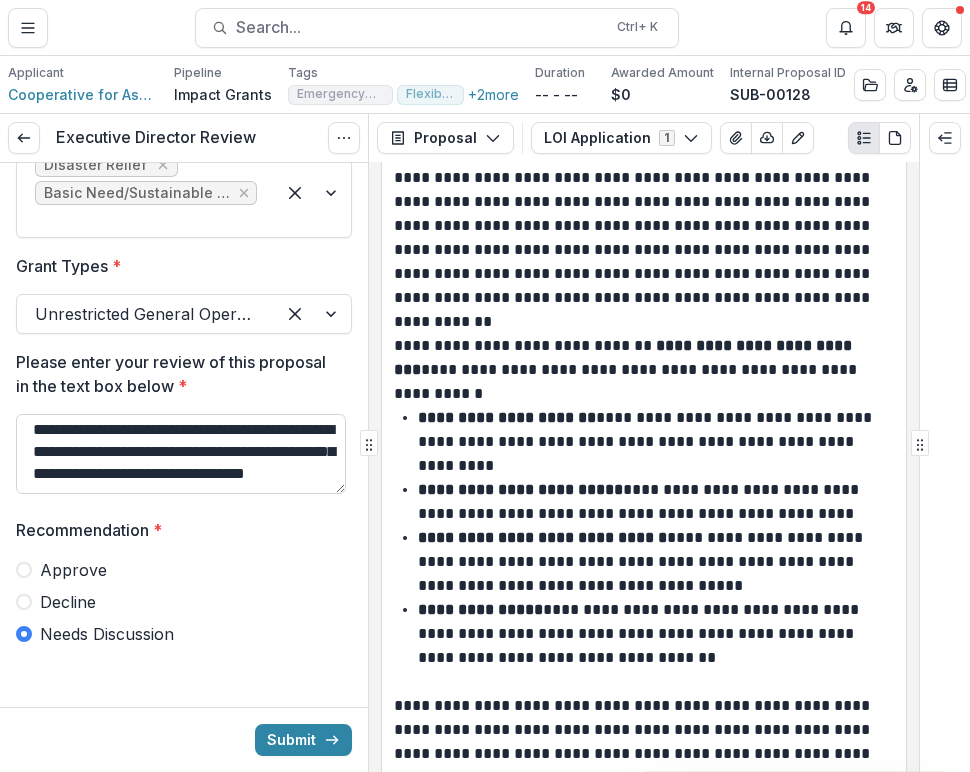 click on "**********" at bounding box center (181, 454) 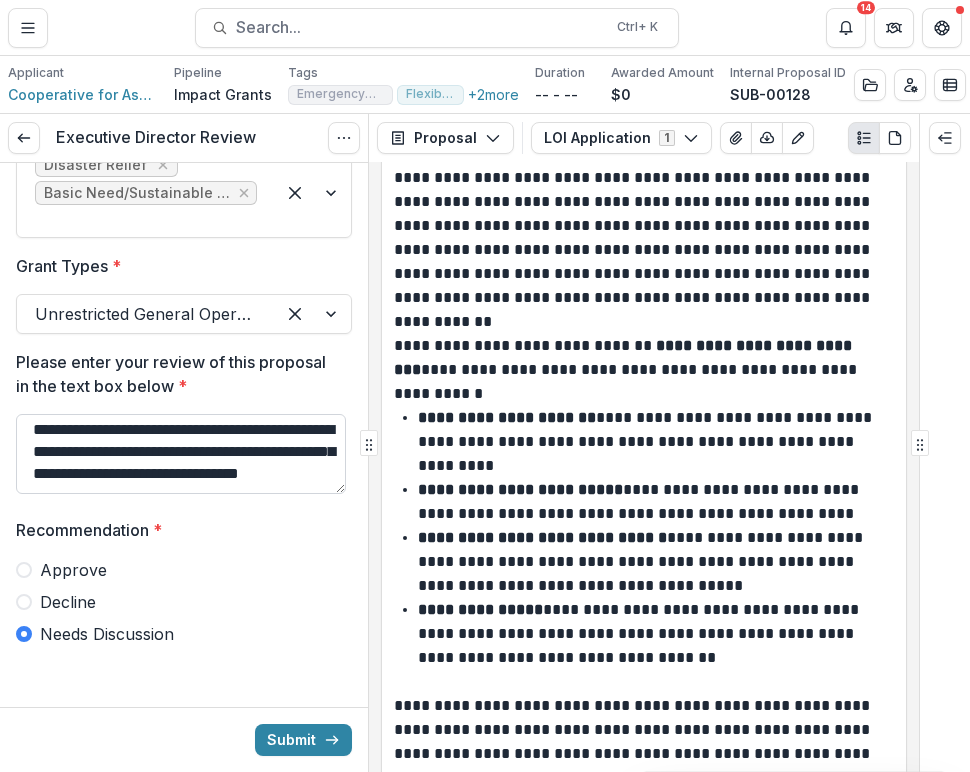 click on "**********" at bounding box center [181, 454] 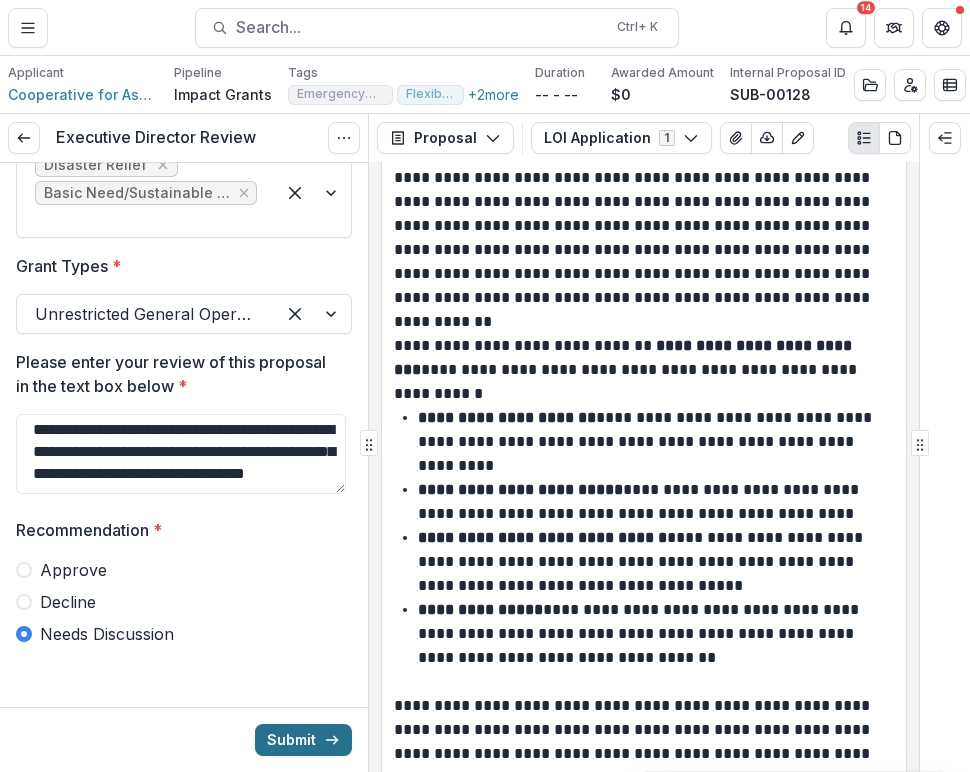 type on "**********" 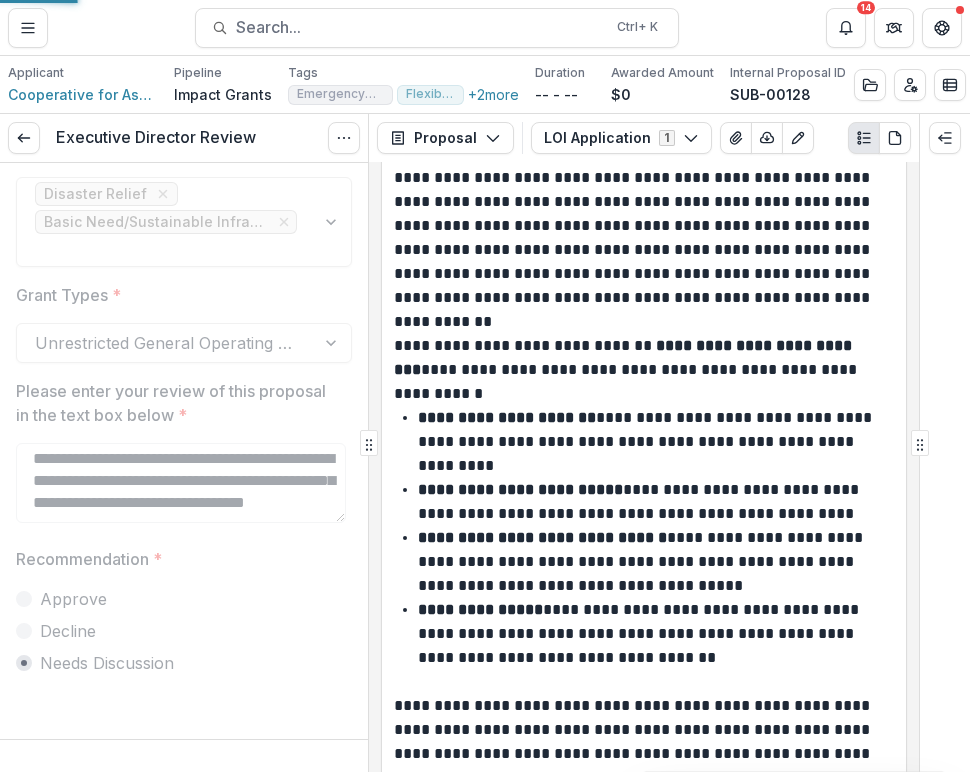 scroll, scrollTop: 213, scrollLeft: 0, axis: vertical 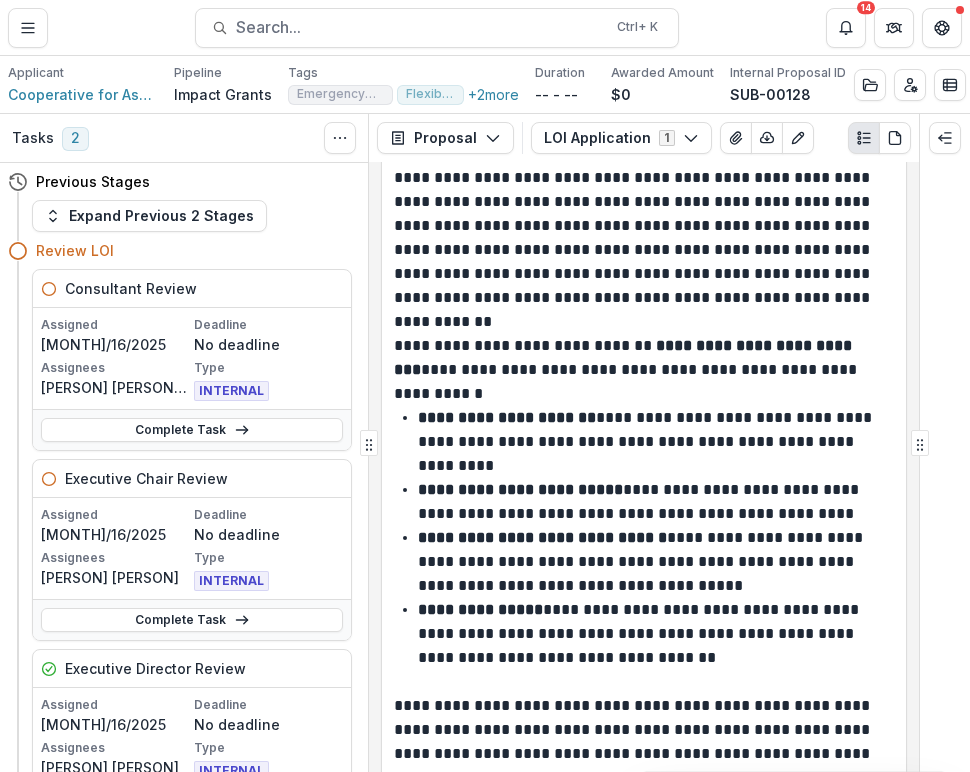 click on "**********" at bounding box center (653, 442) 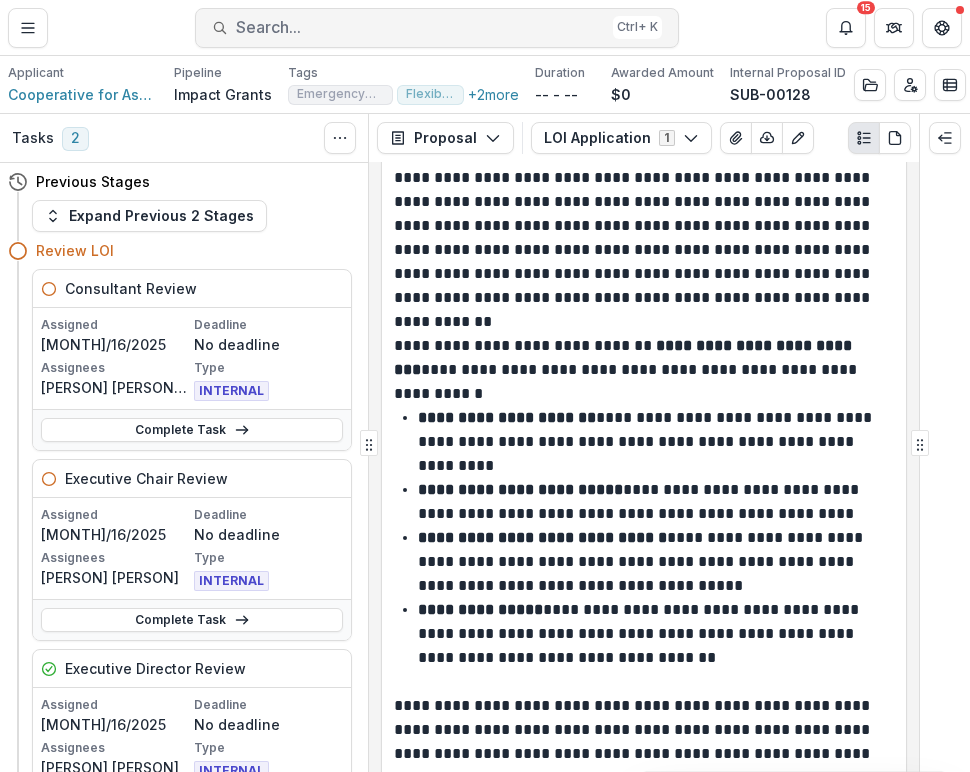 click on "Search..." at bounding box center (420, 27) 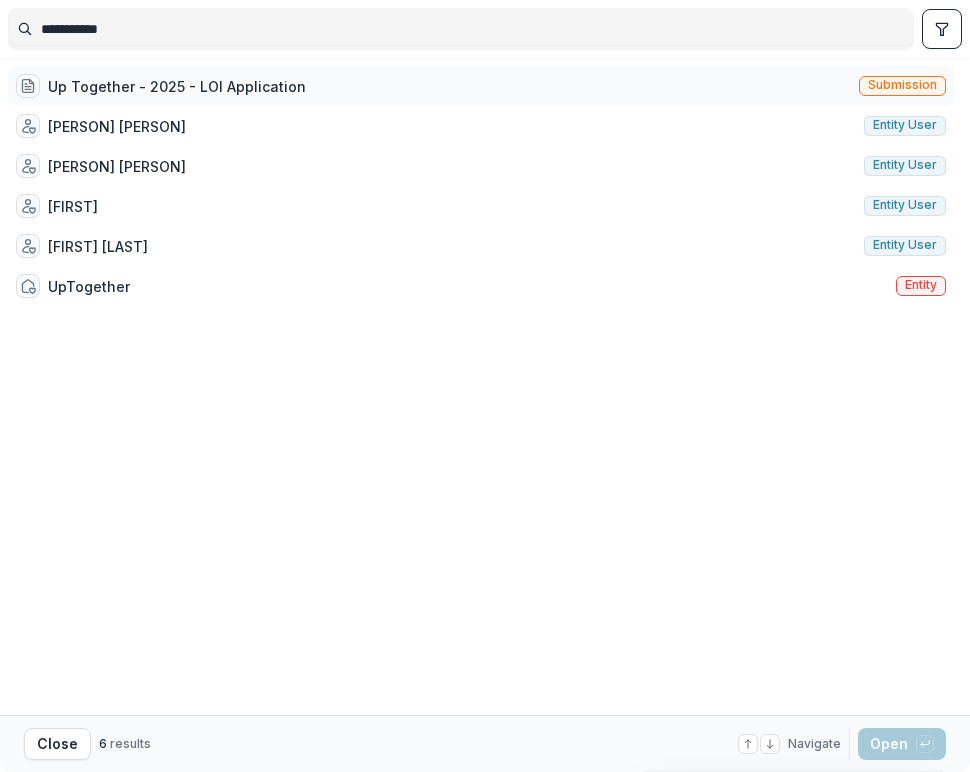 type on "**********" 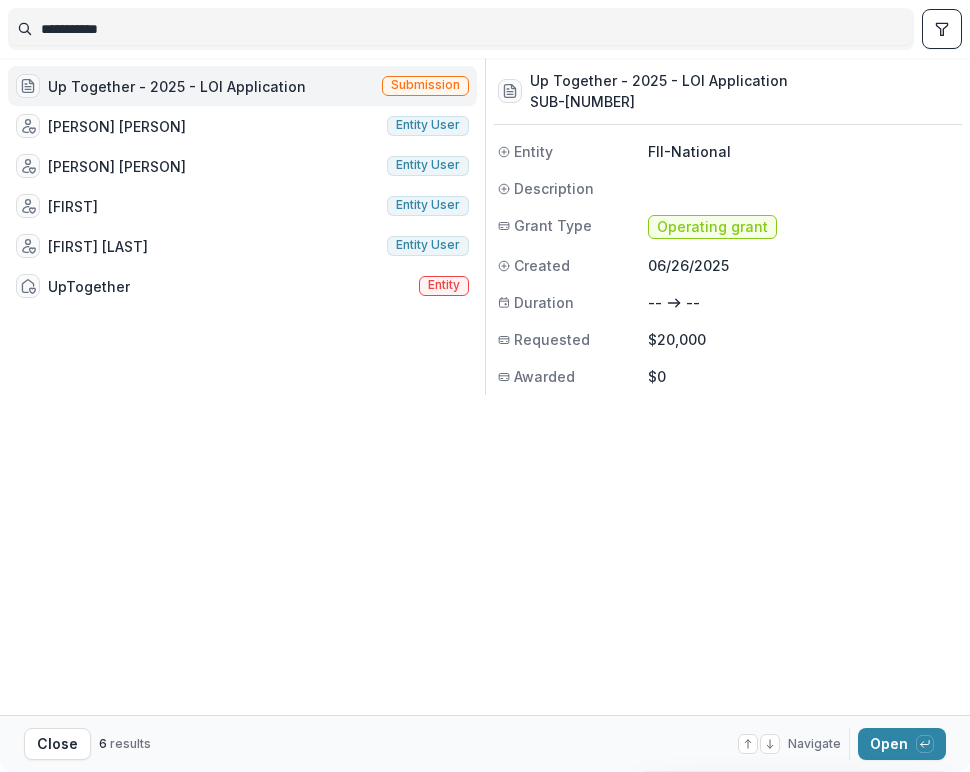 click on "Up Together - 2025 - LOI Application" at bounding box center (177, 86) 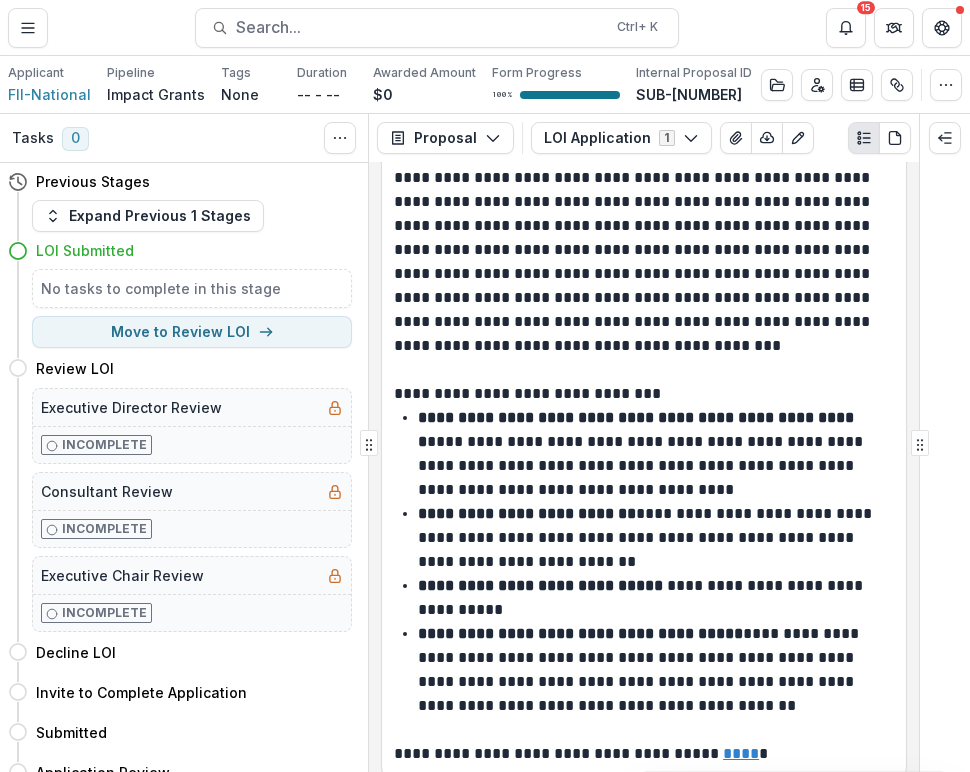 scroll, scrollTop: 4568, scrollLeft: 0, axis: vertical 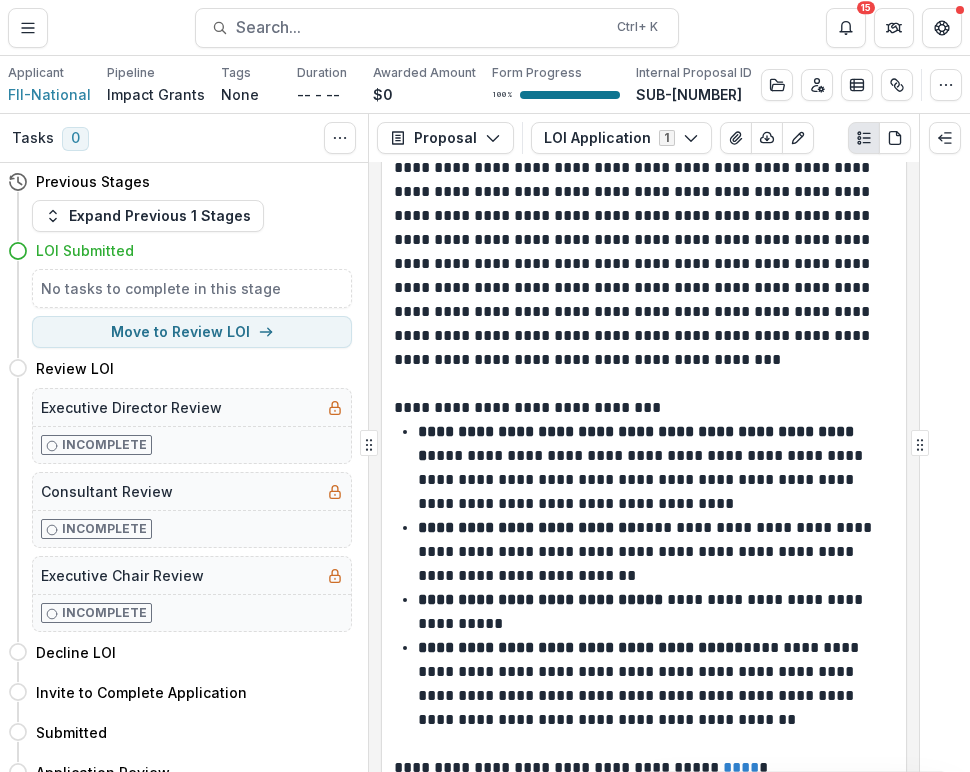 click on "LOI Submitted" at bounding box center [194, 250] 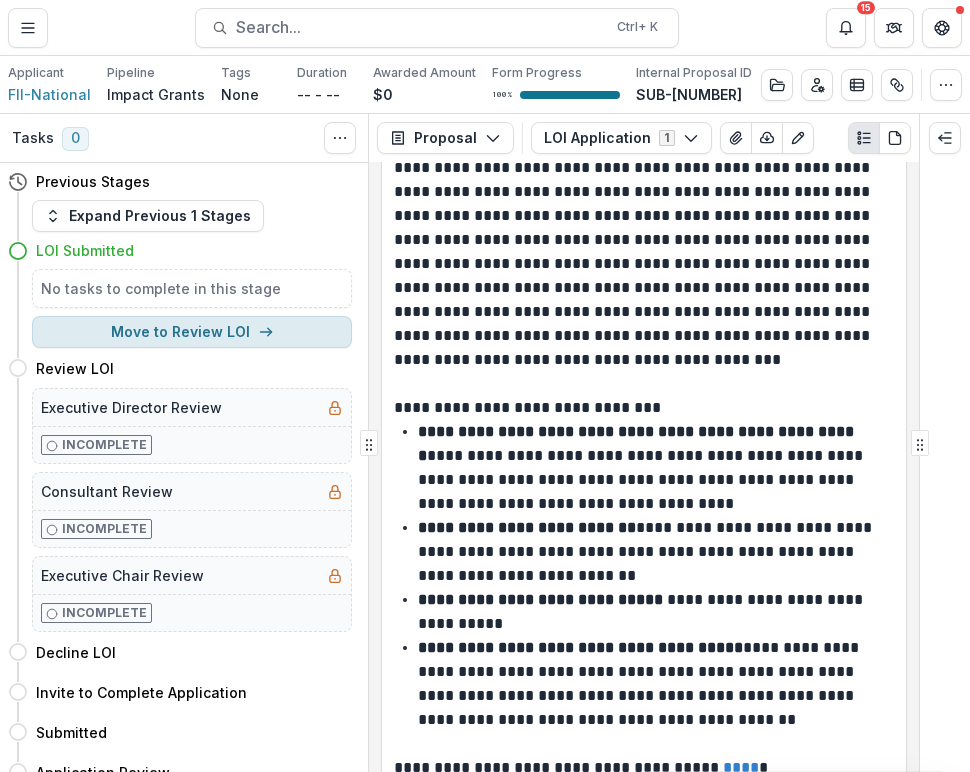 click on "Move to Review LOI" at bounding box center [192, 332] 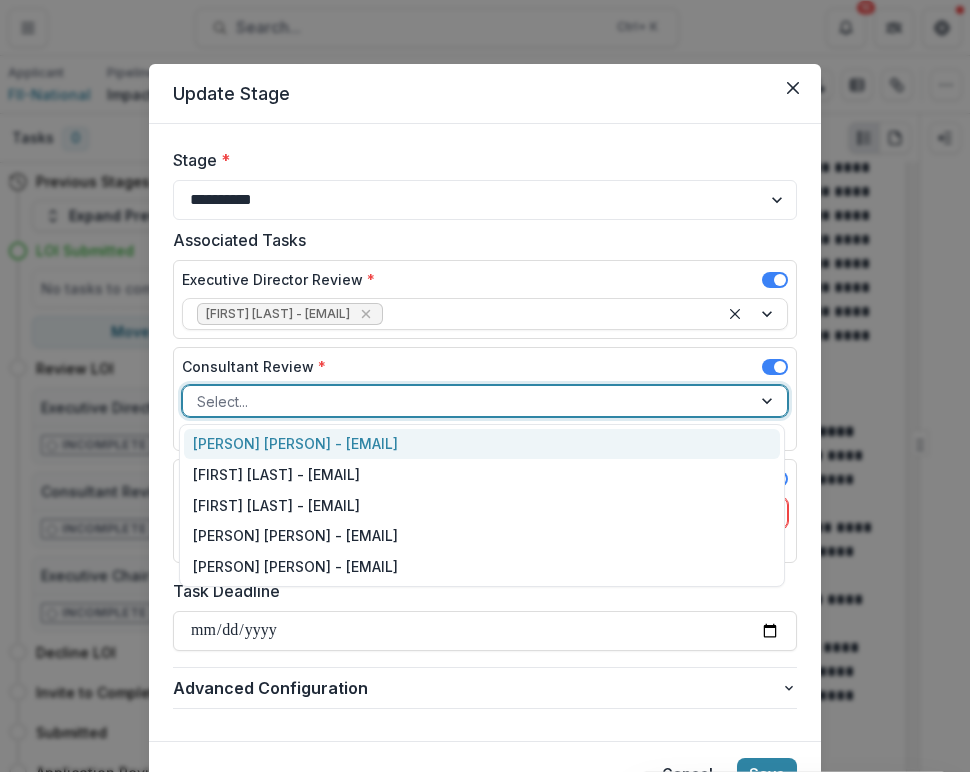 click at bounding box center (467, 401) 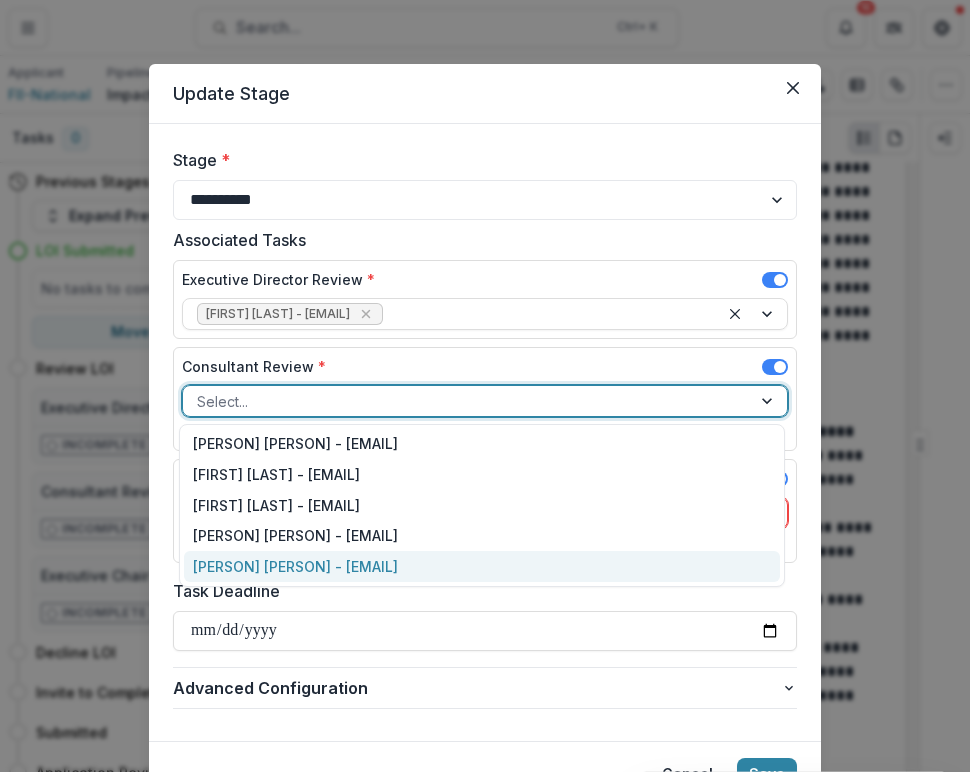 click on "[PERSON] [PERSON] - [EMAIL]" at bounding box center (482, 566) 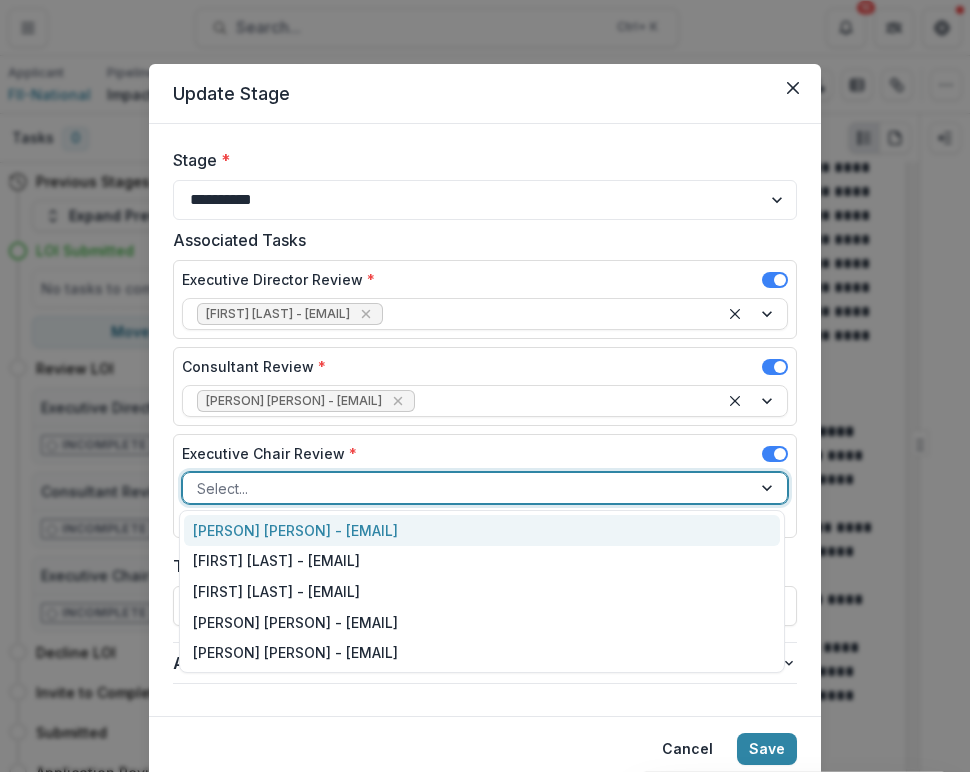 click at bounding box center (467, 488) 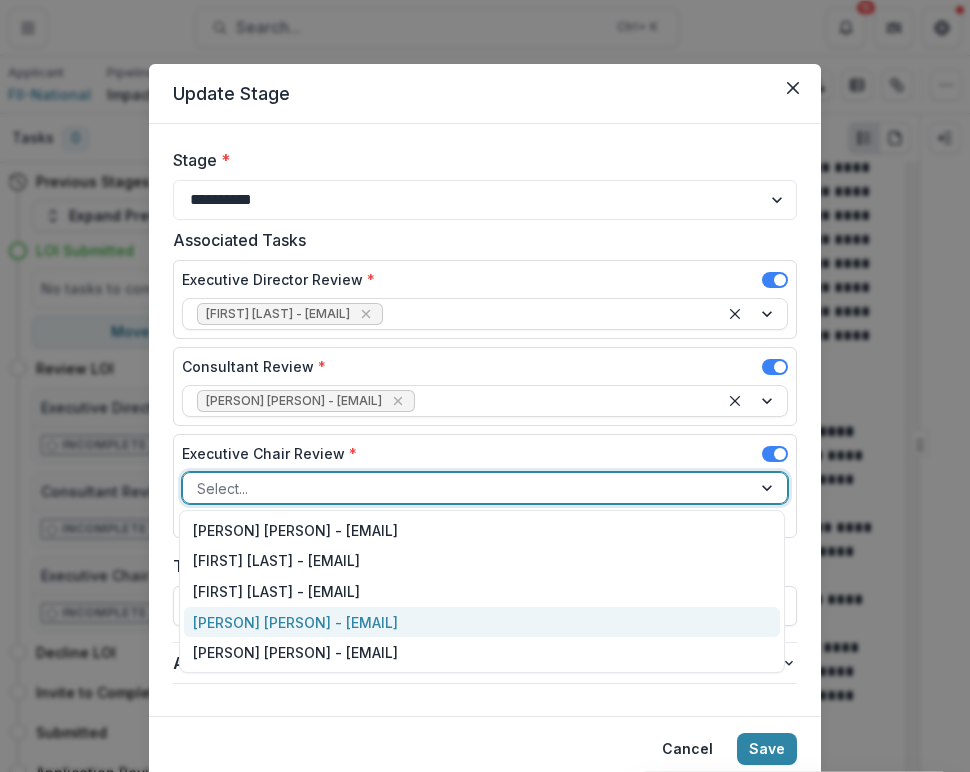 click on "[PERSON] [PERSON] - [EMAIL]" at bounding box center [482, 622] 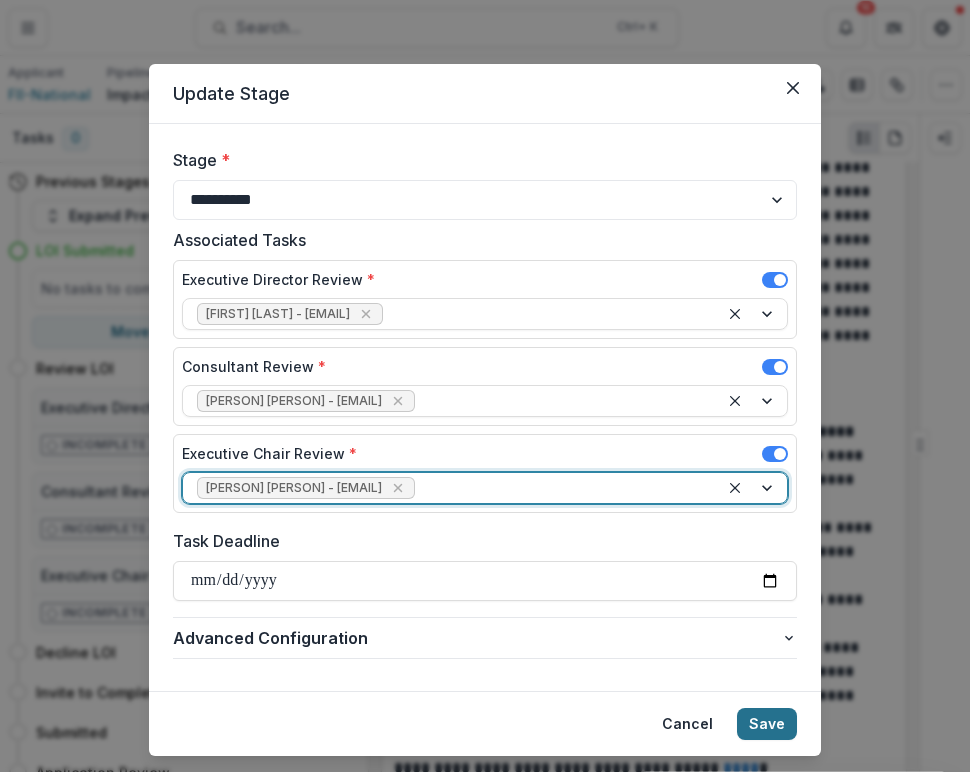 click on "Save" at bounding box center [767, 724] 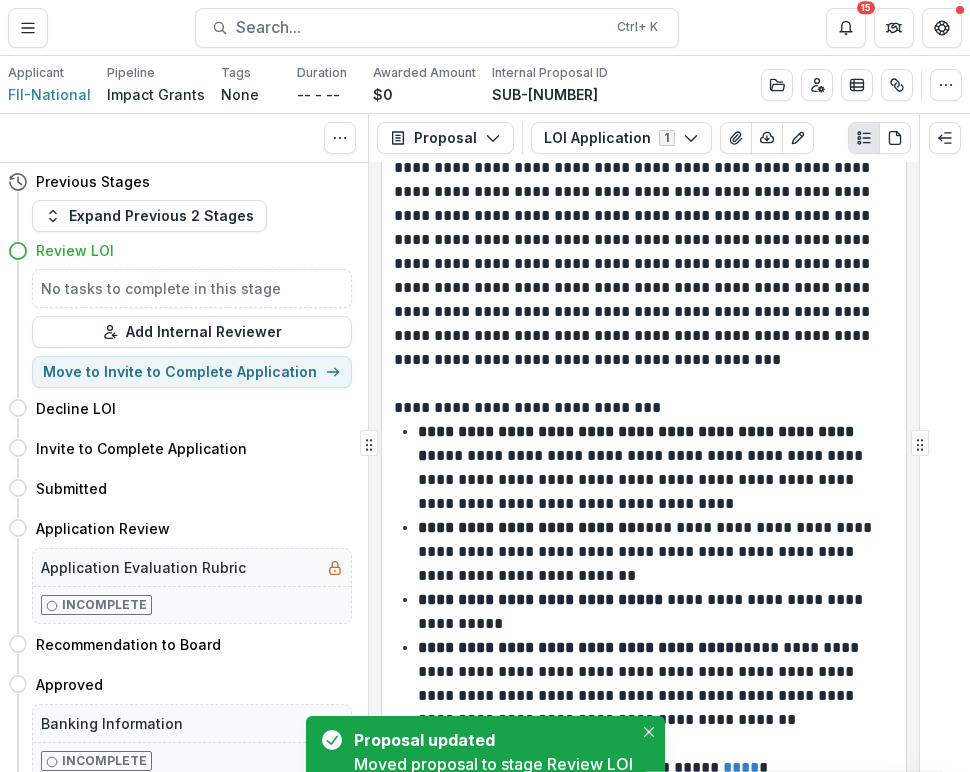 scroll, scrollTop: 4640, scrollLeft: 0, axis: vertical 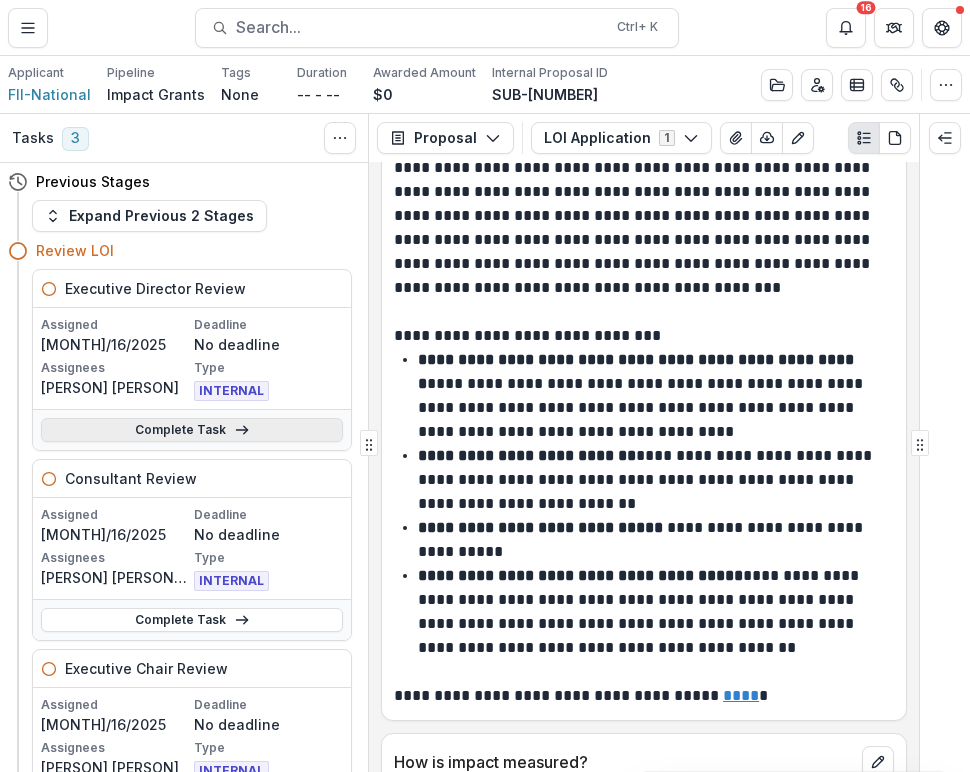 click on "Complete Task" at bounding box center (192, 430) 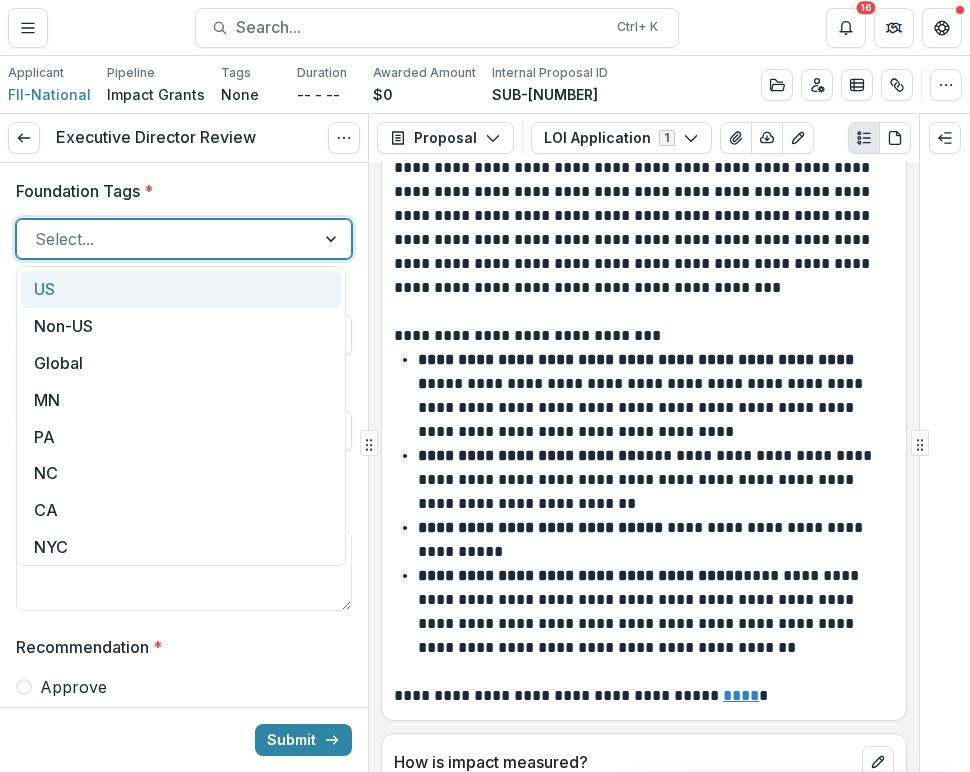 click at bounding box center [333, 239] 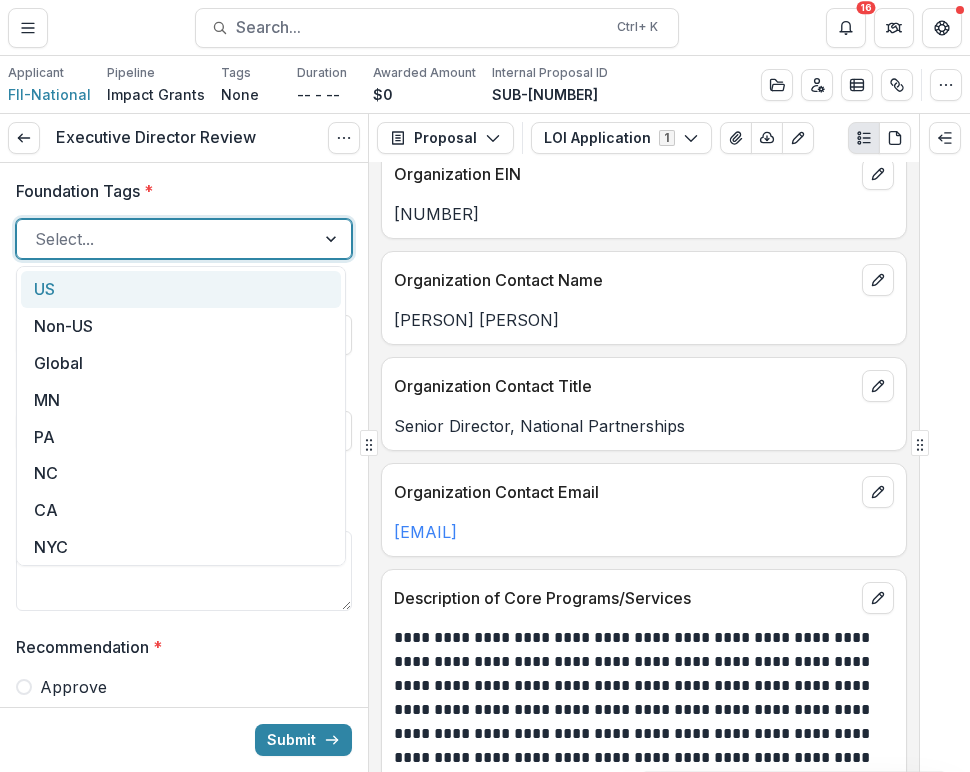 scroll, scrollTop: 572, scrollLeft: 0, axis: vertical 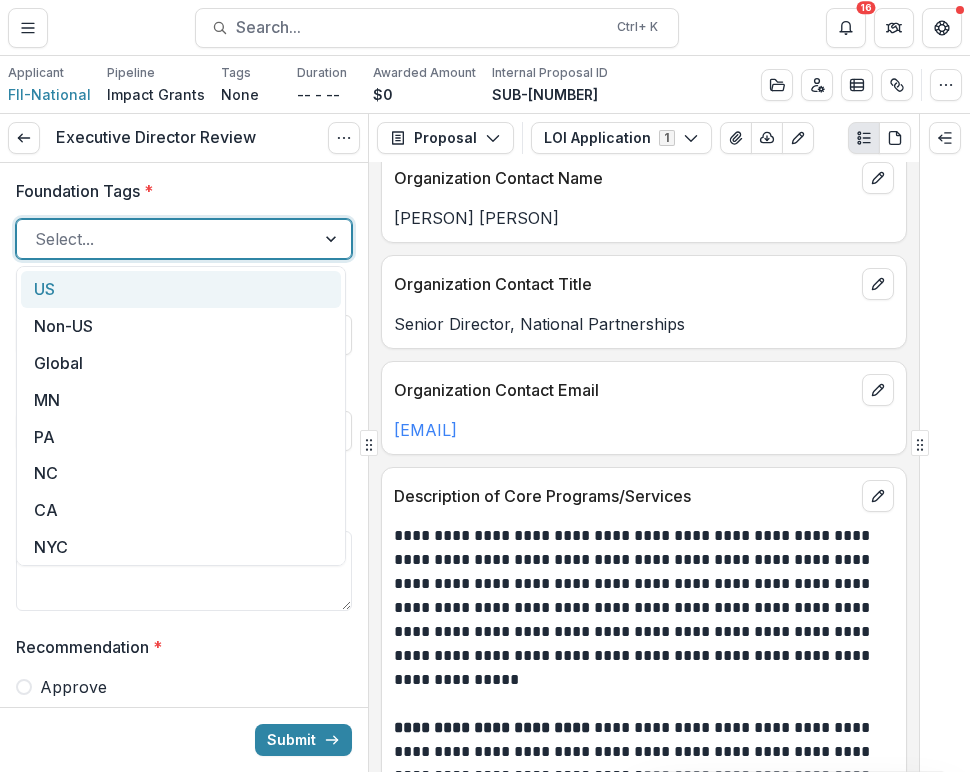 click at bounding box center [333, 239] 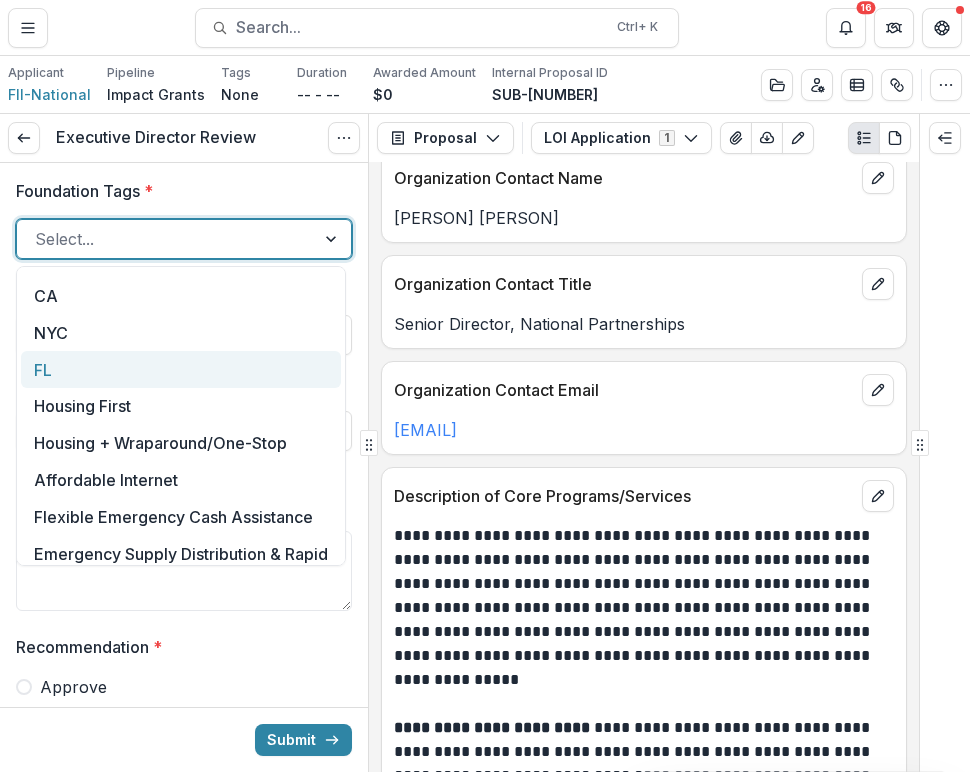scroll, scrollTop: 234, scrollLeft: 0, axis: vertical 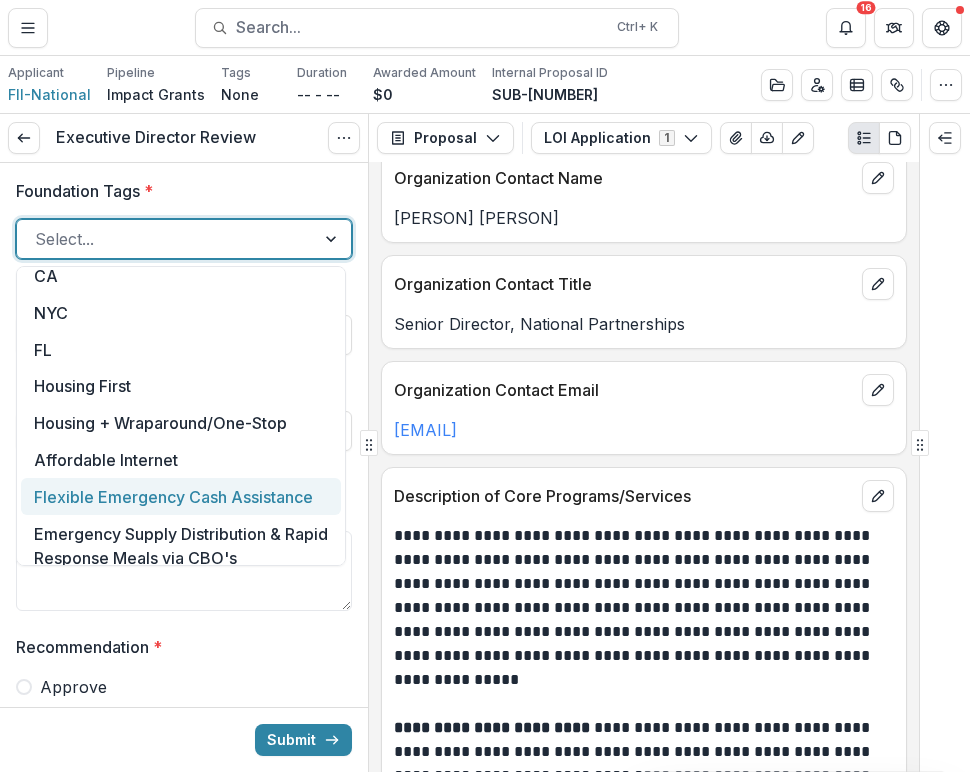 click on "Flexible Emergency Cash Assistance" at bounding box center [181, 496] 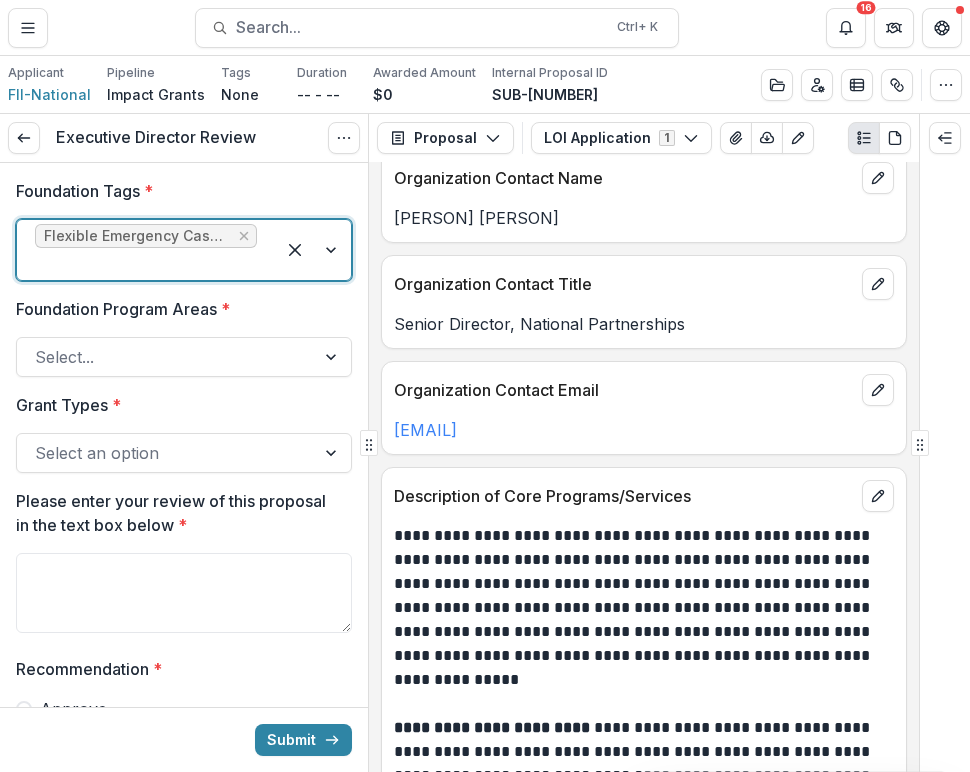 click at bounding box center (313, 250) 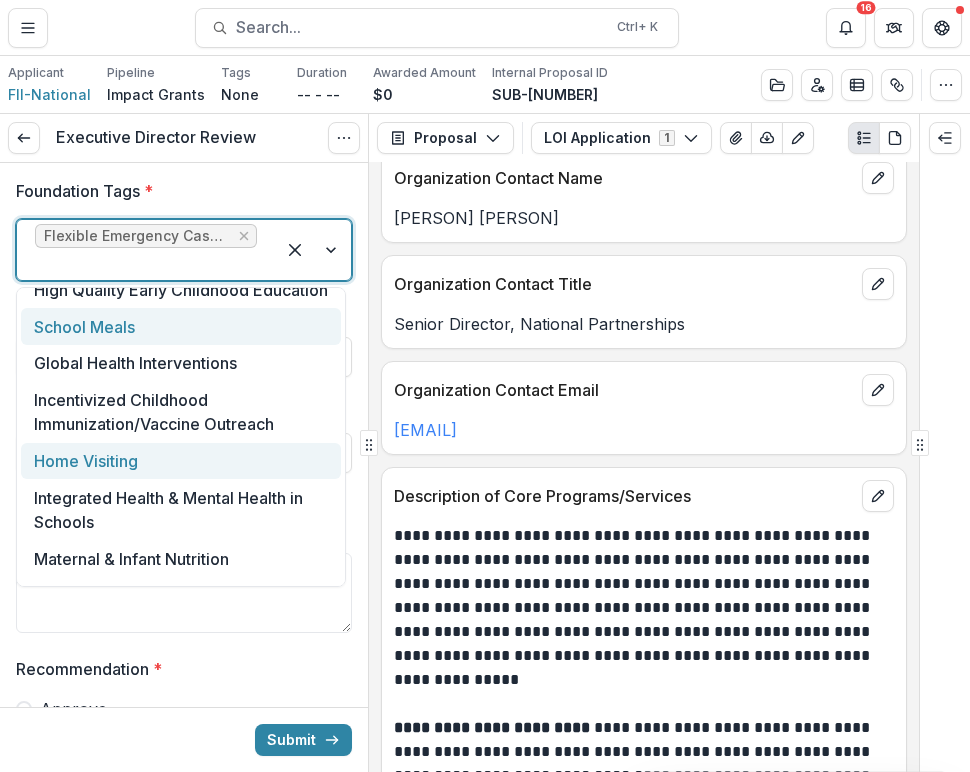scroll, scrollTop: 645, scrollLeft: 0, axis: vertical 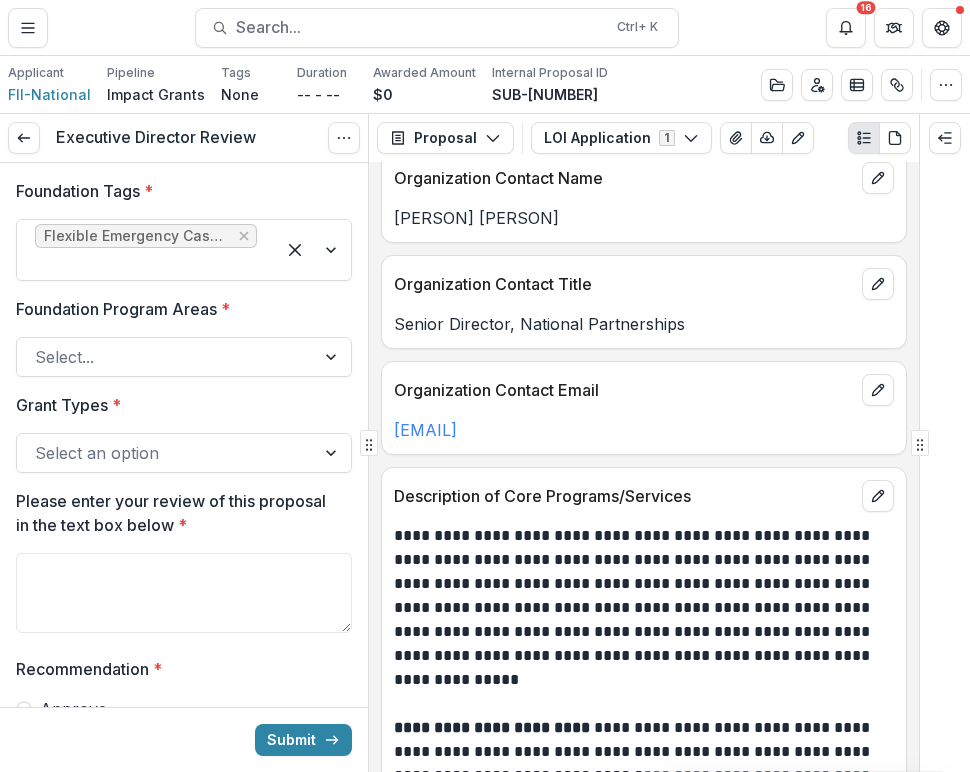 click on "**********" at bounding box center (641, 608) 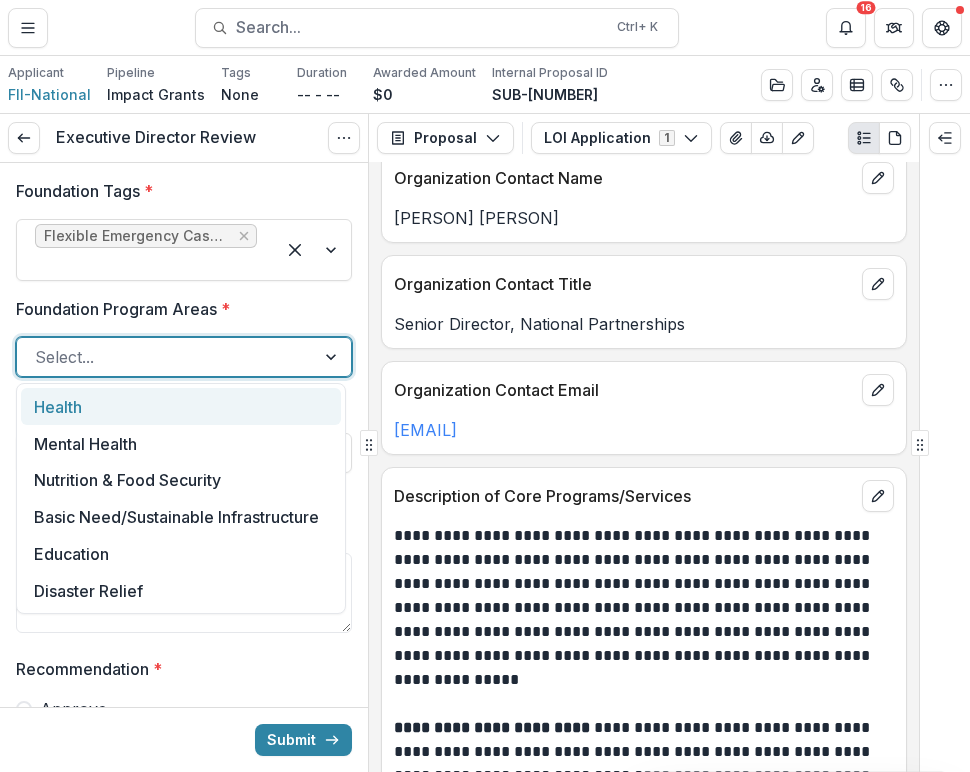 click at bounding box center (333, 357) 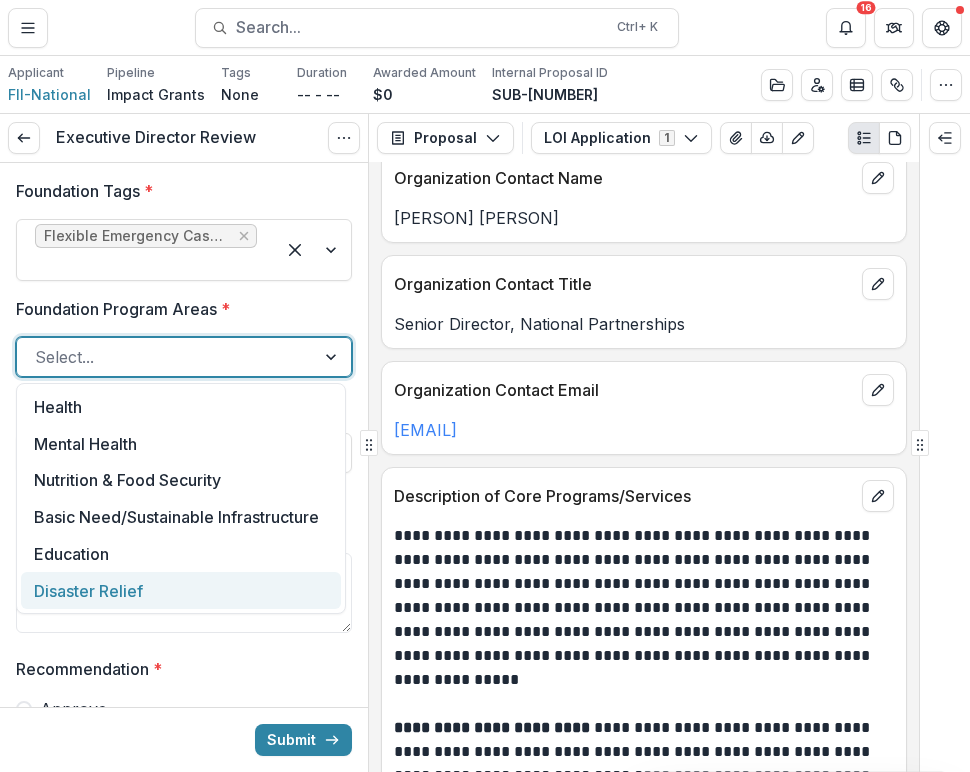 click on "Disaster Relief" at bounding box center (181, 590) 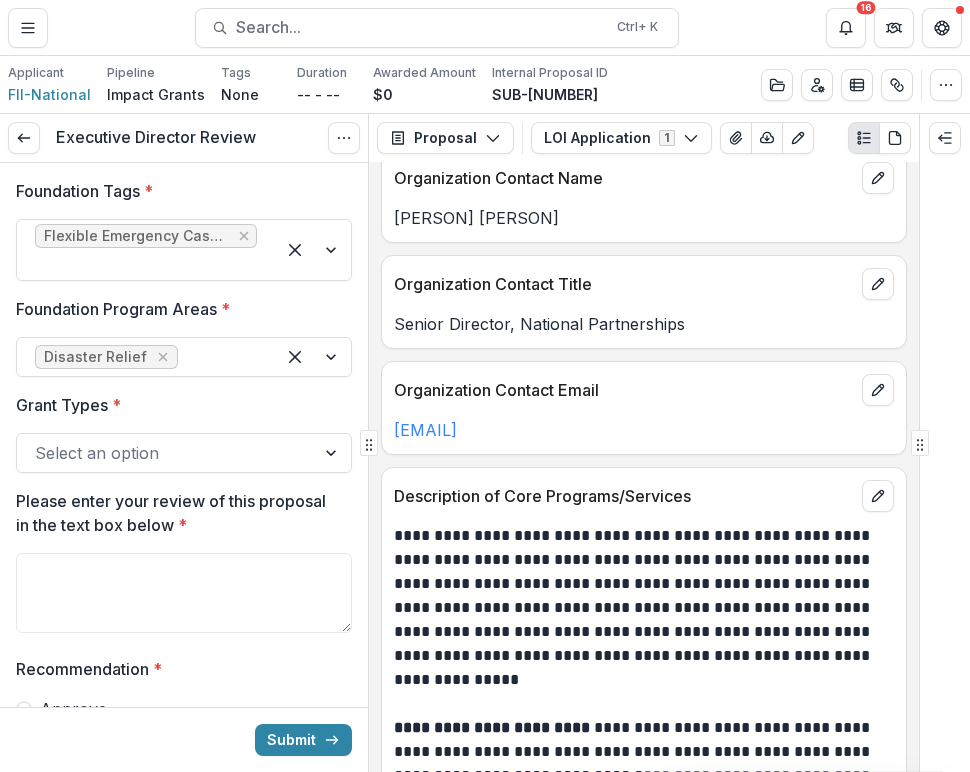 click at bounding box center [945, 443] 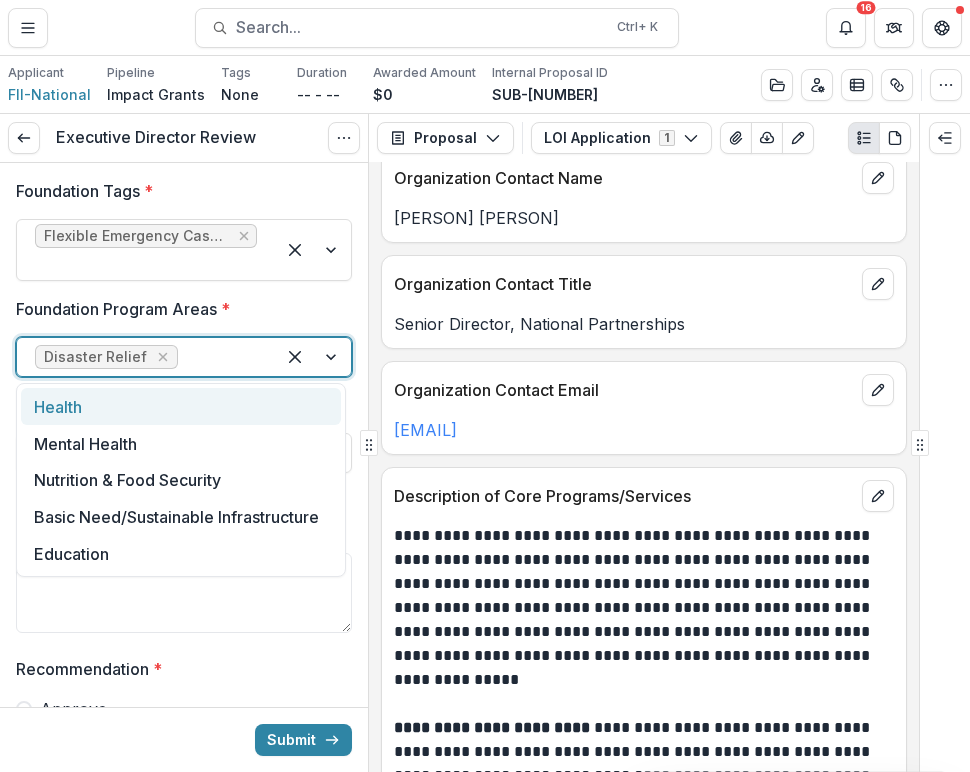click at bounding box center [313, 357] 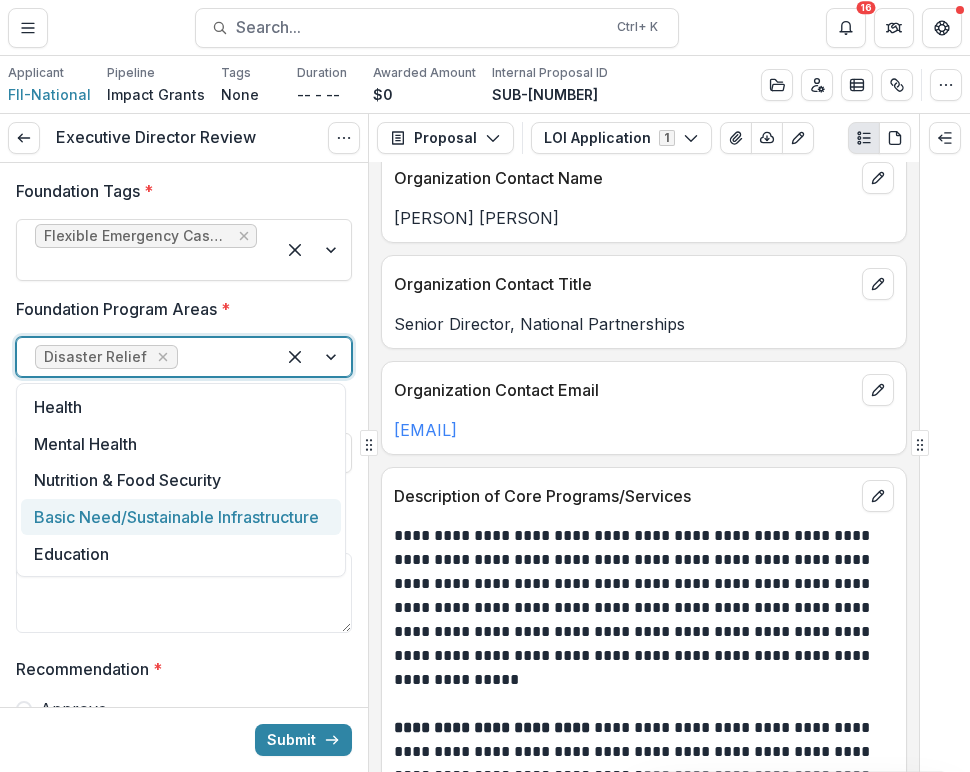 click on "Basic Need/Sustainable Infrastructure" at bounding box center [181, 517] 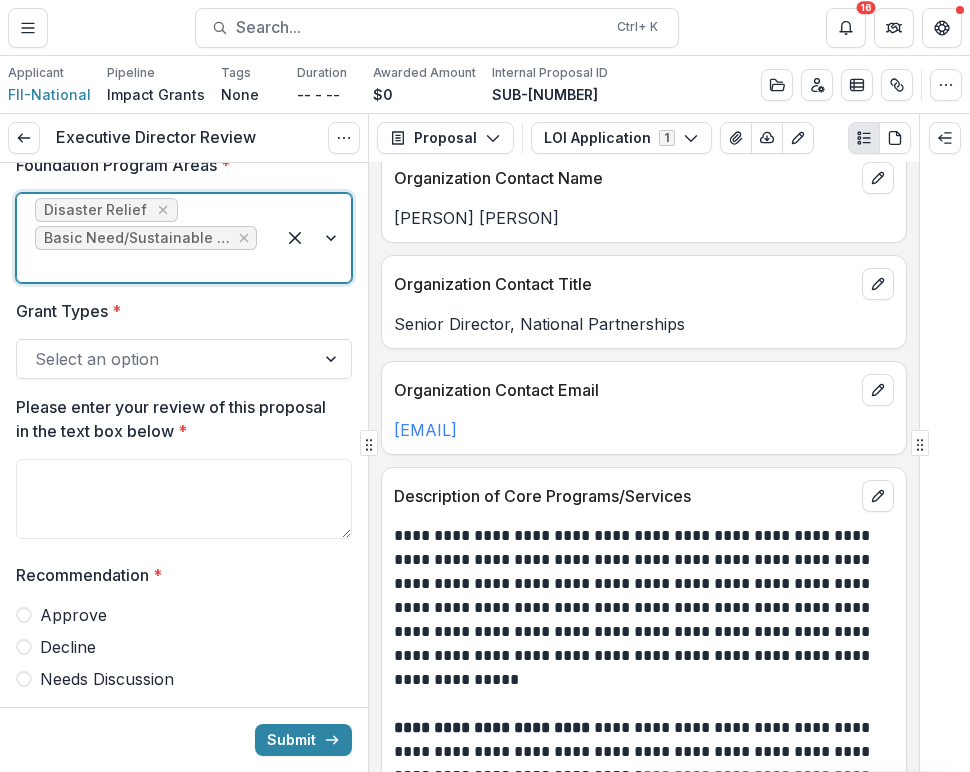 scroll, scrollTop: 151, scrollLeft: 0, axis: vertical 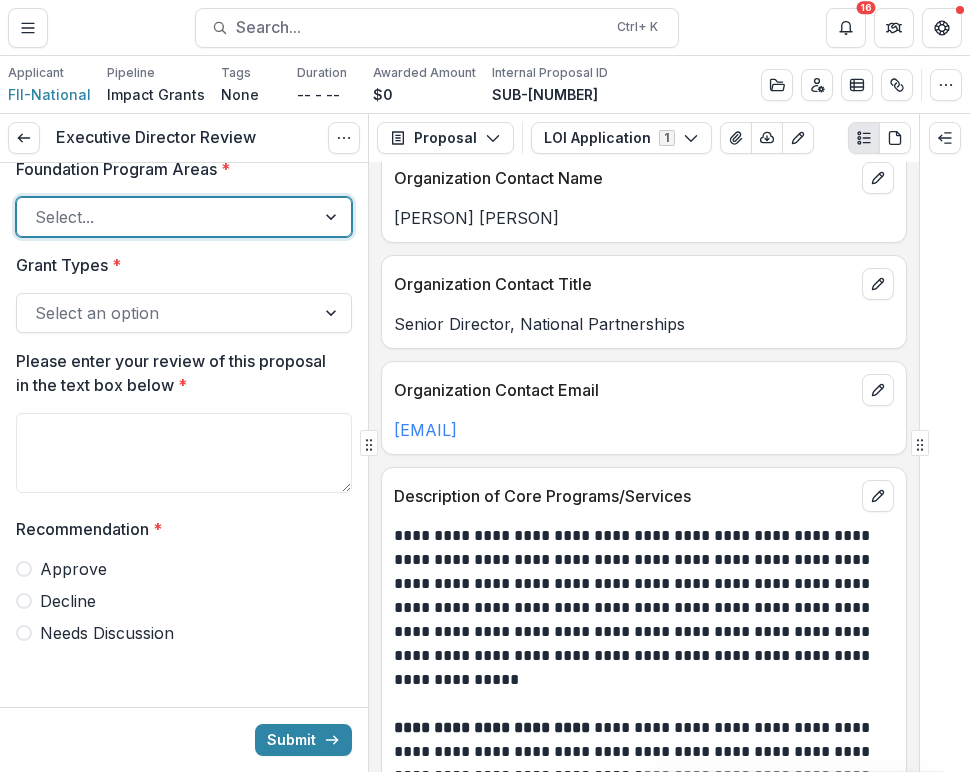 click at bounding box center (333, 313) 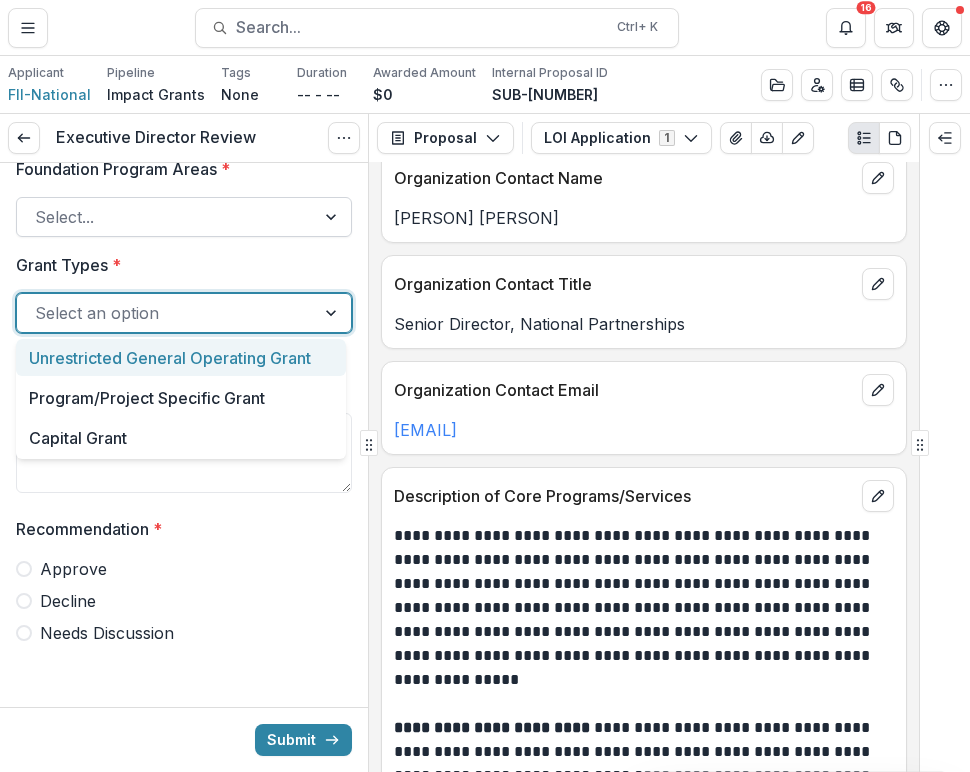 click on "Unrestricted General Operating Grant" at bounding box center (181, 357) 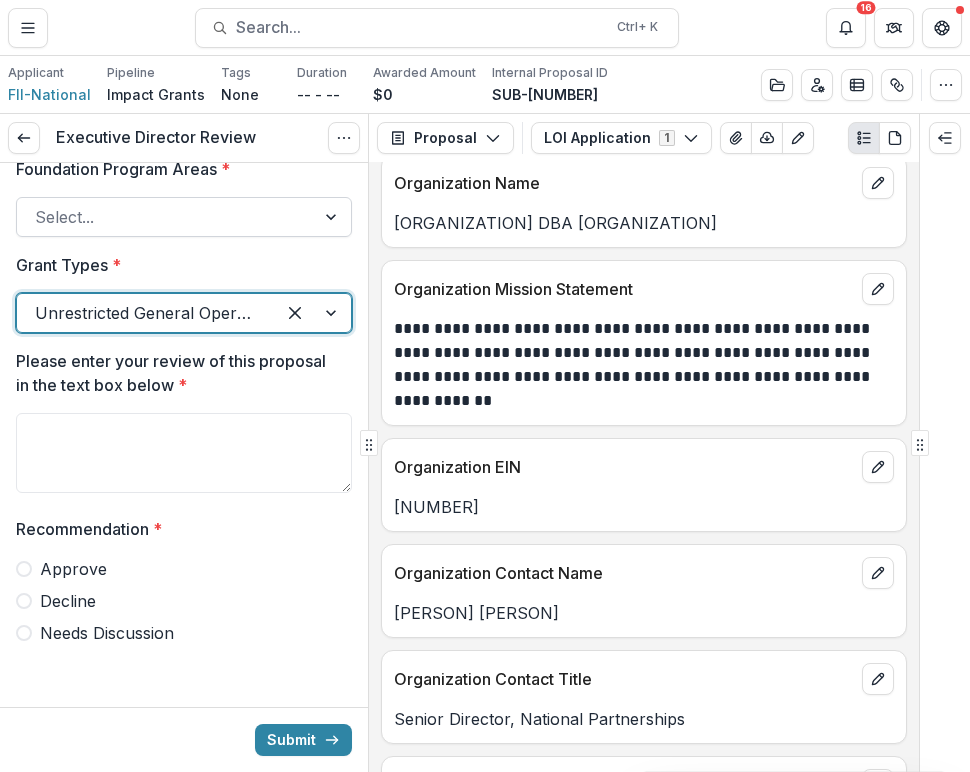 scroll, scrollTop: 154, scrollLeft: 0, axis: vertical 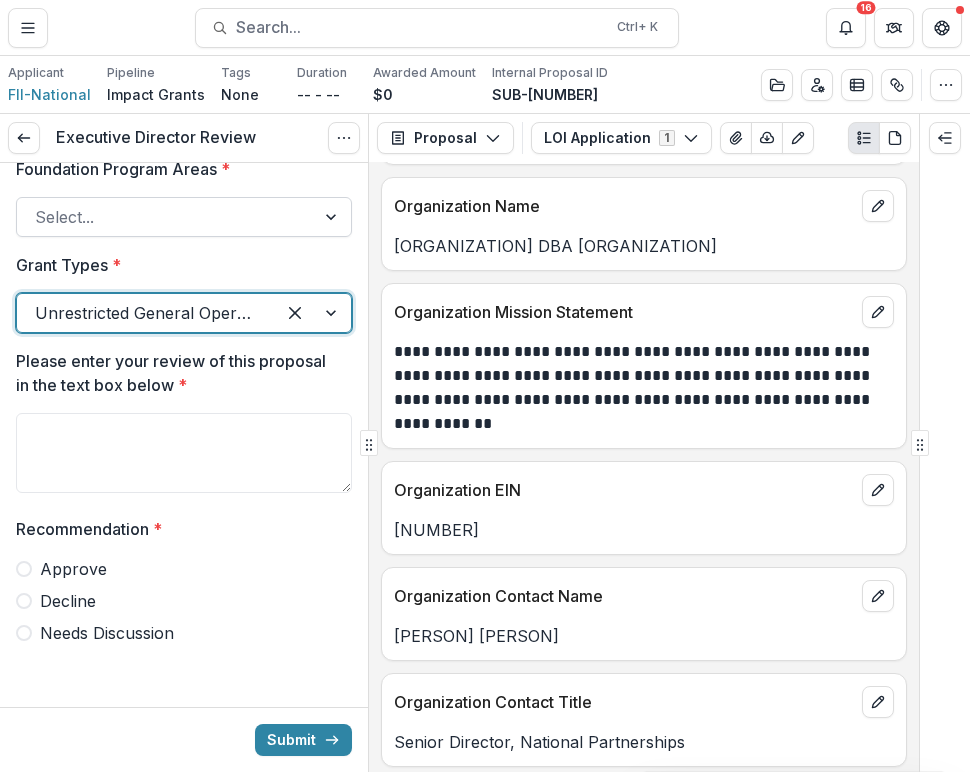 click on "Needs Discussion" at bounding box center [107, 633] 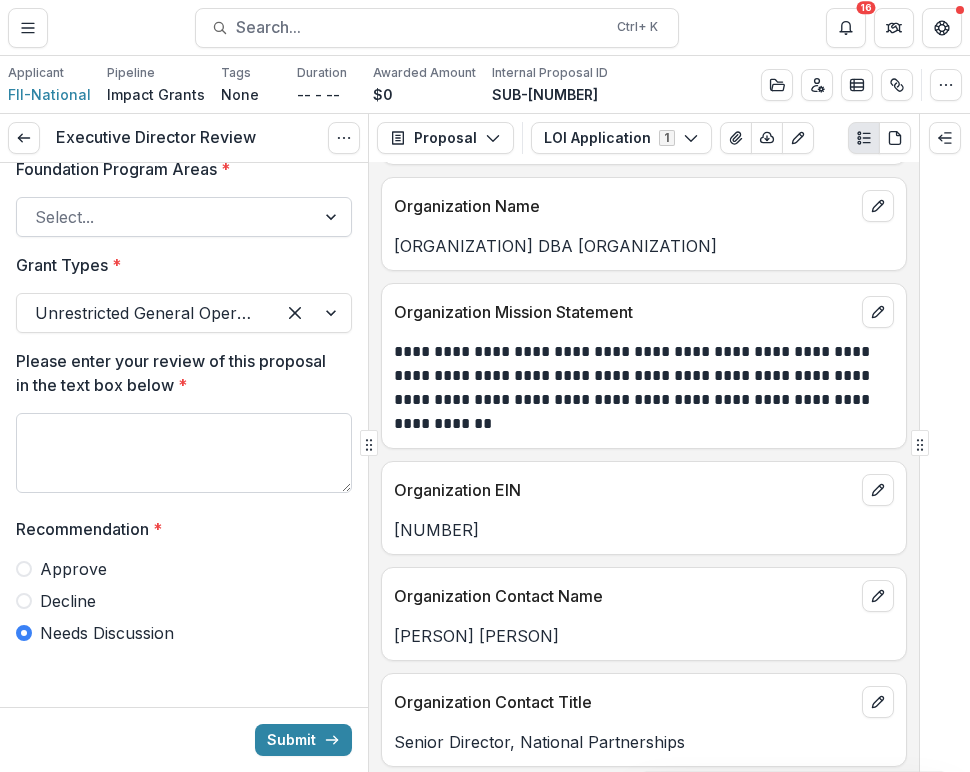 click on "Please enter your review of this proposal in the text box below *" at bounding box center [184, 453] 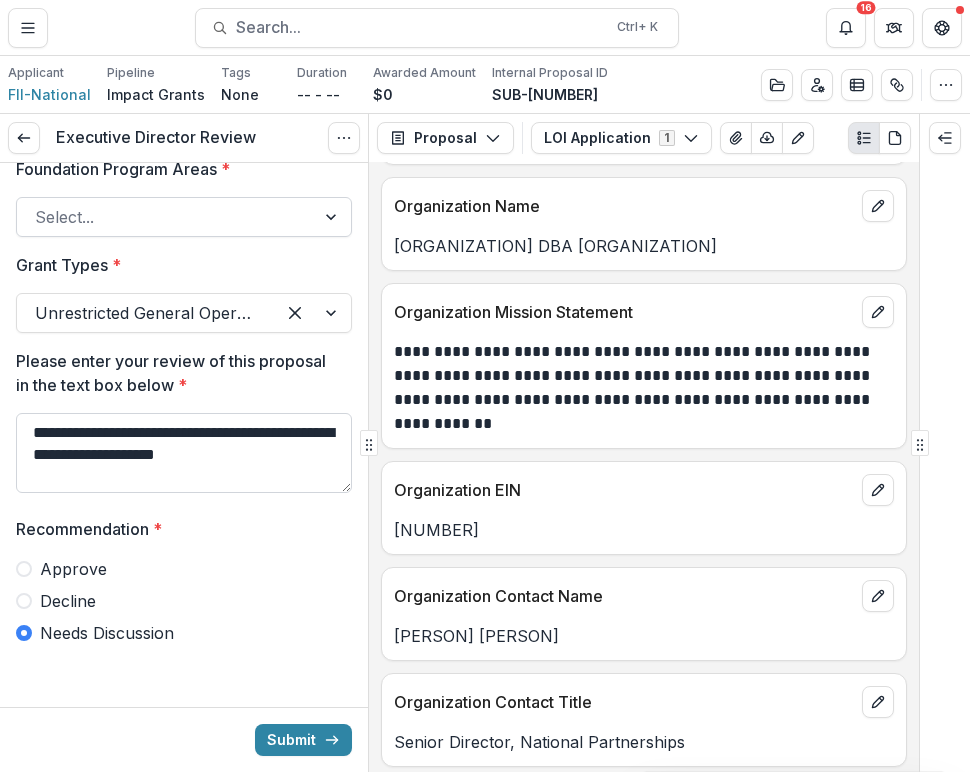 click on "**********" at bounding box center [184, 453] 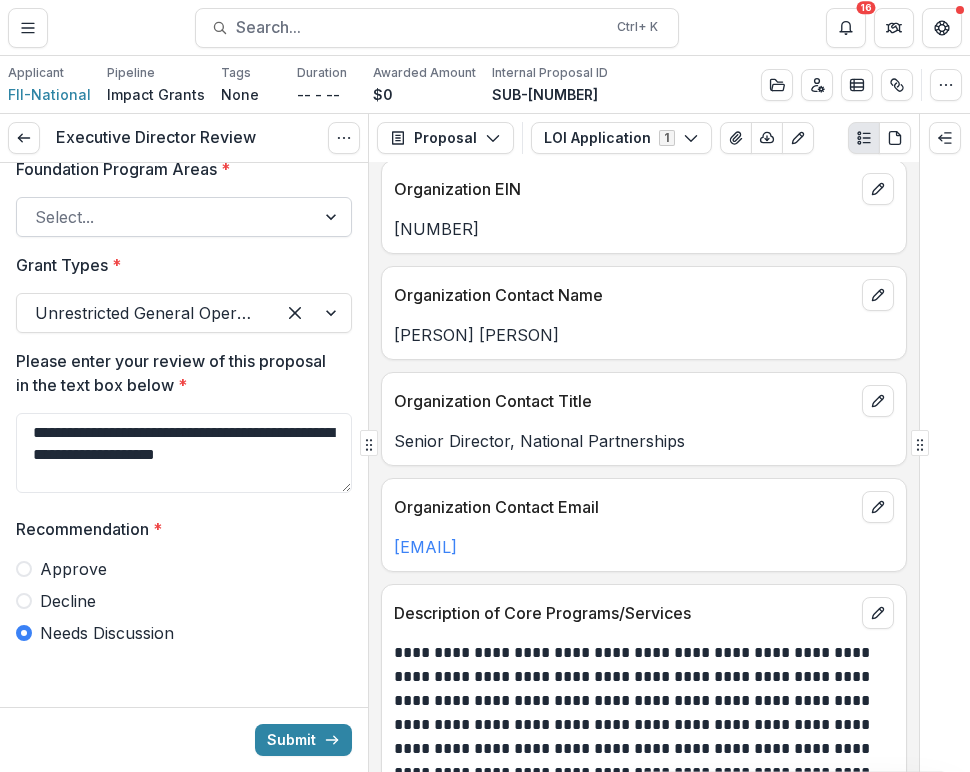 scroll, scrollTop: 458, scrollLeft: 0, axis: vertical 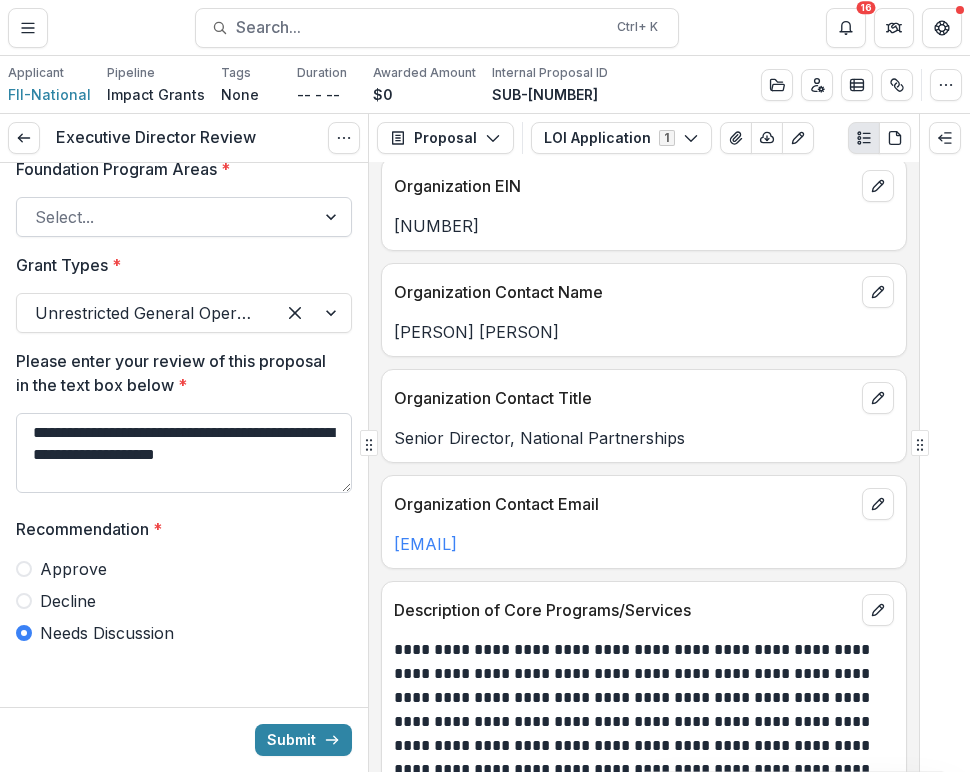 click on "**********" at bounding box center (184, 453) 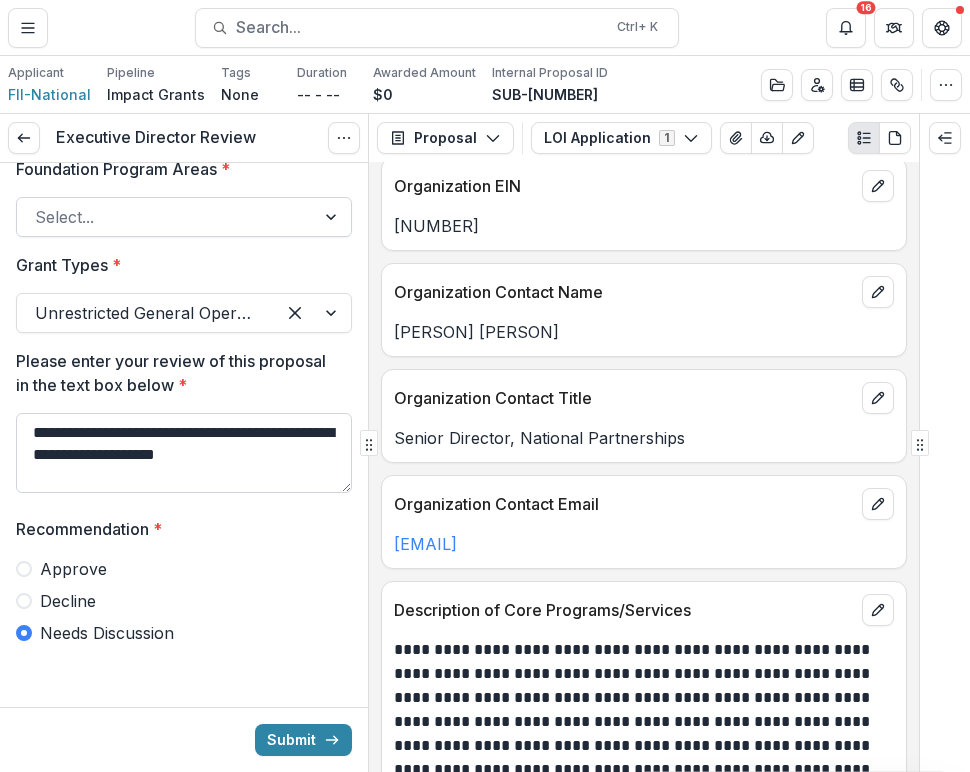 click on "**********" at bounding box center (184, 453) 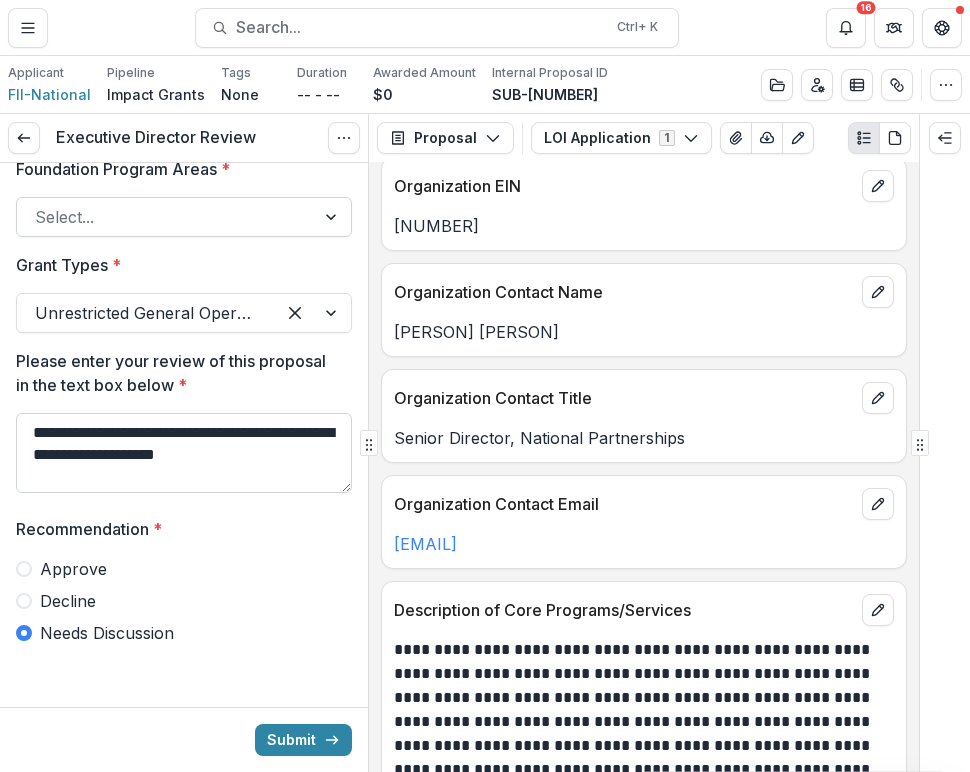 click on "**********" at bounding box center (184, 453) 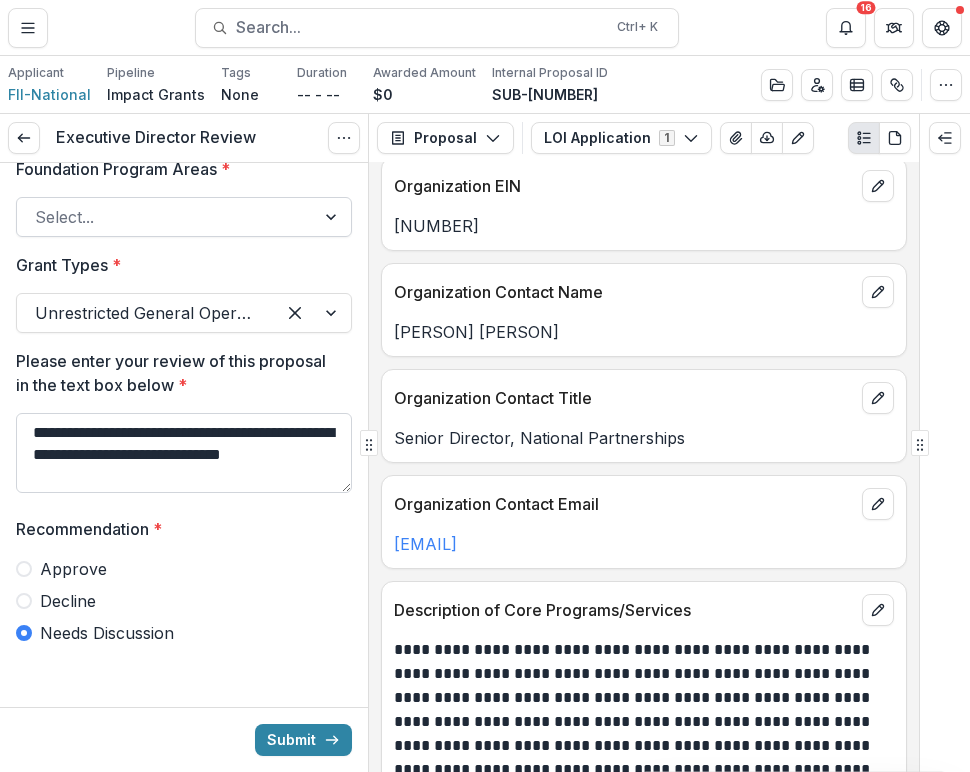 click on "**********" at bounding box center (184, 453) 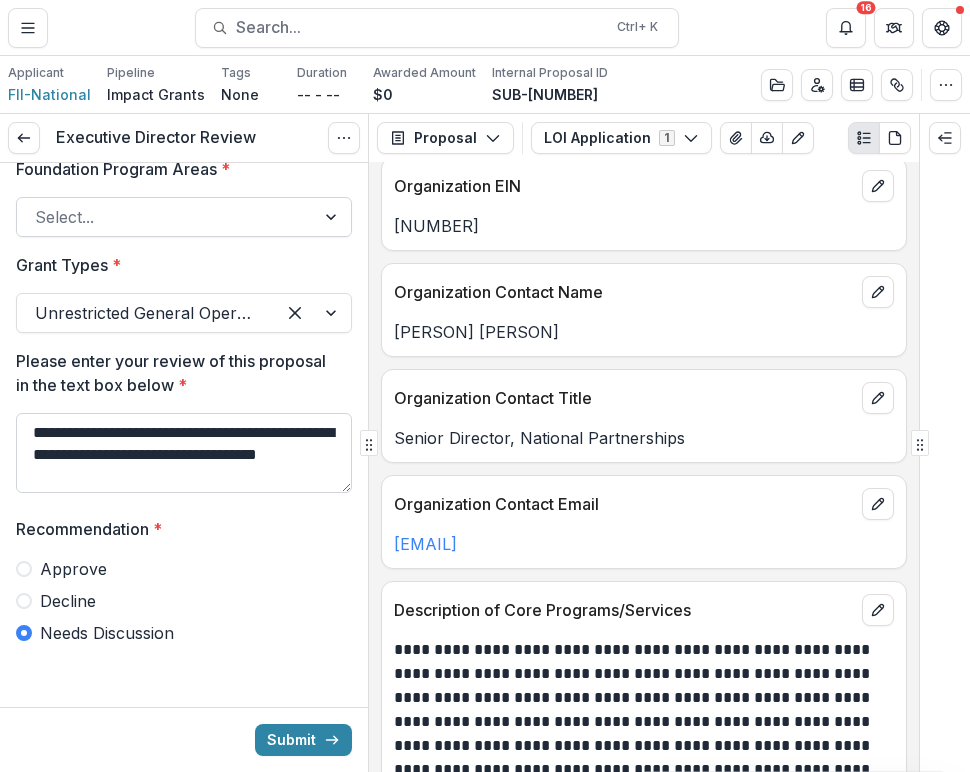 click on "**********" at bounding box center [184, 453] 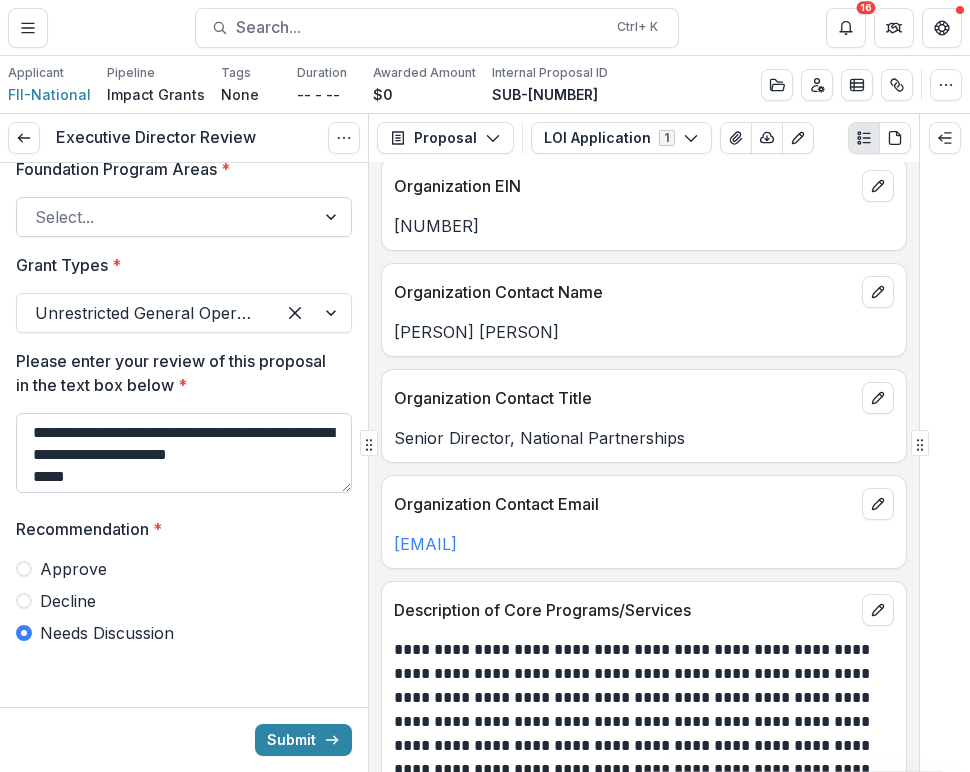 click on "**********" at bounding box center [184, 453] 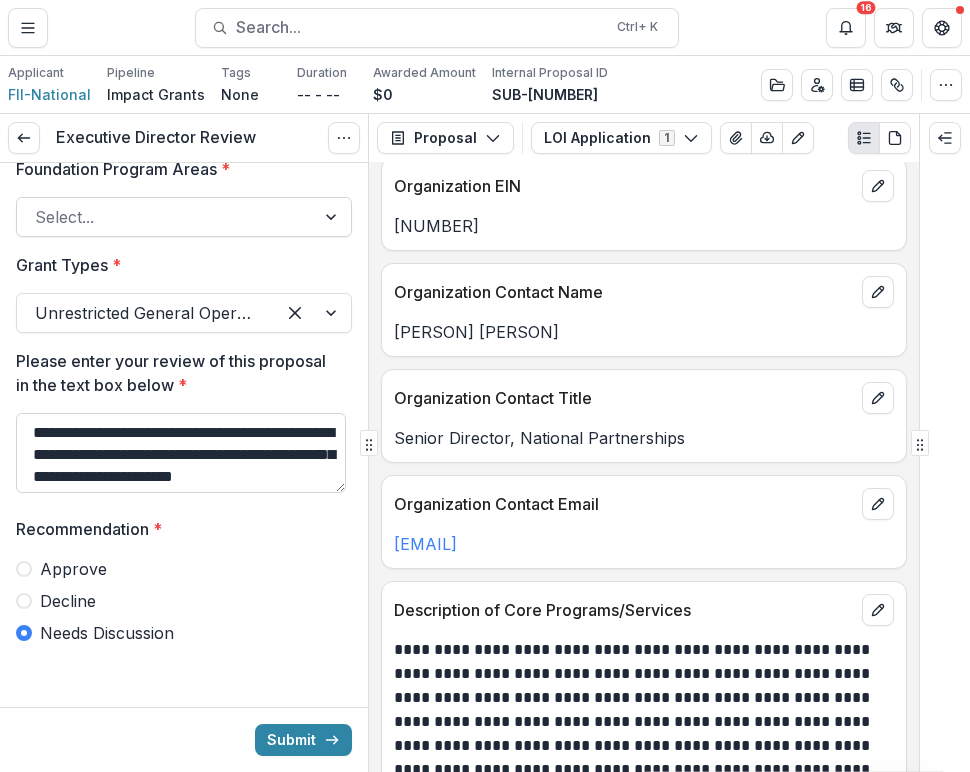 scroll, scrollTop: 10, scrollLeft: 0, axis: vertical 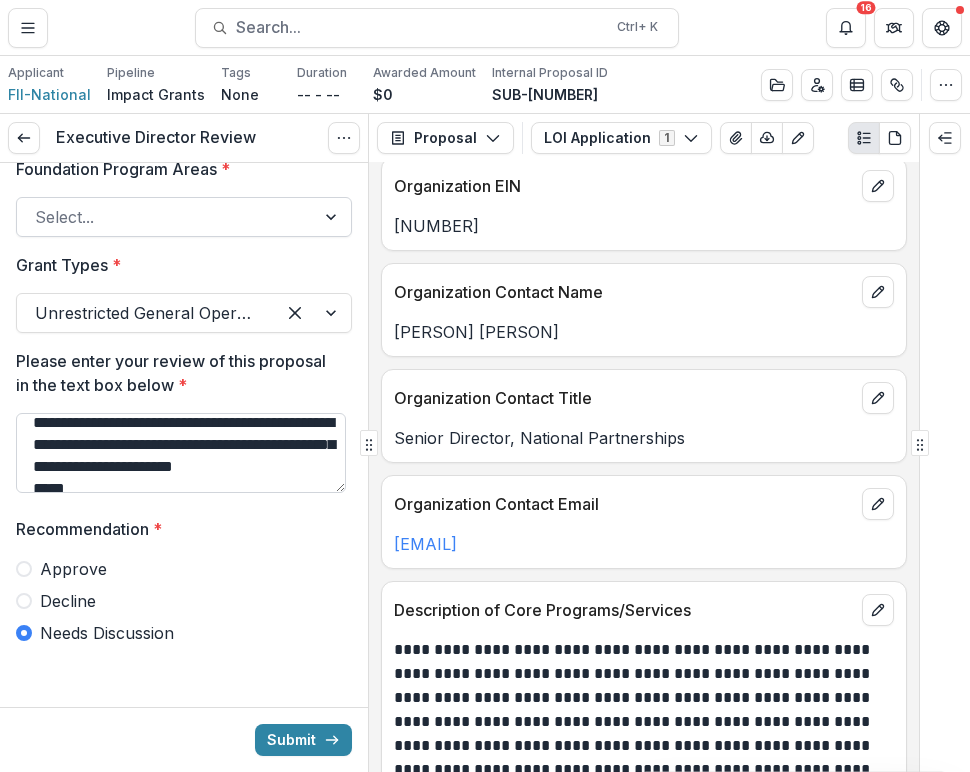 click on "**********" at bounding box center [181, 453] 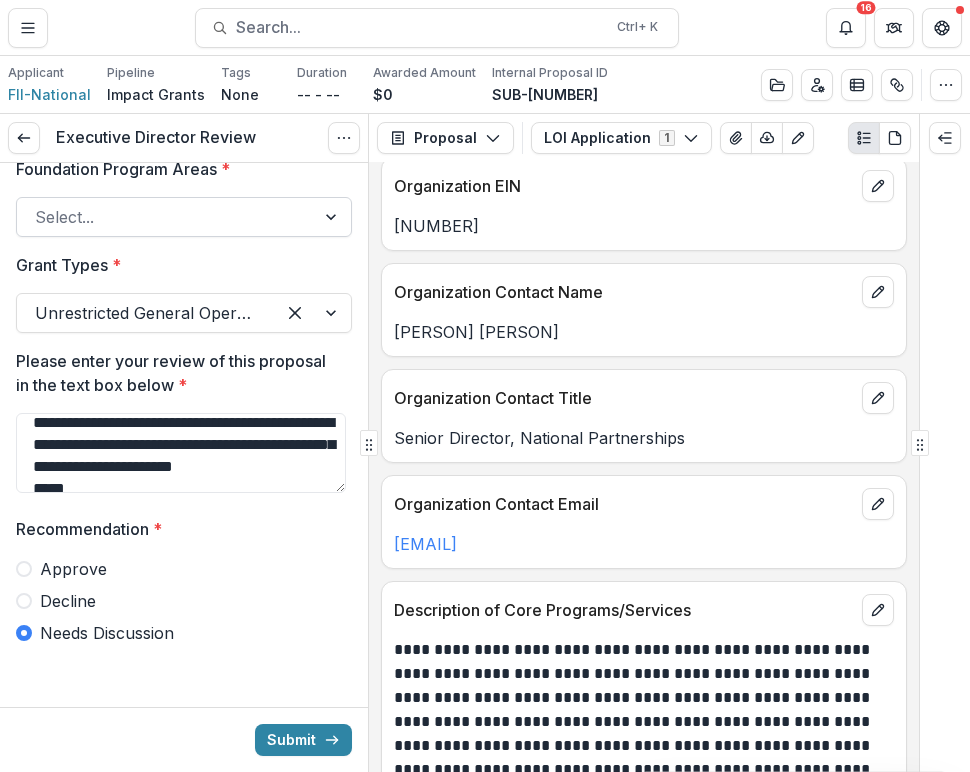 click on "Recommendation * Approve Decline Needs Discussion" at bounding box center (184, 581) 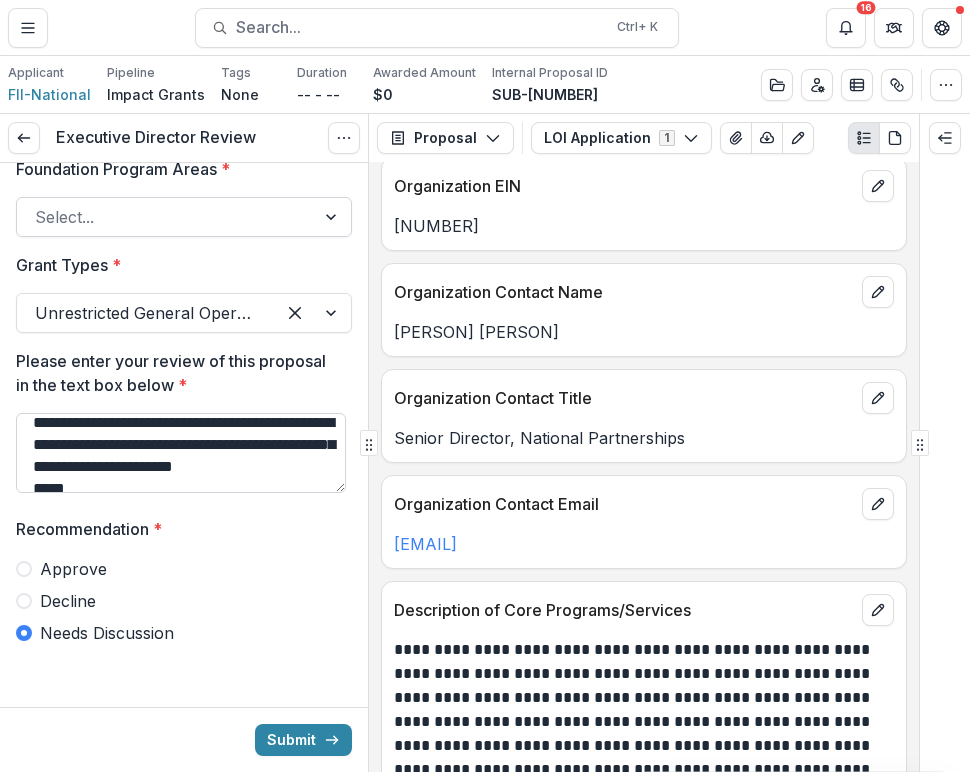 click on "**********" at bounding box center [181, 453] 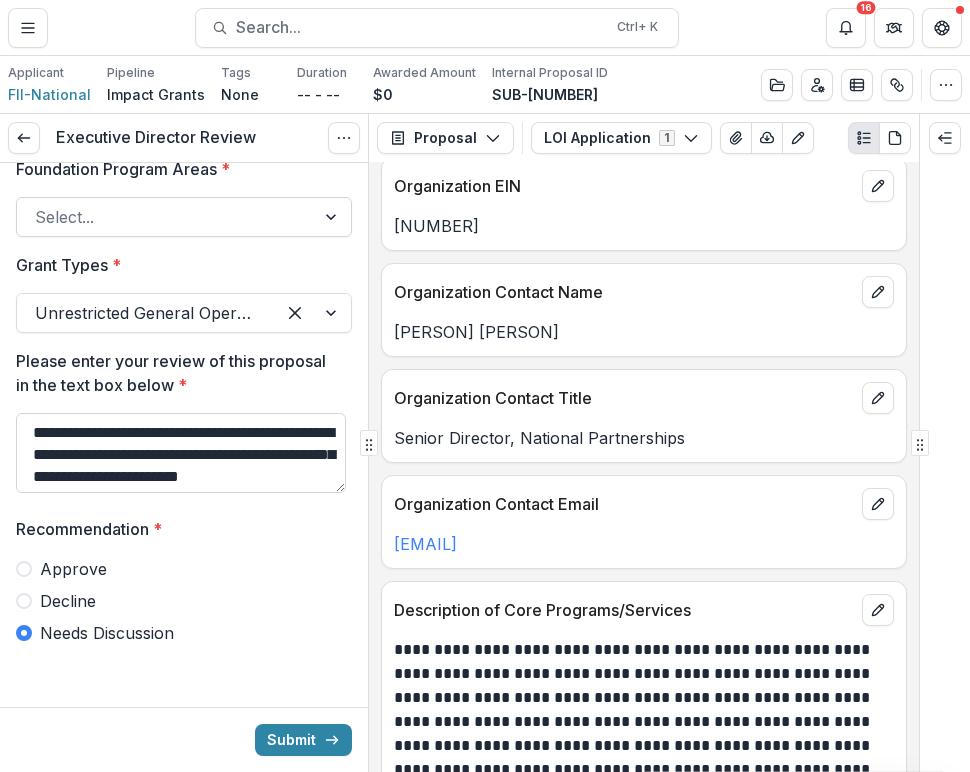 scroll, scrollTop: 47, scrollLeft: 0, axis: vertical 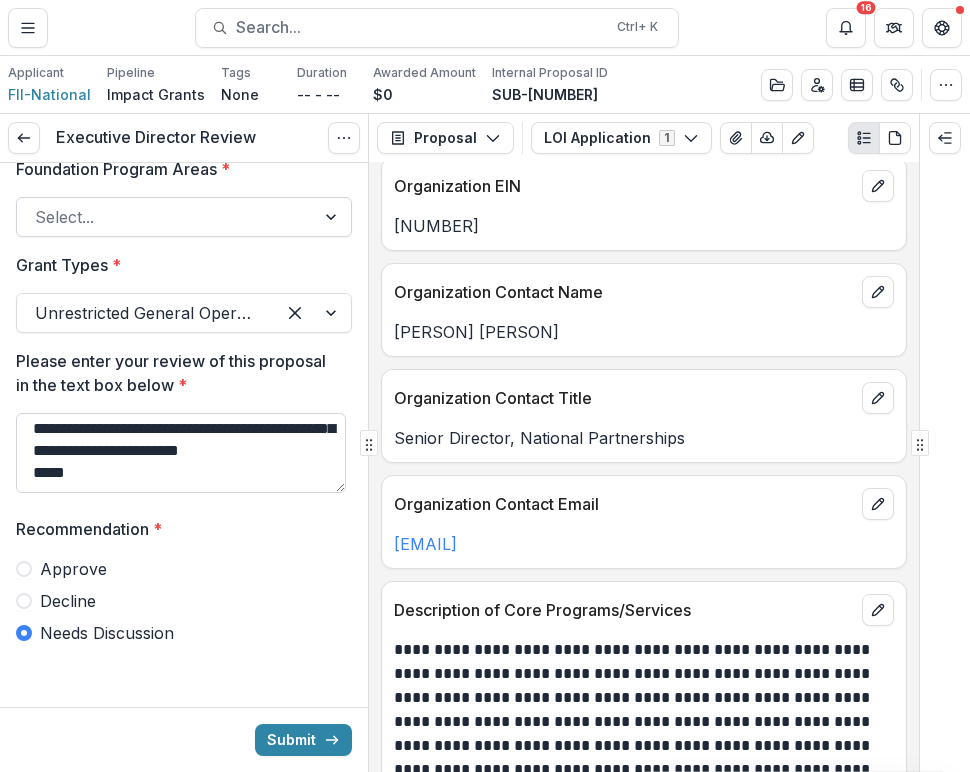 click on "**********" at bounding box center (181, 453) 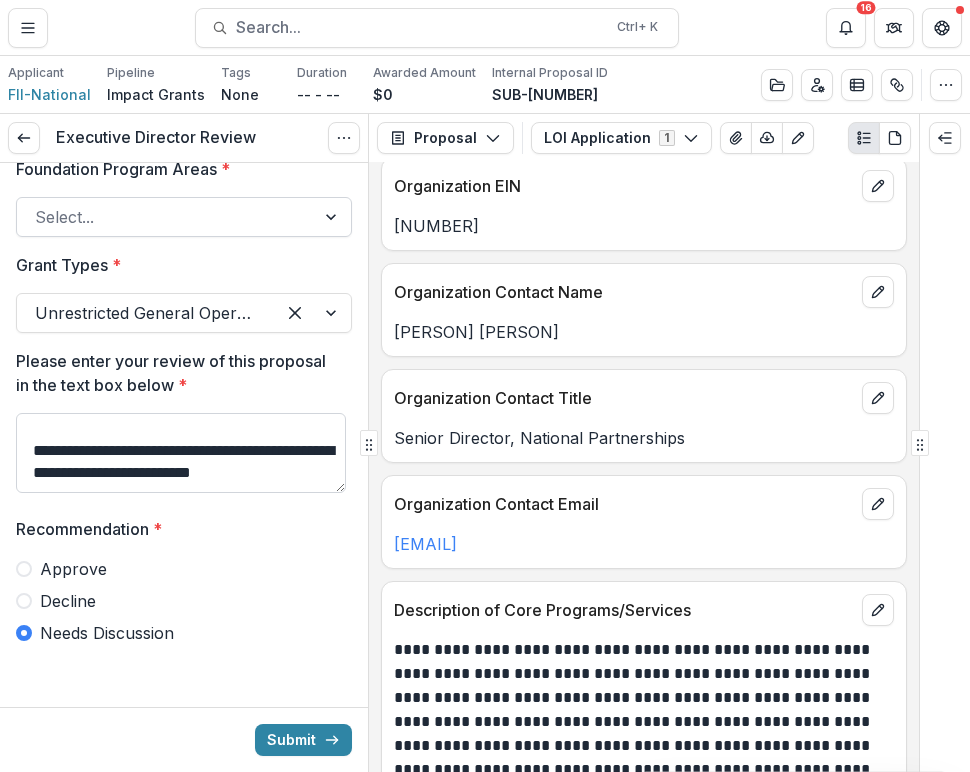 scroll, scrollTop: 148, scrollLeft: 0, axis: vertical 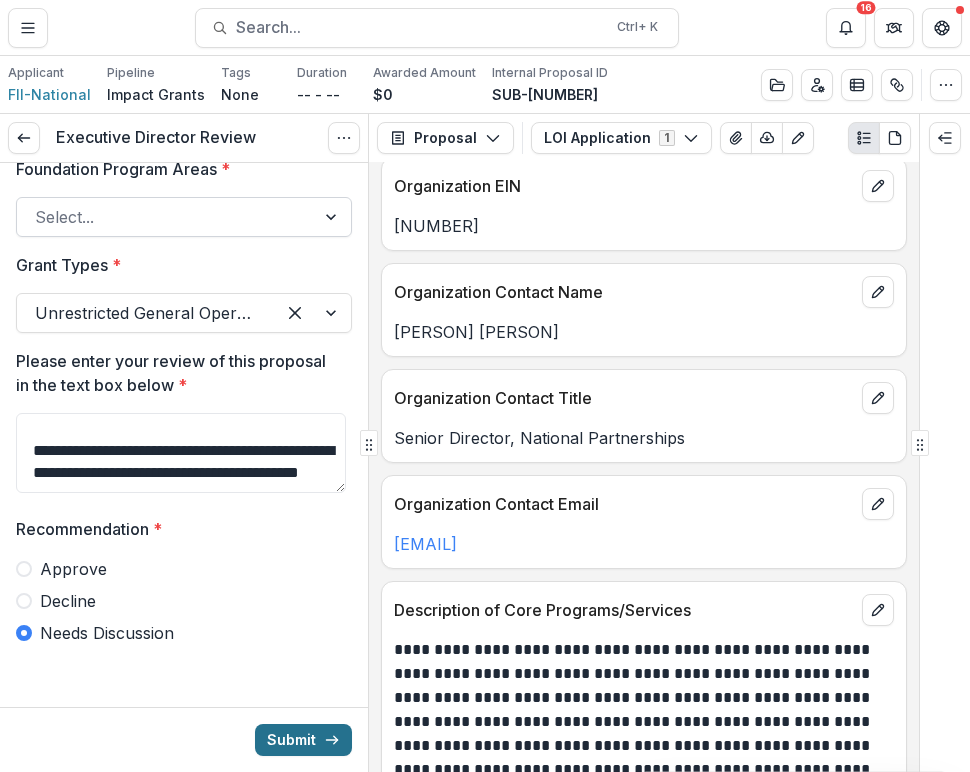 type on "**********" 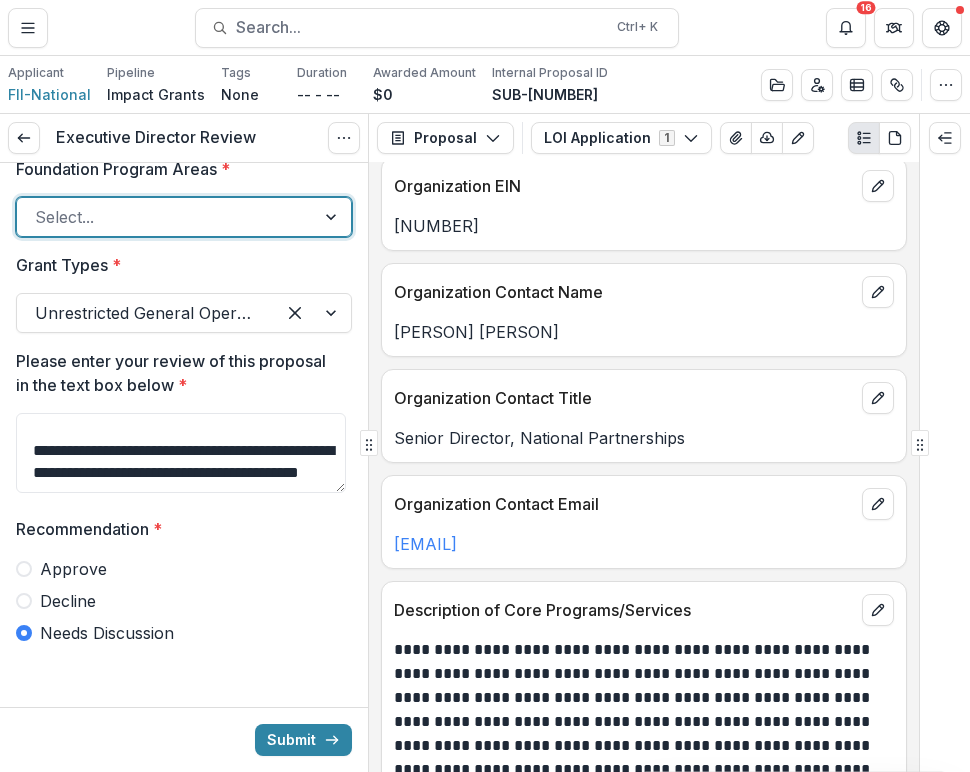 click at bounding box center [333, 217] 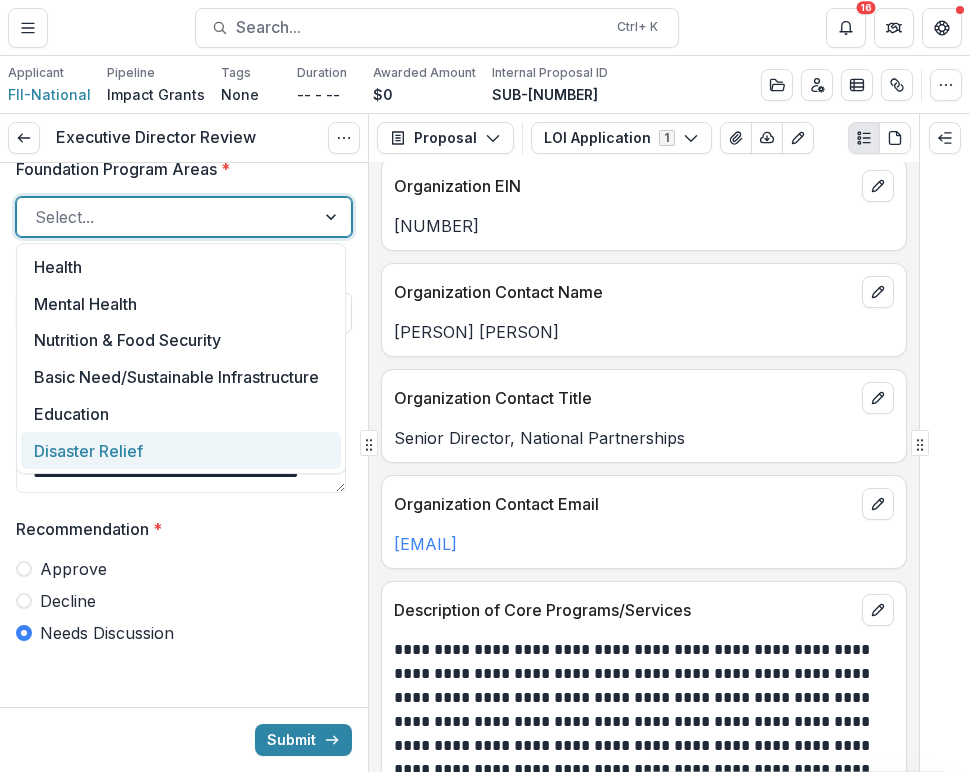 drag, startPoint x: 156, startPoint y: 411, endPoint x: 144, endPoint y: 447, distance: 37.94733 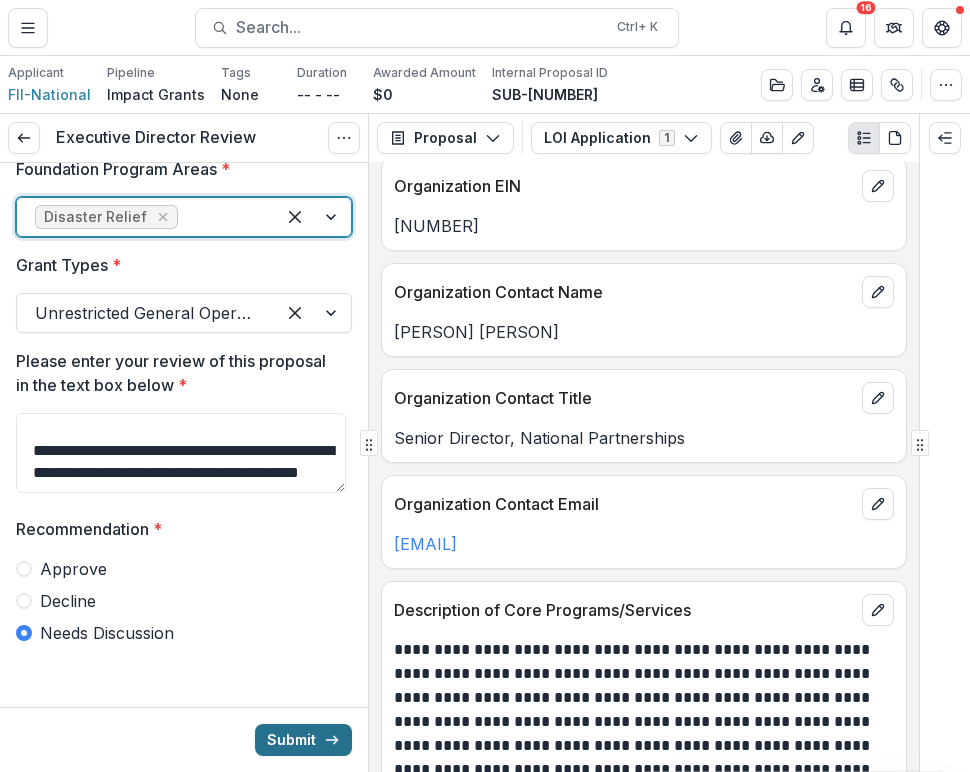 click on "Submit" at bounding box center (303, 740) 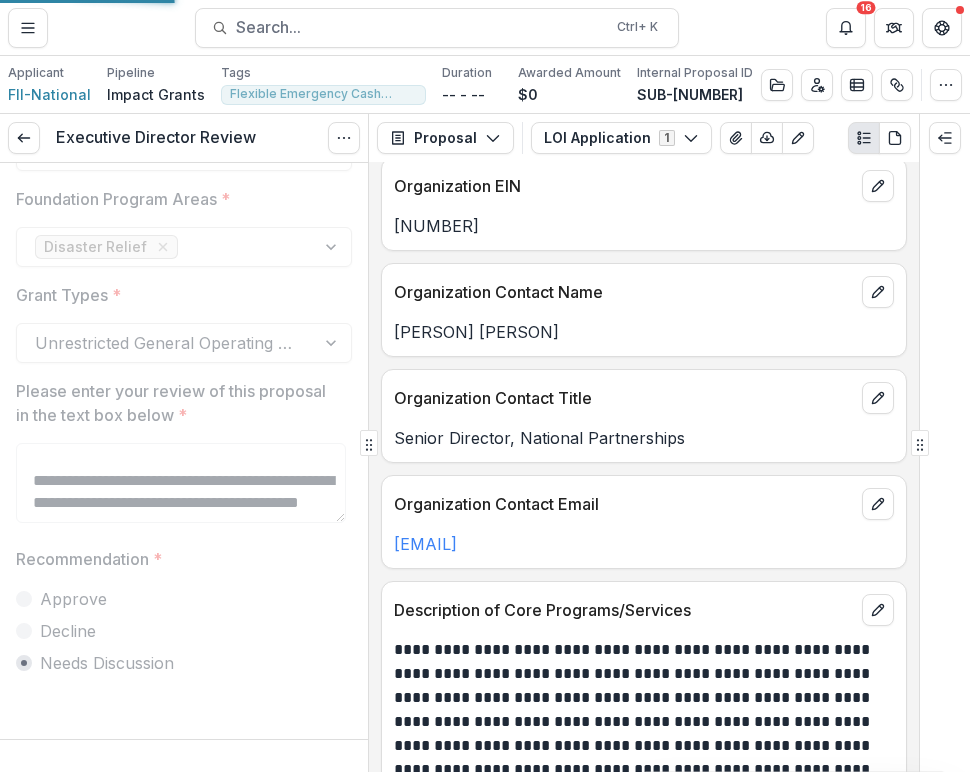 scroll, scrollTop: 108, scrollLeft: 0, axis: vertical 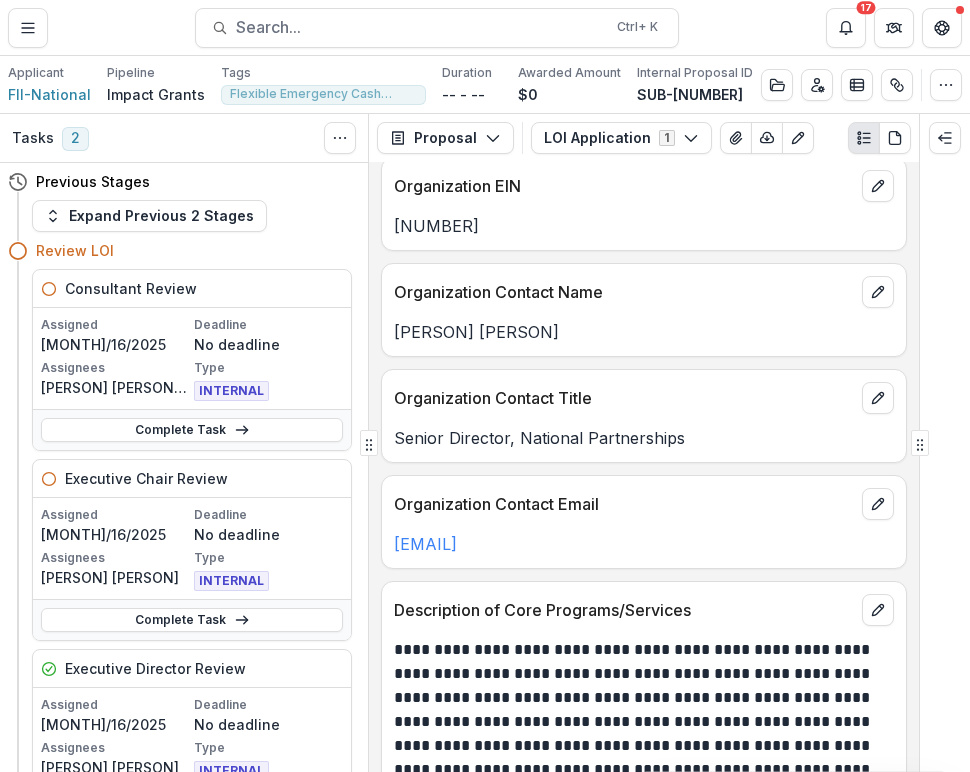 click on "Review LOI" at bounding box center (194, 250) 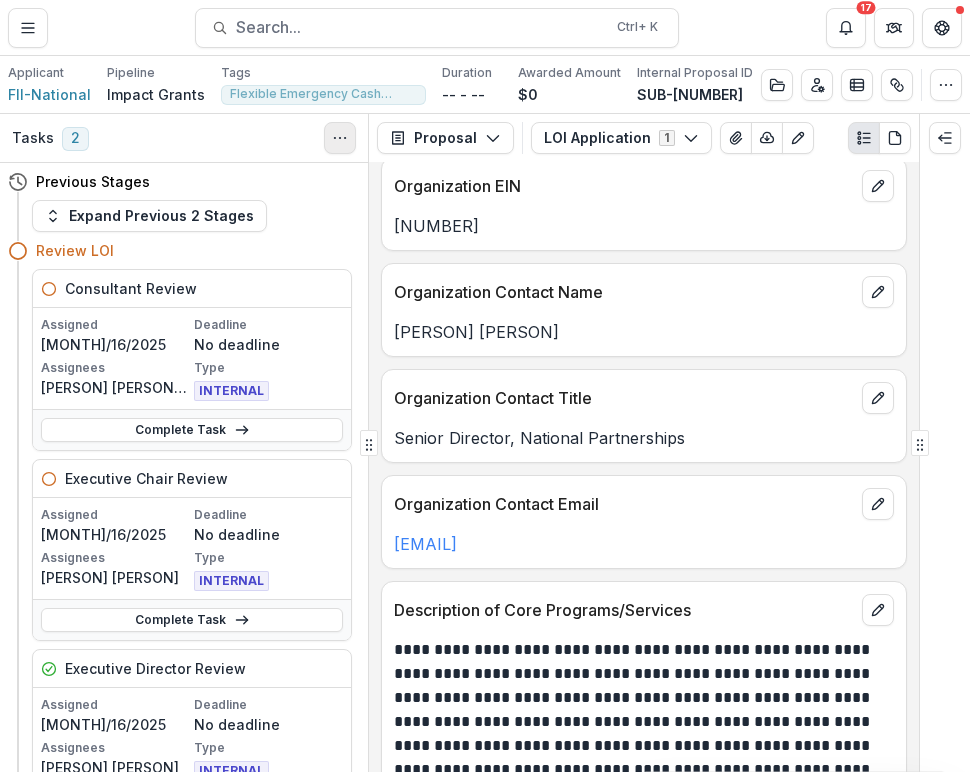 click 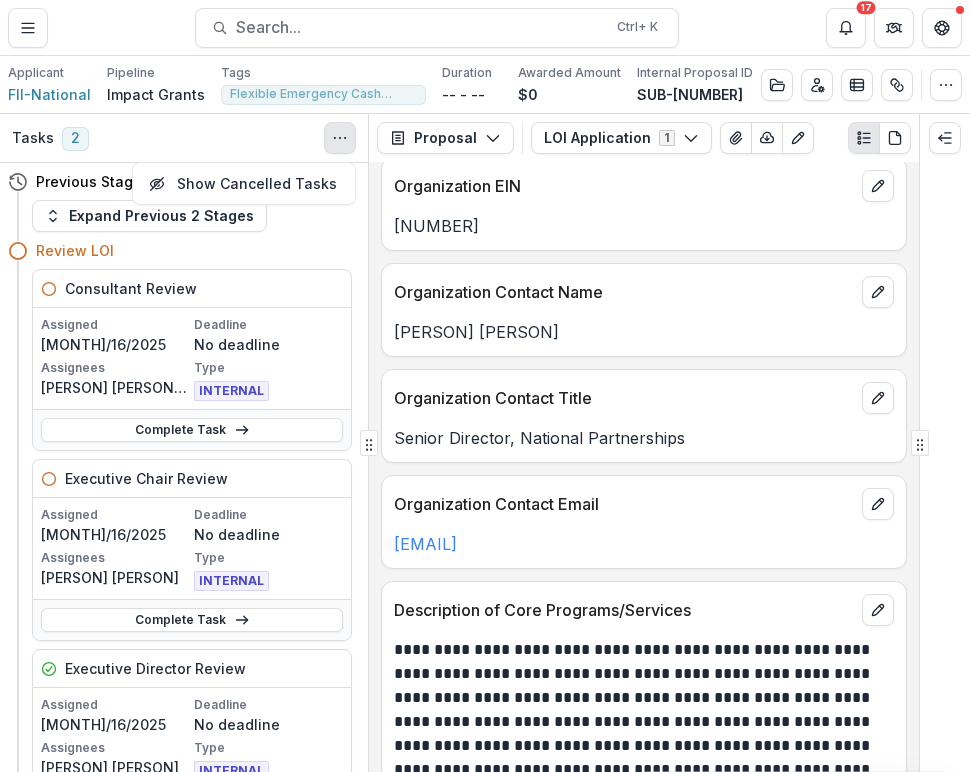 click on "Review LOI" at bounding box center (194, 250) 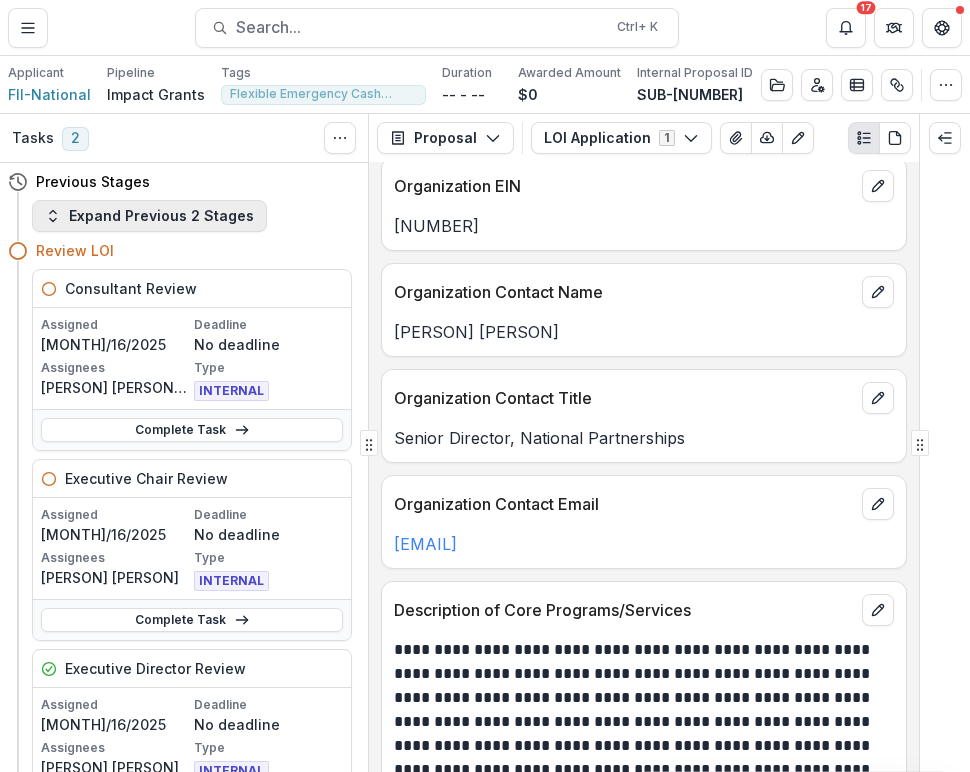 click on "Expand Previous 2 Stages" at bounding box center [149, 216] 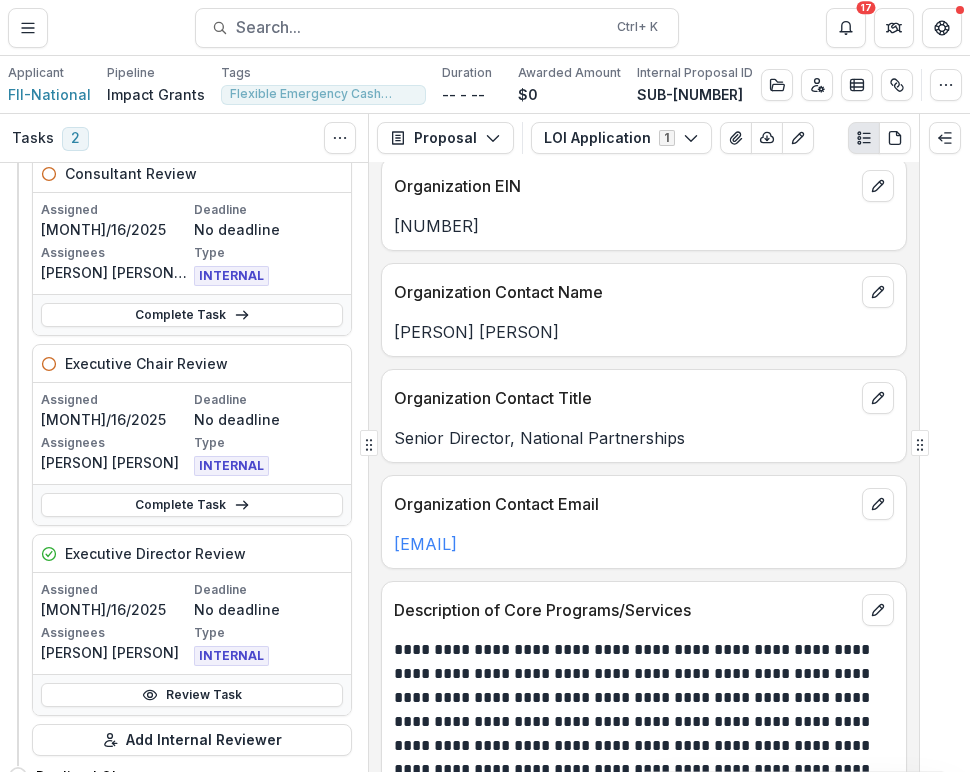 scroll, scrollTop: 276, scrollLeft: 0, axis: vertical 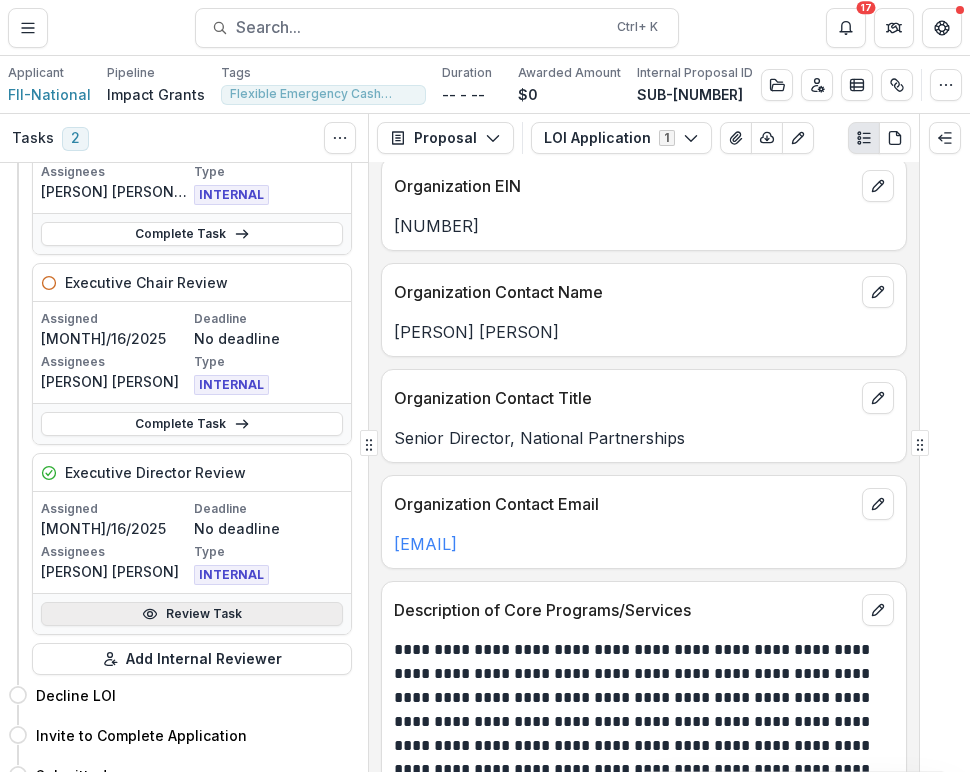click on "Review Task" at bounding box center [192, 614] 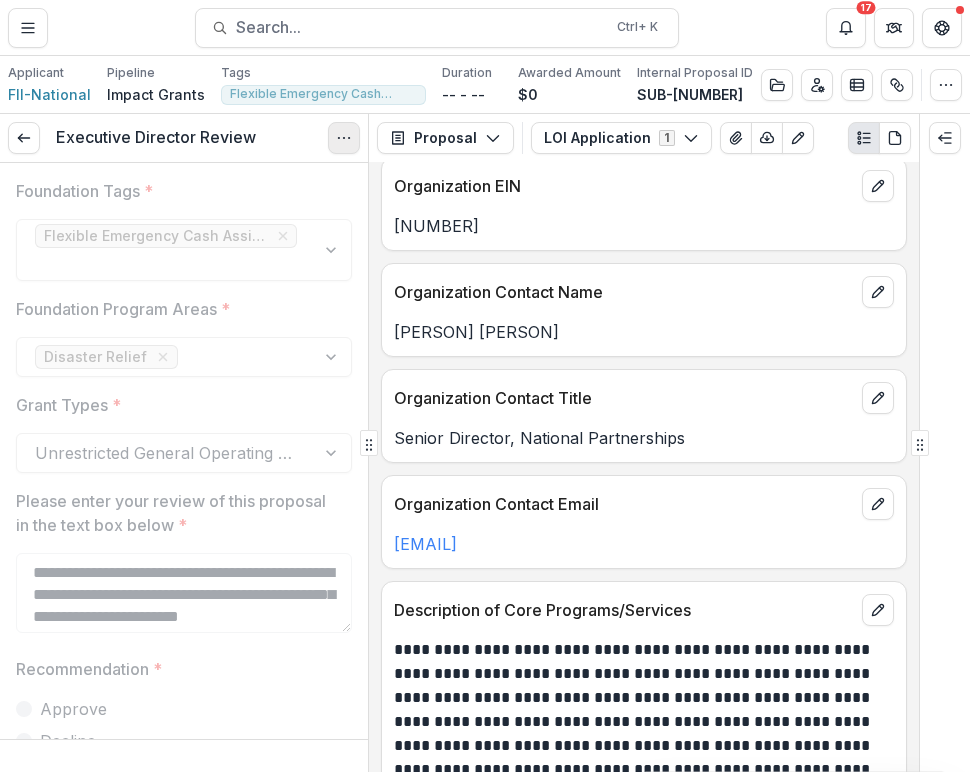 click at bounding box center (344, 138) 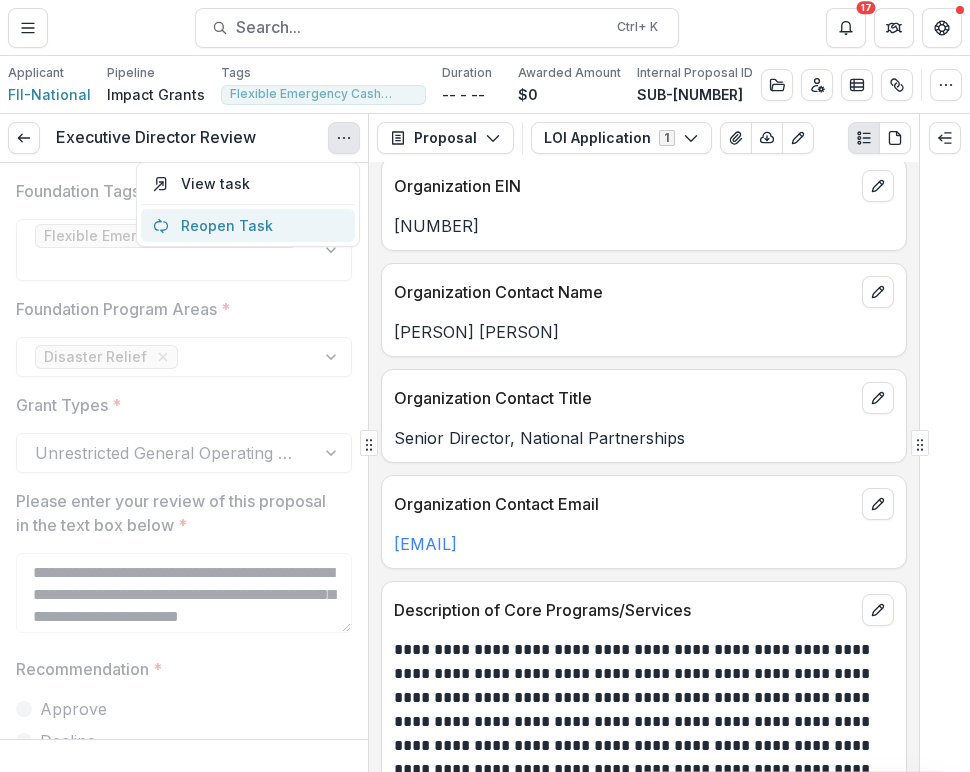 click on "Reopen Task" at bounding box center [248, 225] 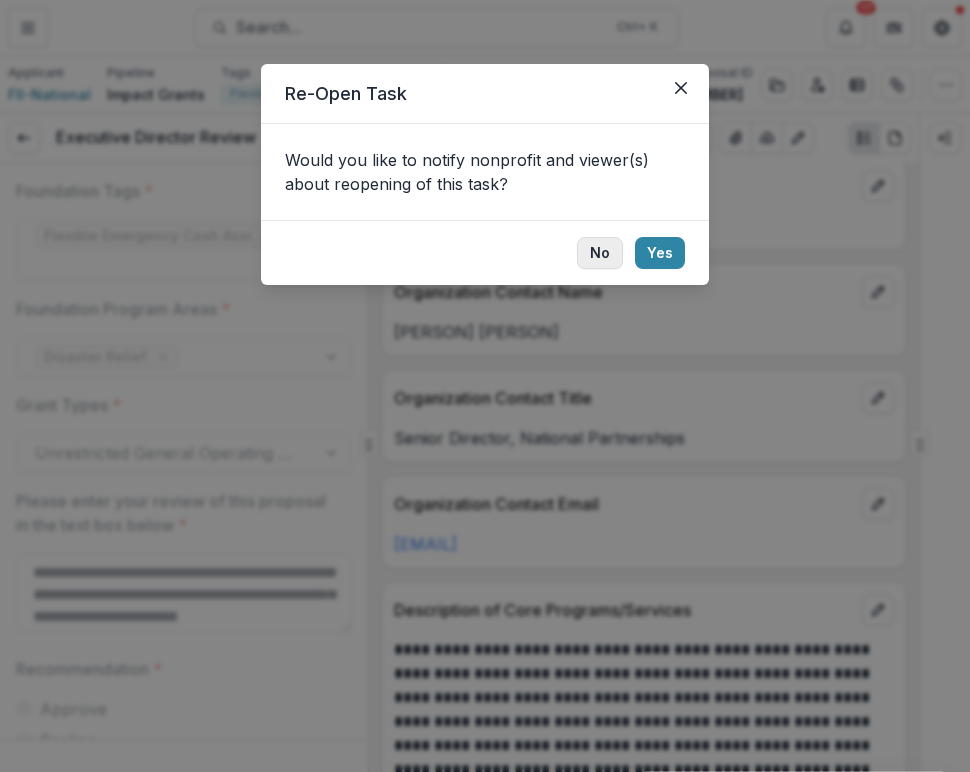 click on "No" at bounding box center [600, 253] 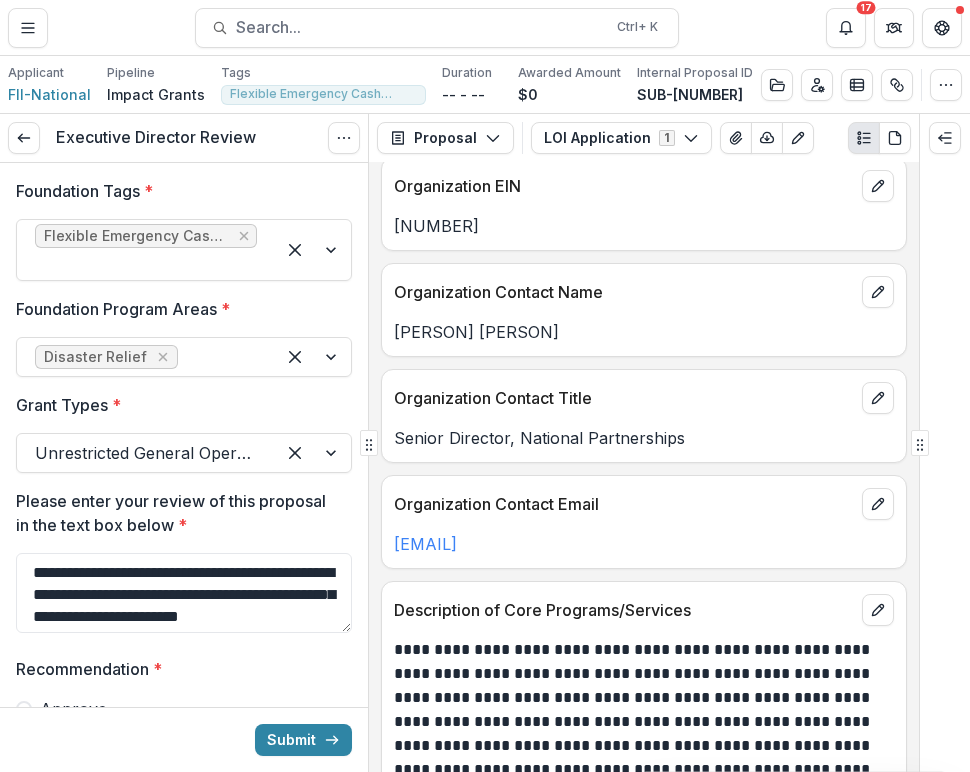 scroll, scrollTop: 140, scrollLeft: 0, axis: vertical 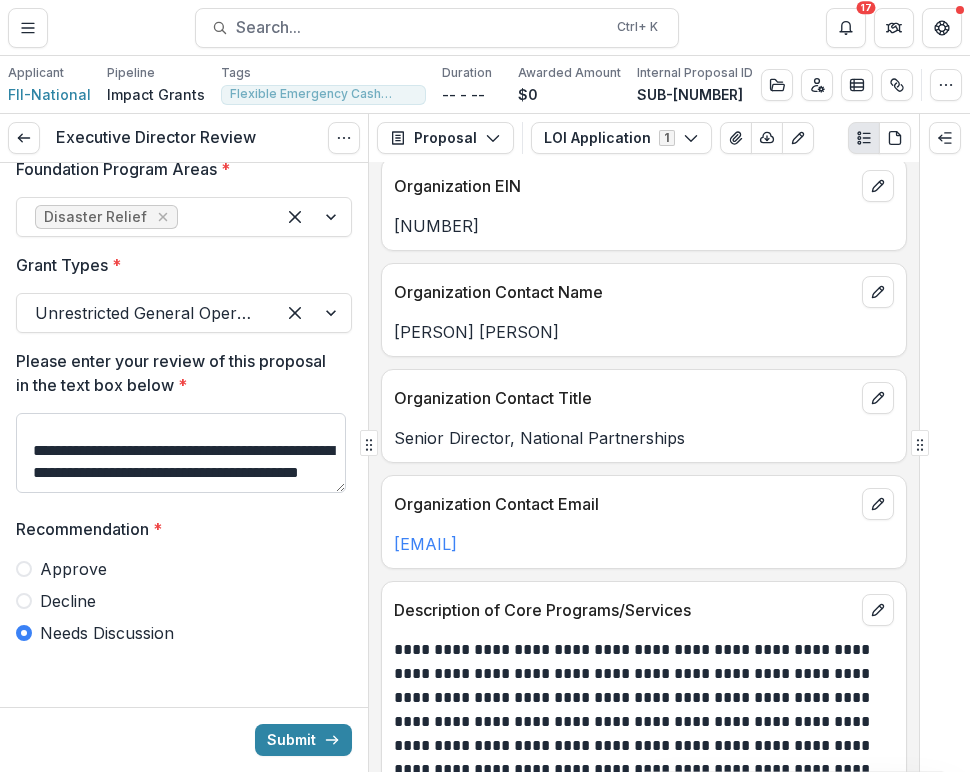 click on "**********" at bounding box center [181, 453] 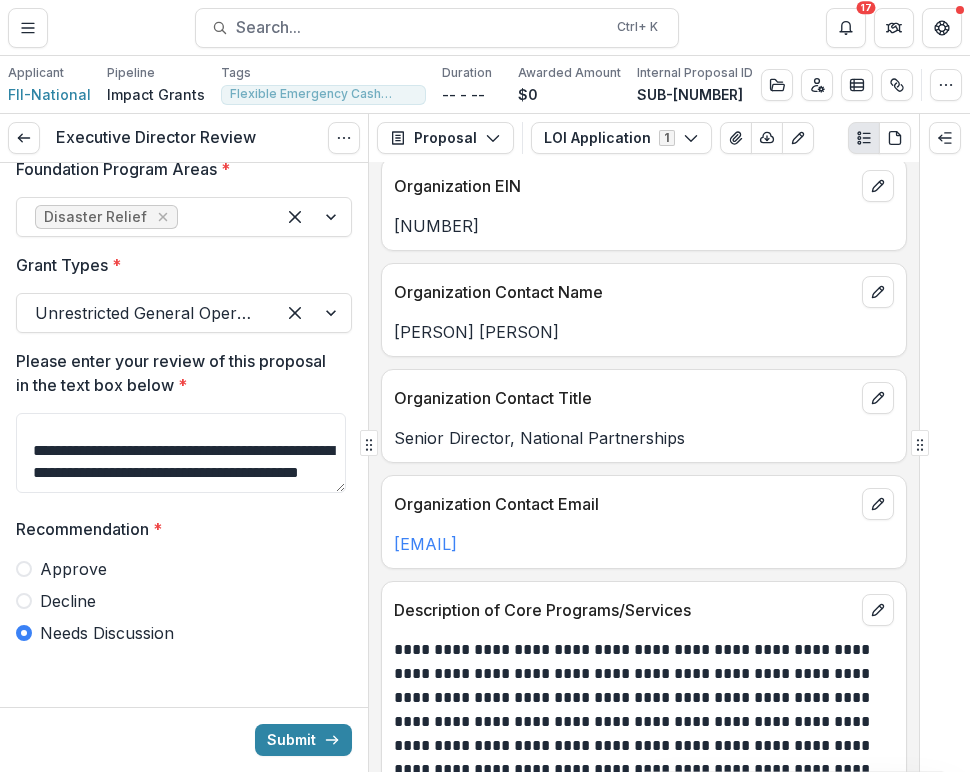 scroll, scrollTop: 582, scrollLeft: 0, axis: vertical 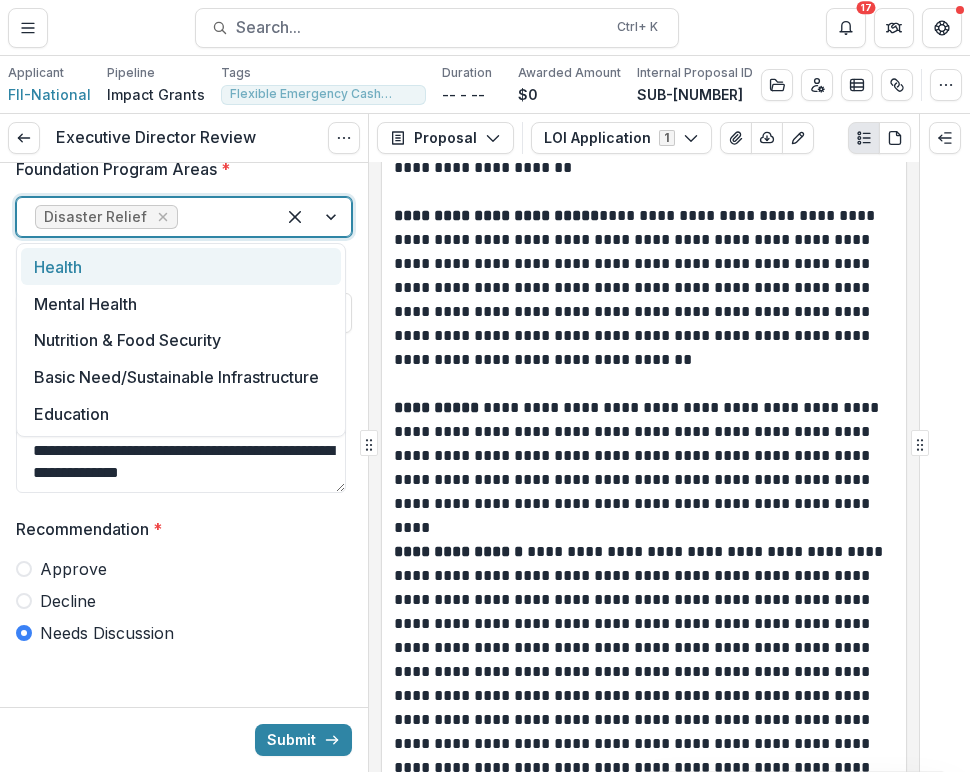 click at bounding box center [313, 217] 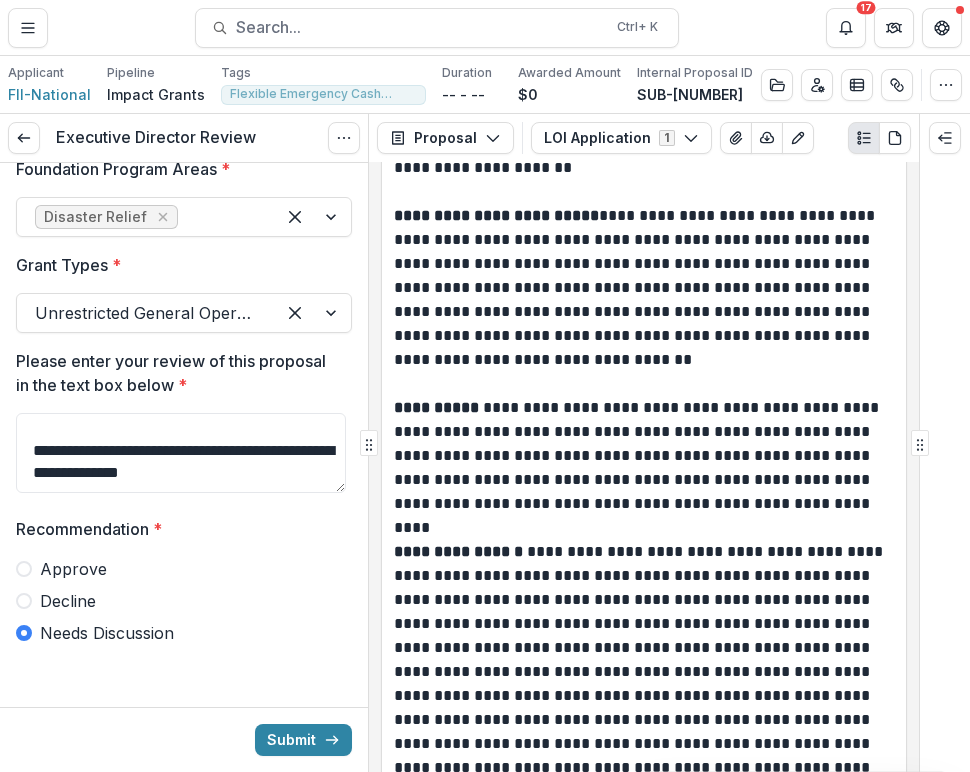 click on "Foundation Program Areas * Disaster Relief" at bounding box center (184, 197) 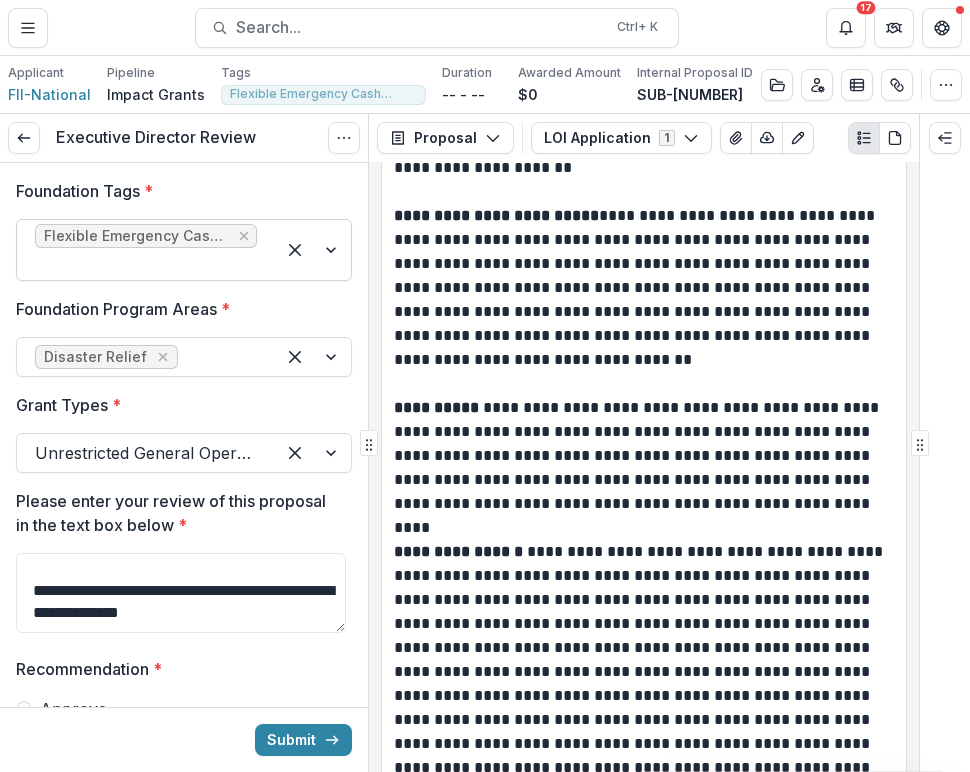 click at bounding box center (313, 250) 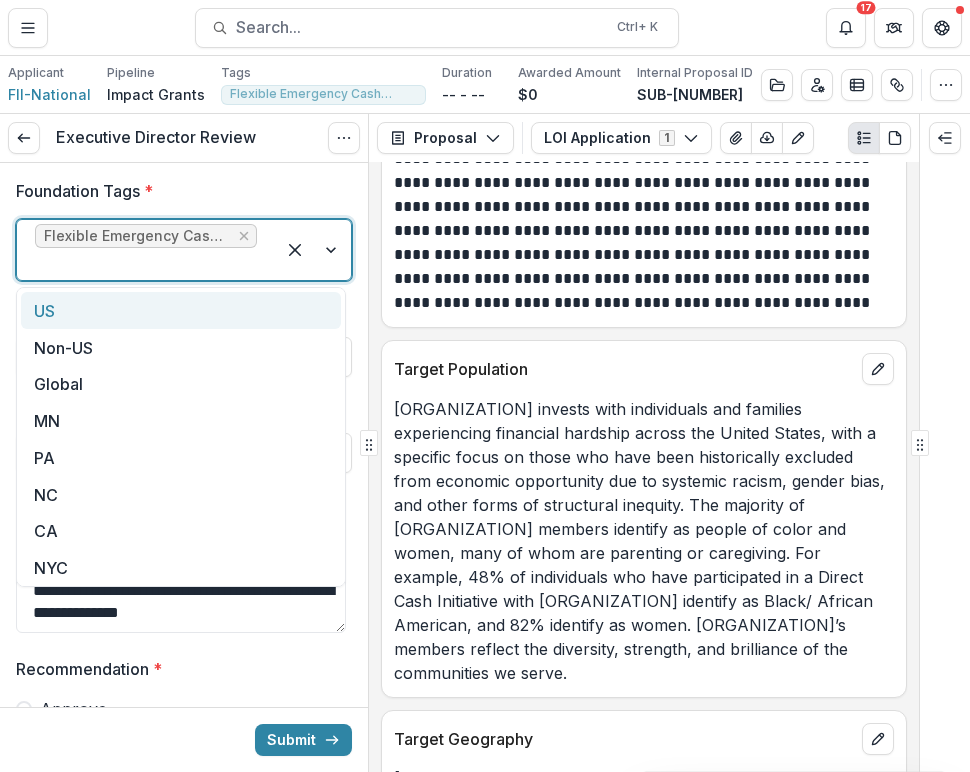 scroll, scrollTop: 3120, scrollLeft: 0, axis: vertical 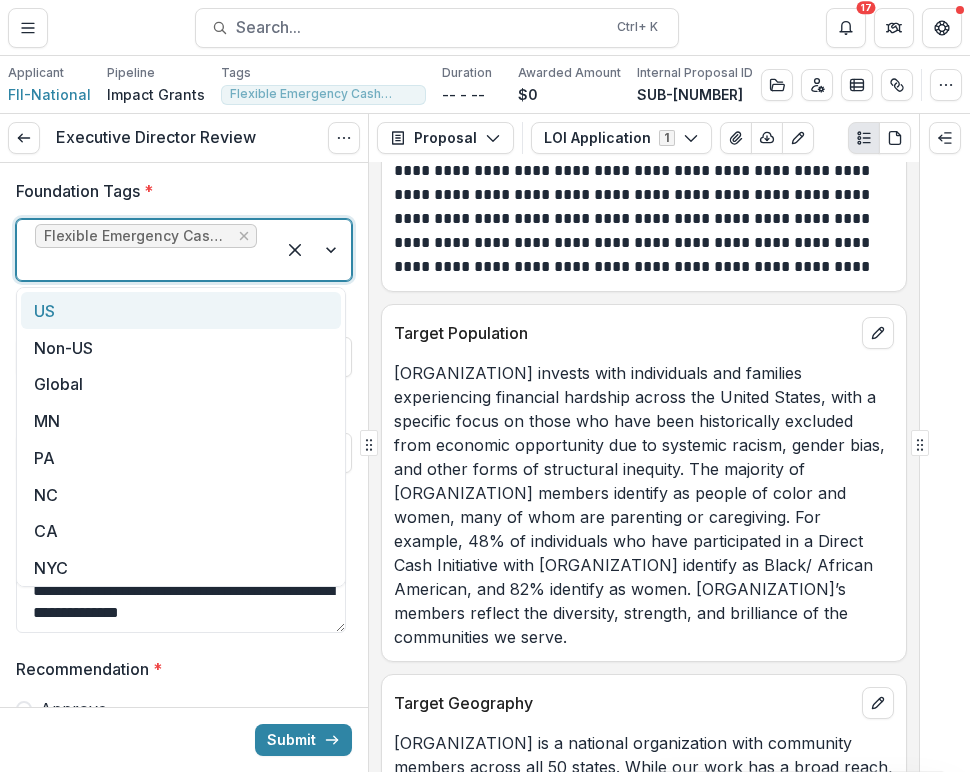 click on "Foundation Tags * 24 results available. Use Up and Down to choose options, press Enter to select the currently focused option, press Escape to exit the menu, press Tab to select the option and exit the menu. Flexible Emergency Cash Assistance" at bounding box center (184, 230) 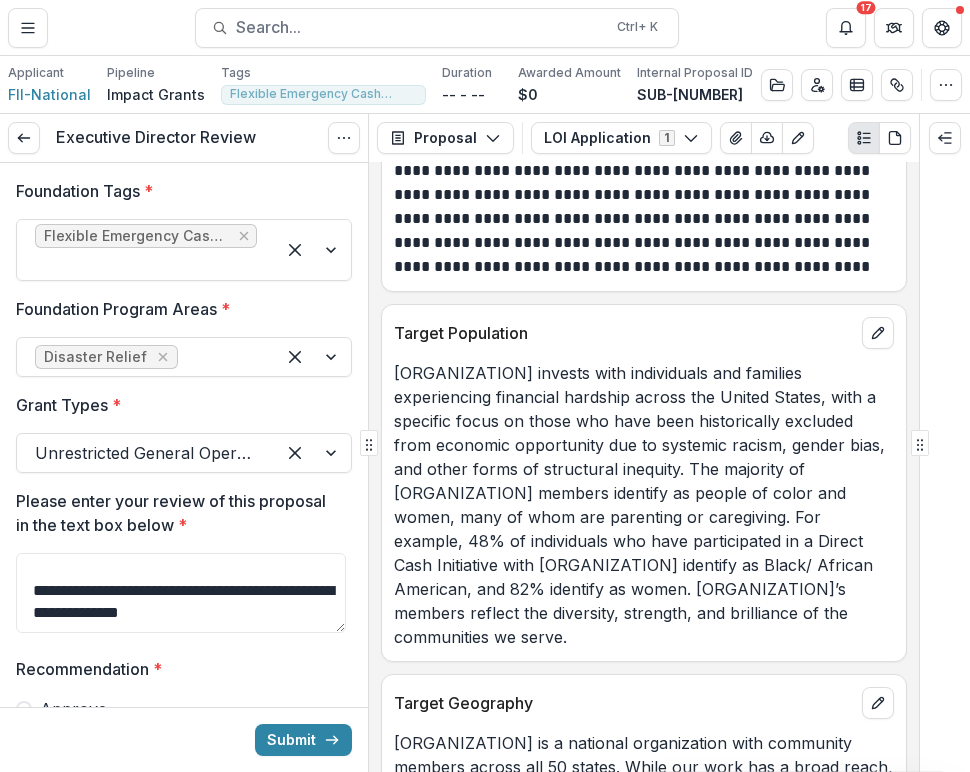 scroll, scrollTop: 140, scrollLeft: 0, axis: vertical 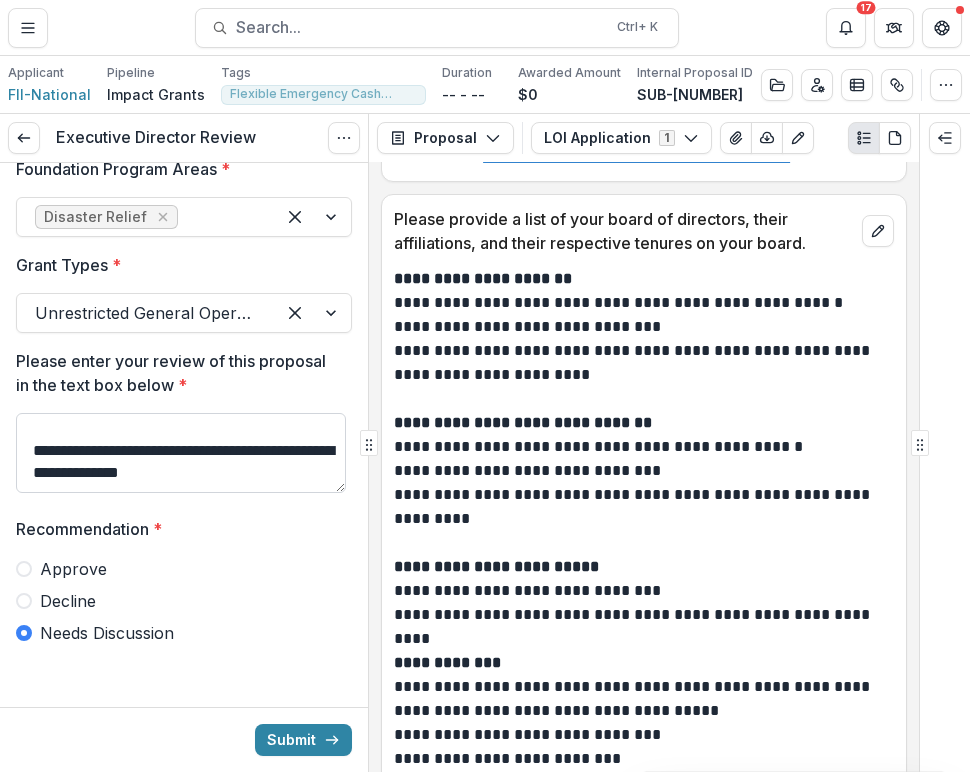 click on "**********" at bounding box center [181, 453] 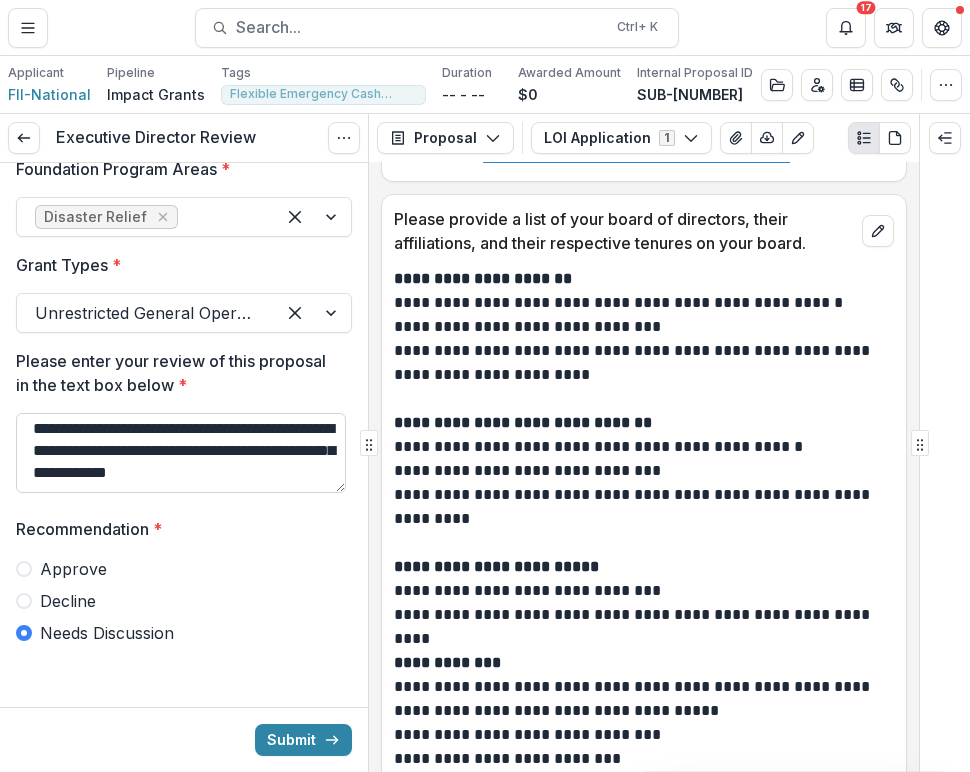 scroll, scrollTop: 258, scrollLeft: 0, axis: vertical 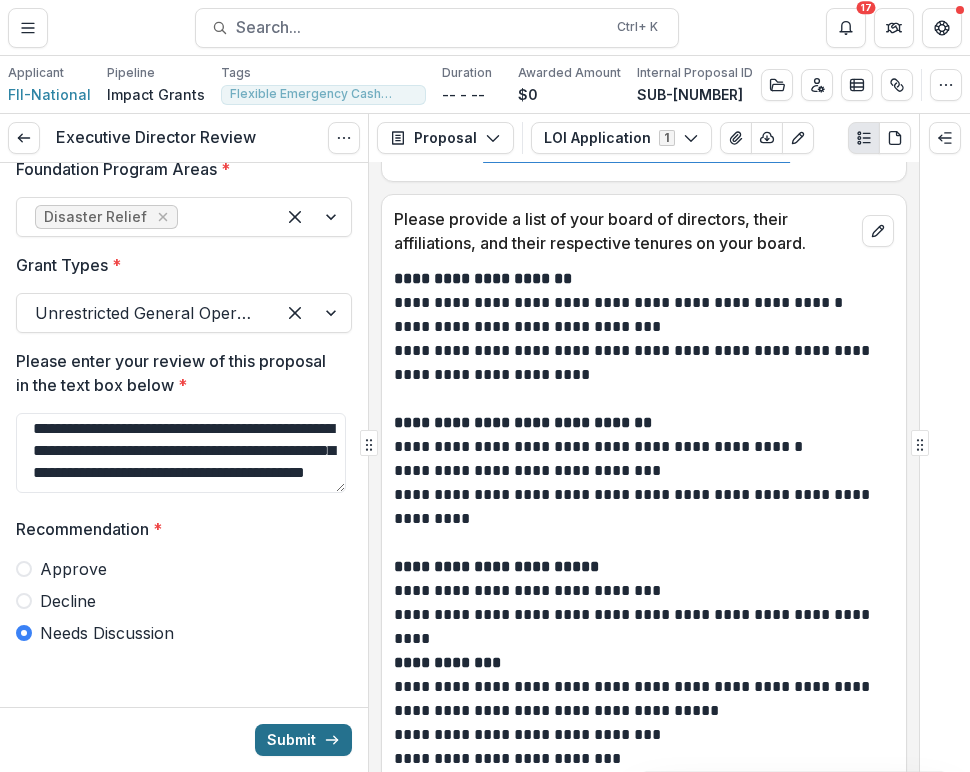 type on "**********" 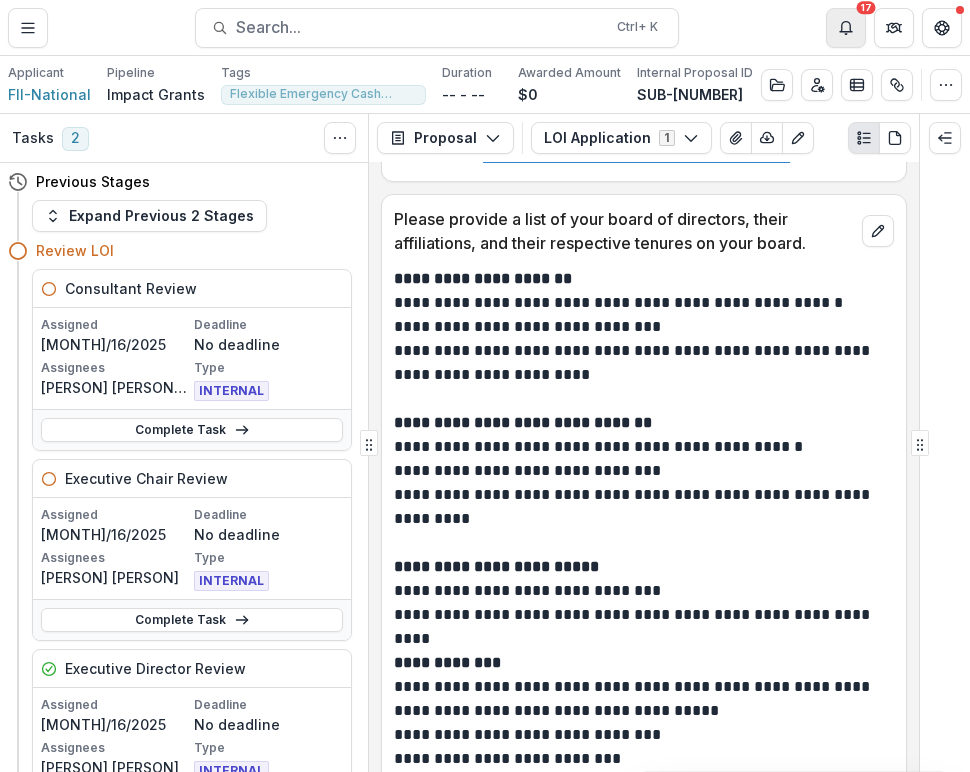click 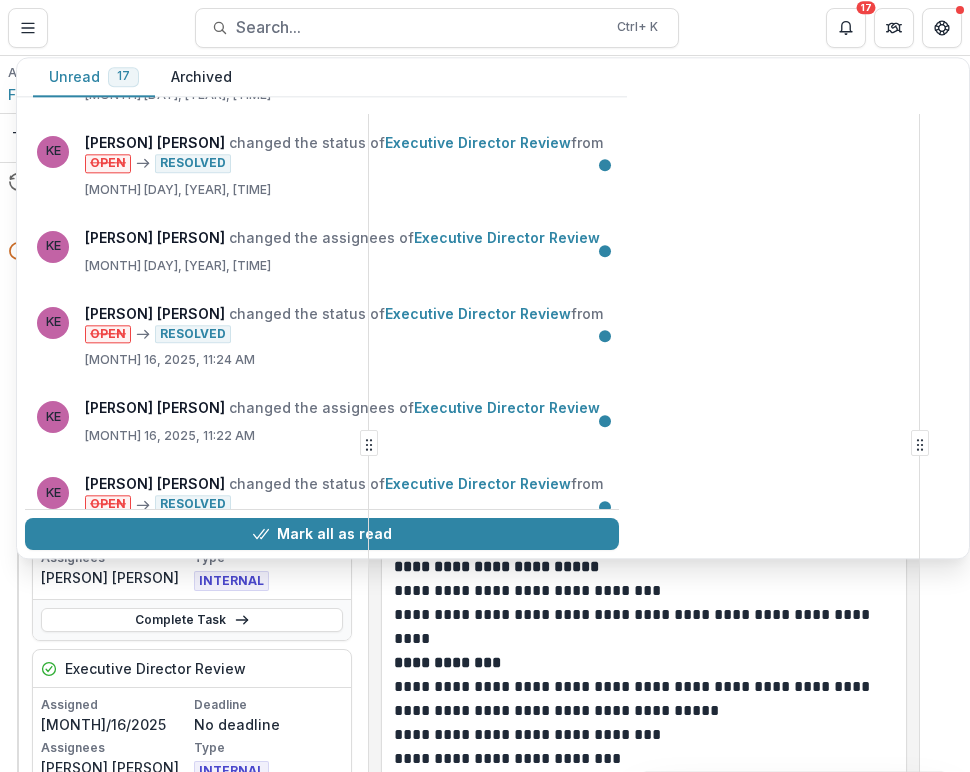scroll, scrollTop: 0, scrollLeft: 0, axis: both 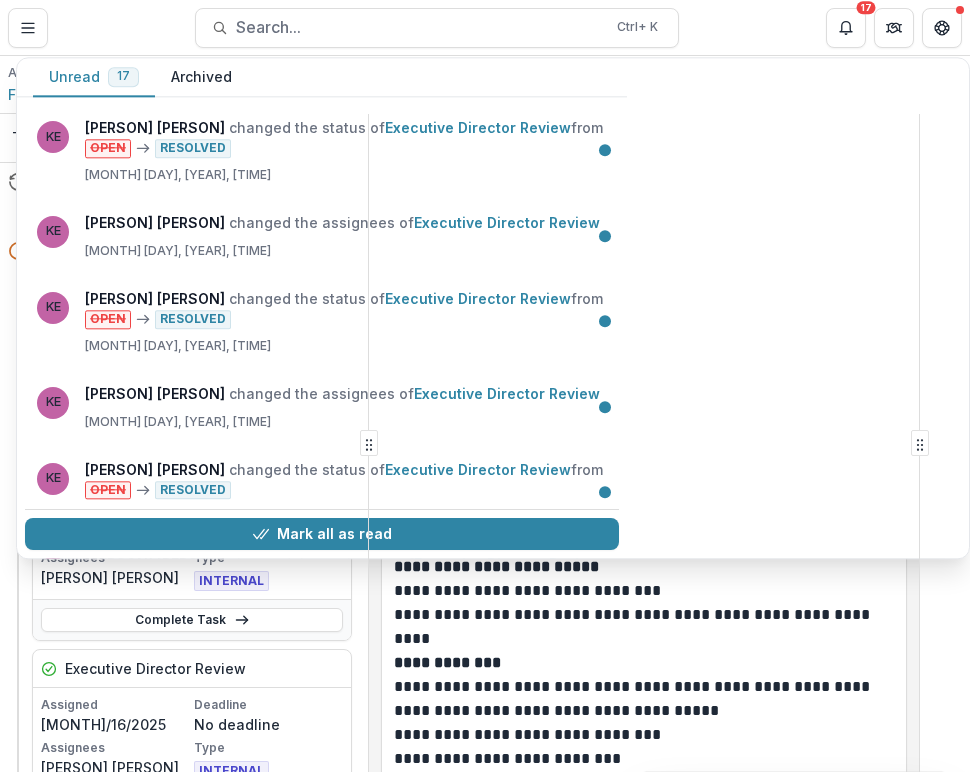 click on "Unread   17 Archived KE [FIRST] [LAST] changed the status of  Executive Director Review  from  OPEN RESOLVED [MONTH] [DAY], [YEAR], [TIME] KE [FIRST] [LAST] changed the assignees of  Executive Director Review [MONTH] [DAY], [YEAR], [TIME] KE [FIRST] [LAST] changed the status of  Executive Director Review  from  OPEN RESOLVED [MONTH] [DAY], [YEAR], [TIME] KE [FIRST] [LAST] changed the assignees of  Executive Director Review [MONTH] [DAY], [YEAR], [TIME] KE [FIRST] [LAST] changed the status of  Executive Director Review  from  OPEN RESOLVED [MONTH] [DAY], [YEAR], [TIME] KE [FIRST] [LAST] changed the assignees of  Executive Director Review [MONTH] [DAY], [YEAR], [TIME] KE [FIRST] [LAST] changed the status of  Executive Director Review  from  OPEN RESOLVED [MONTH] [DAY], [YEAR], [TIME] KE [FIRST] [LAST] changed the assignees of  Executive Director Review KE [FIRST] [LAST] KE" at bounding box center (493, 308) 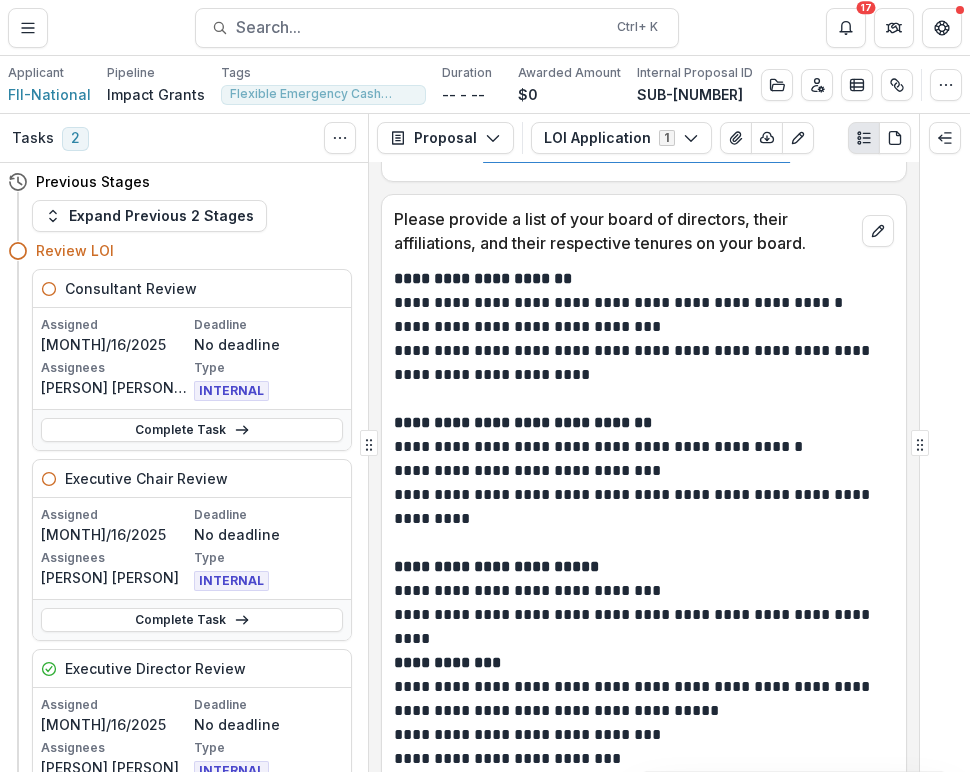 click on "**********" at bounding box center [641, 615] 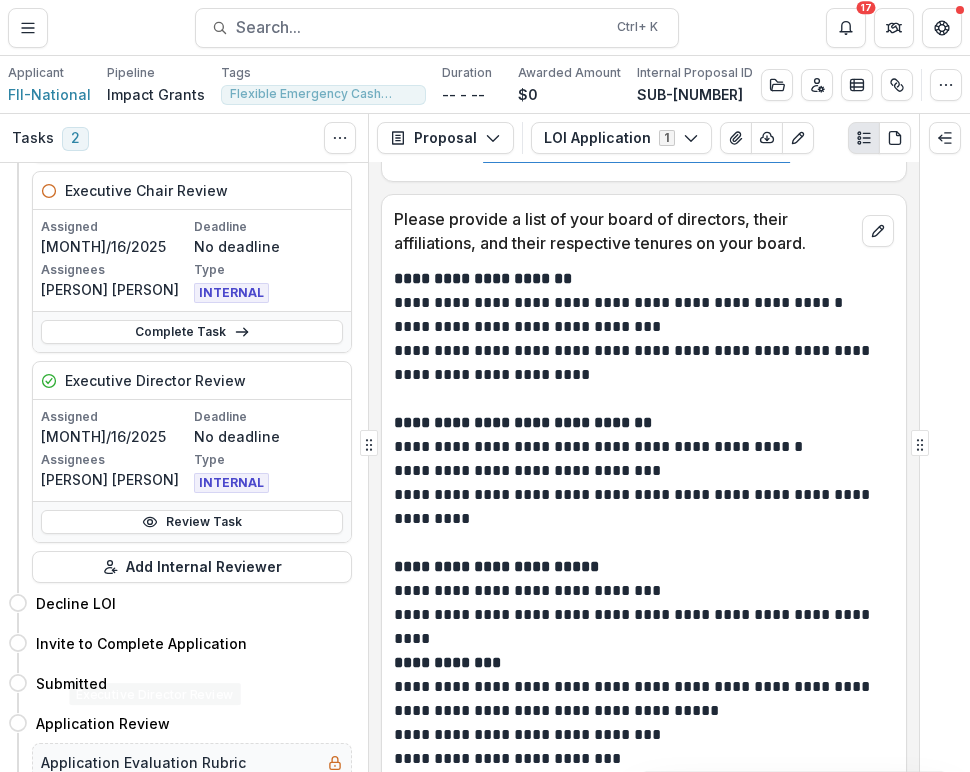 scroll, scrollTop: 0, scrollLeft: 0, axis: both 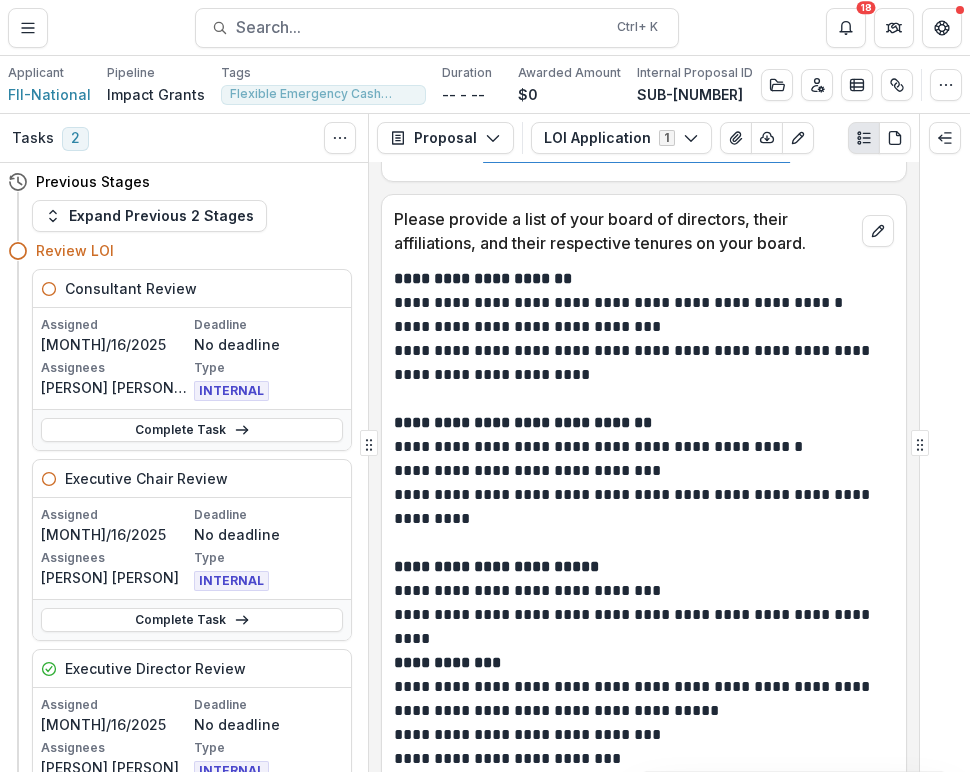 click on "**********" at bounding box center [641, 375] 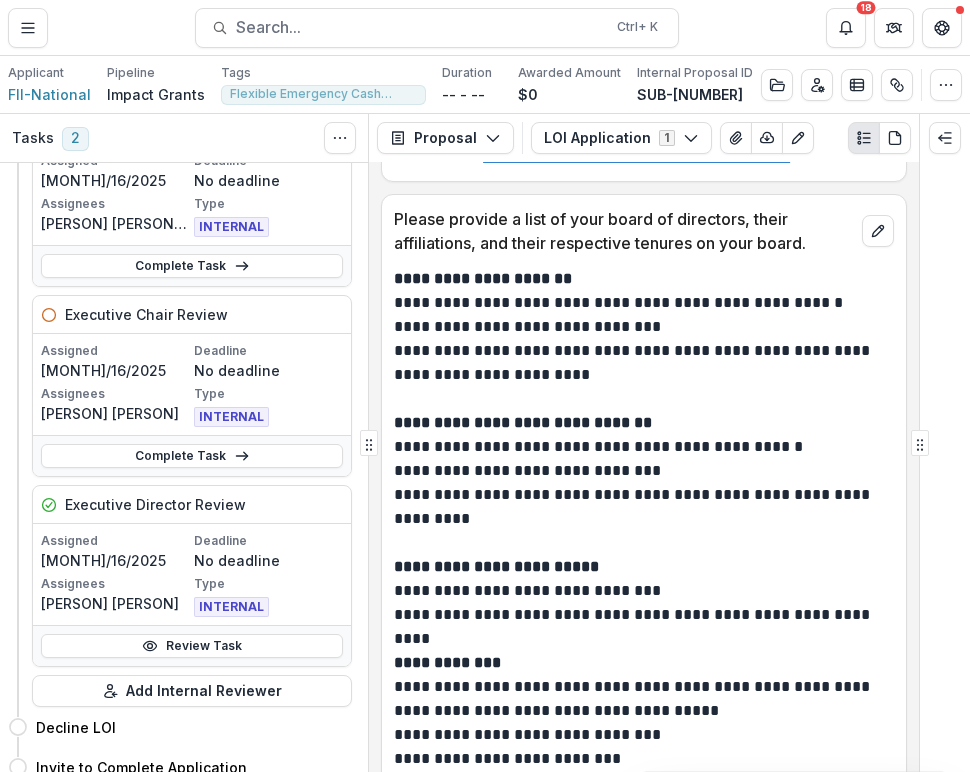 scroll, scrollTop: 0, scrollLeft: 0, axis: both 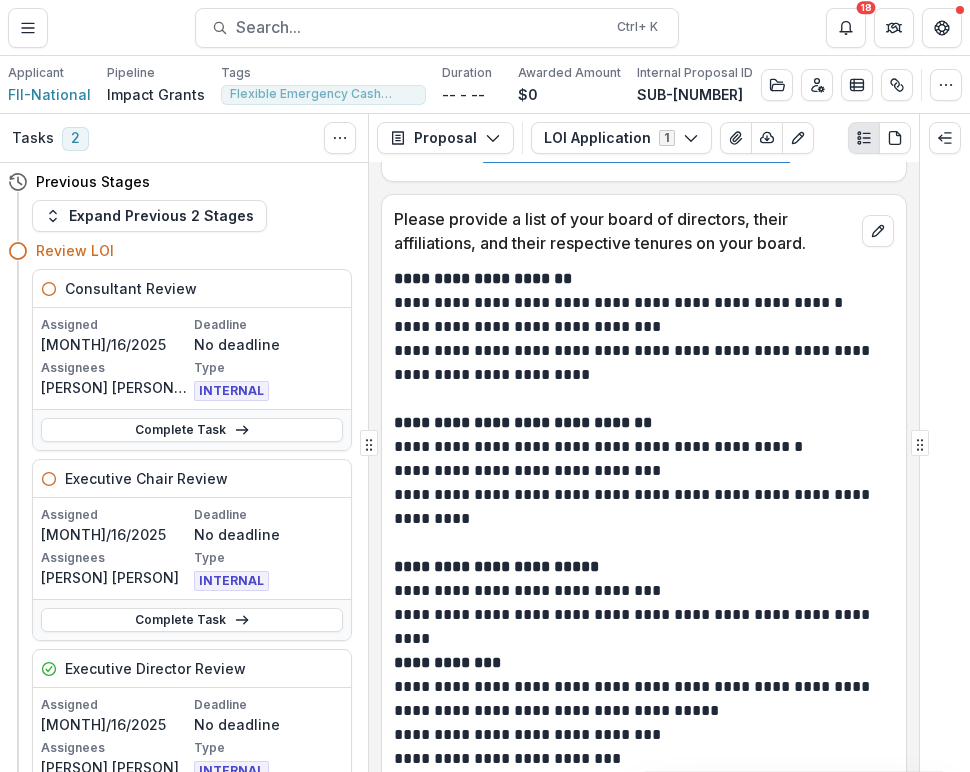 click on "Proposals [ORGANIZATION] - 2025 - LOI Application Search... Ctrl  + K 18" at bounding box center (485, 27) 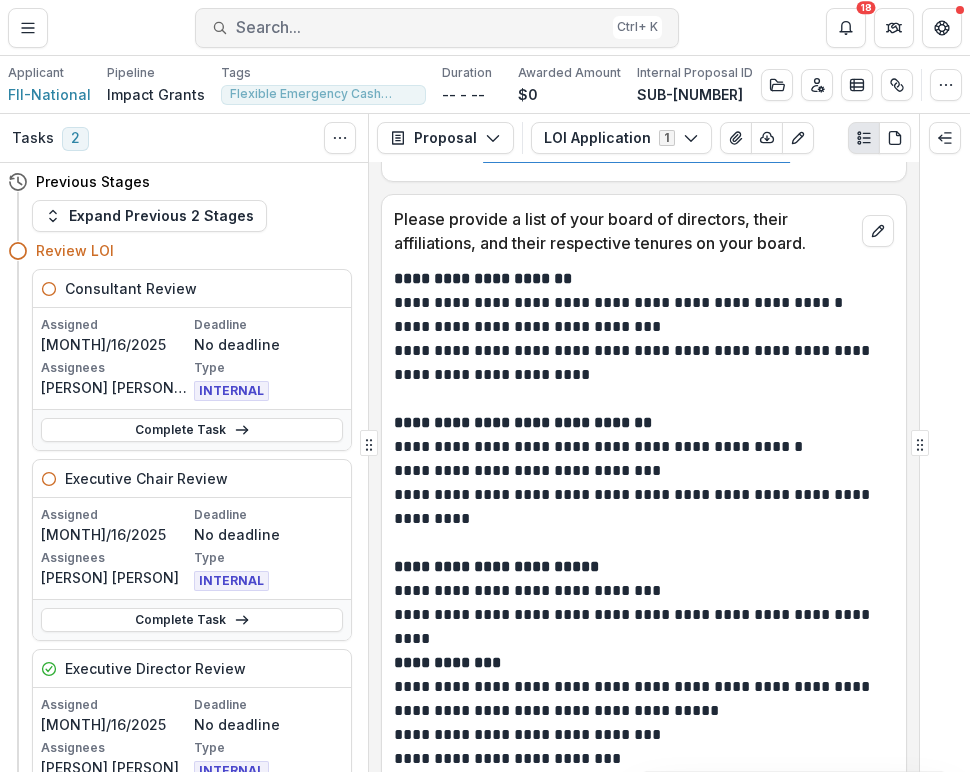 click on "Search..." at bounding box center (420, 27) 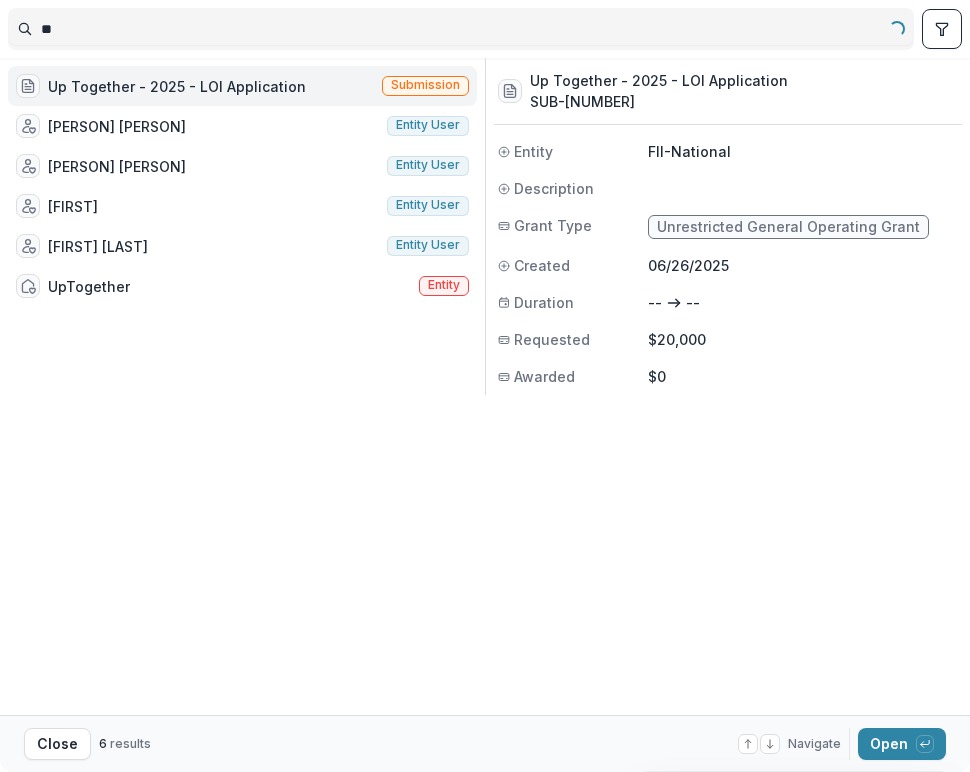 type on "*" 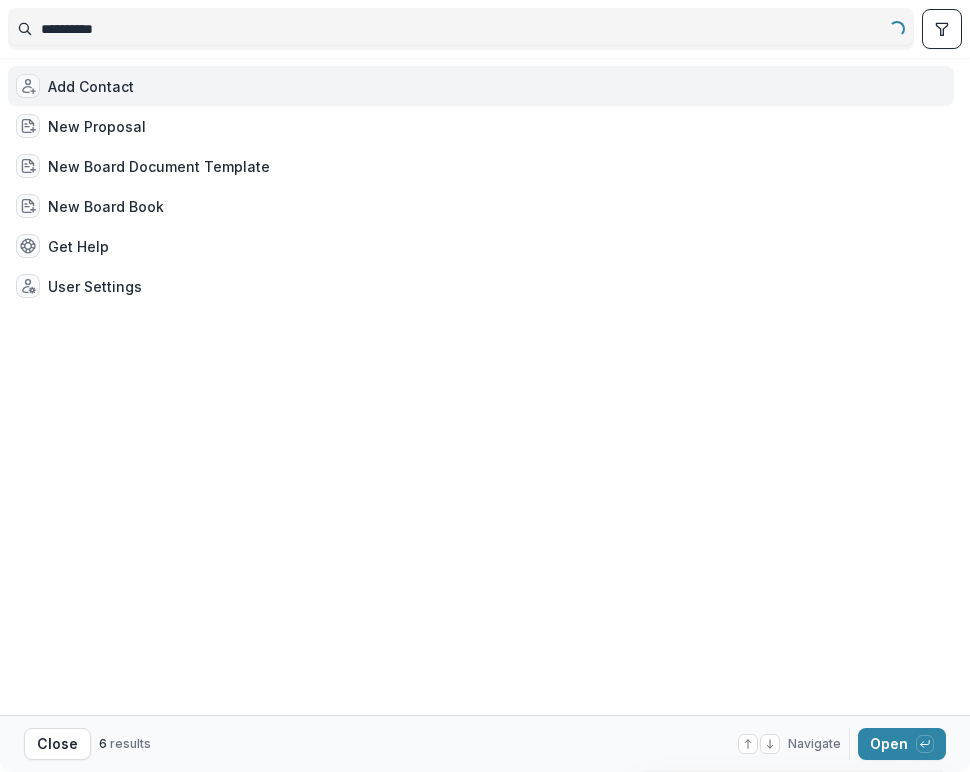 type on "**********" 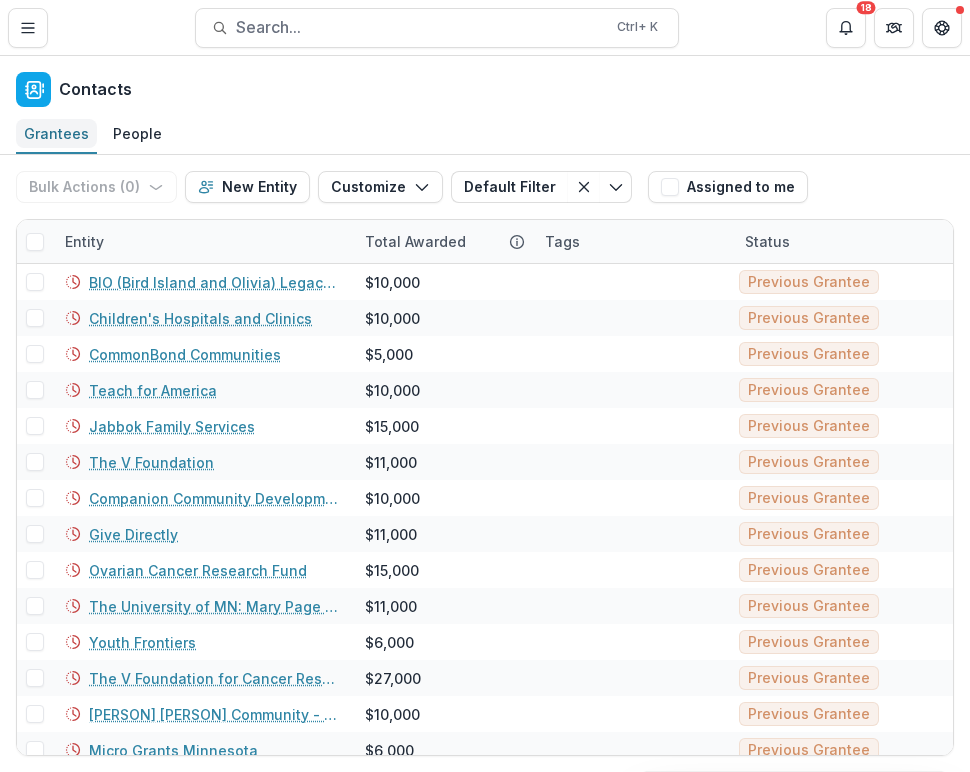 click on "Grantees" at bounding box center (56, 133) 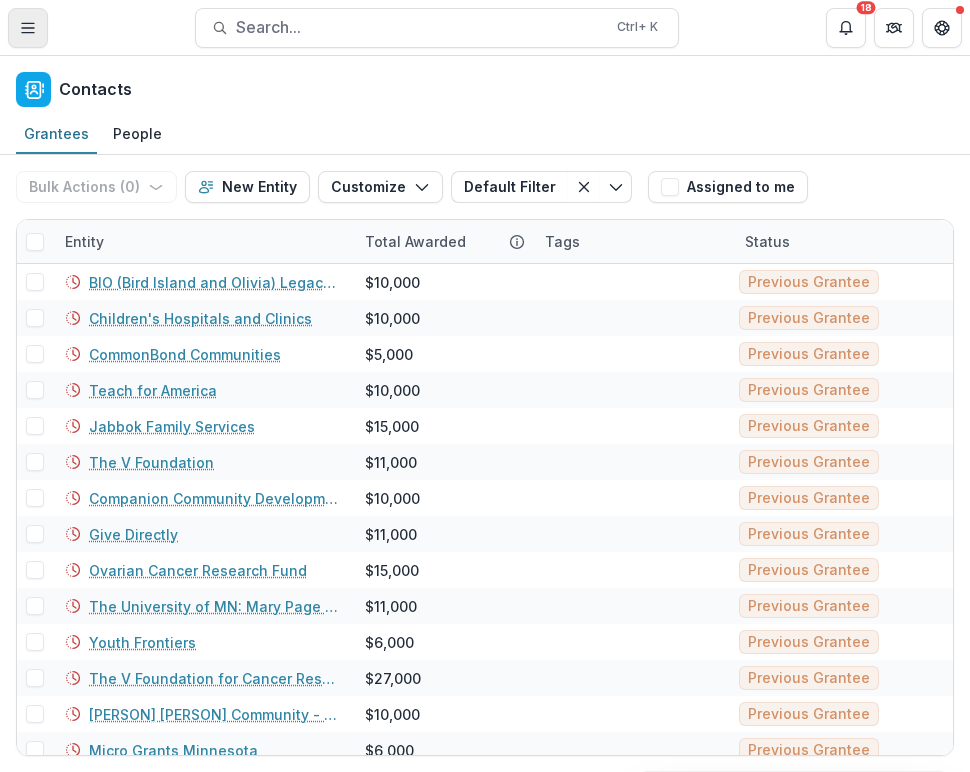 click at bounding box center [28, 28] 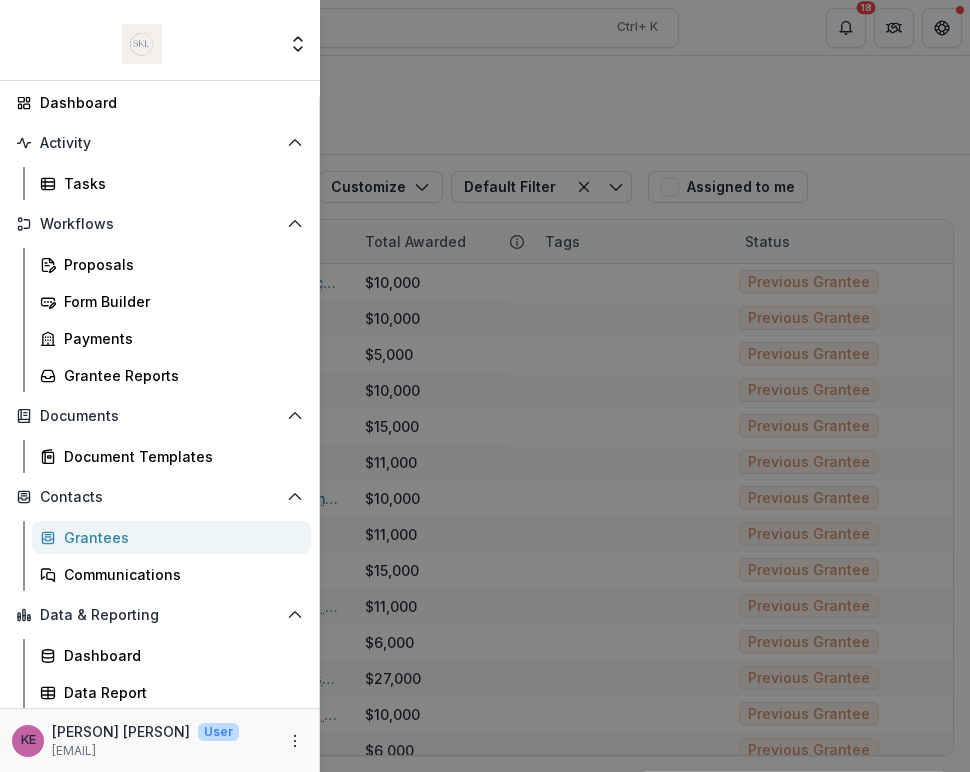 scroll, scrollTop: 5, scrollLeft: 0, axis: vertical 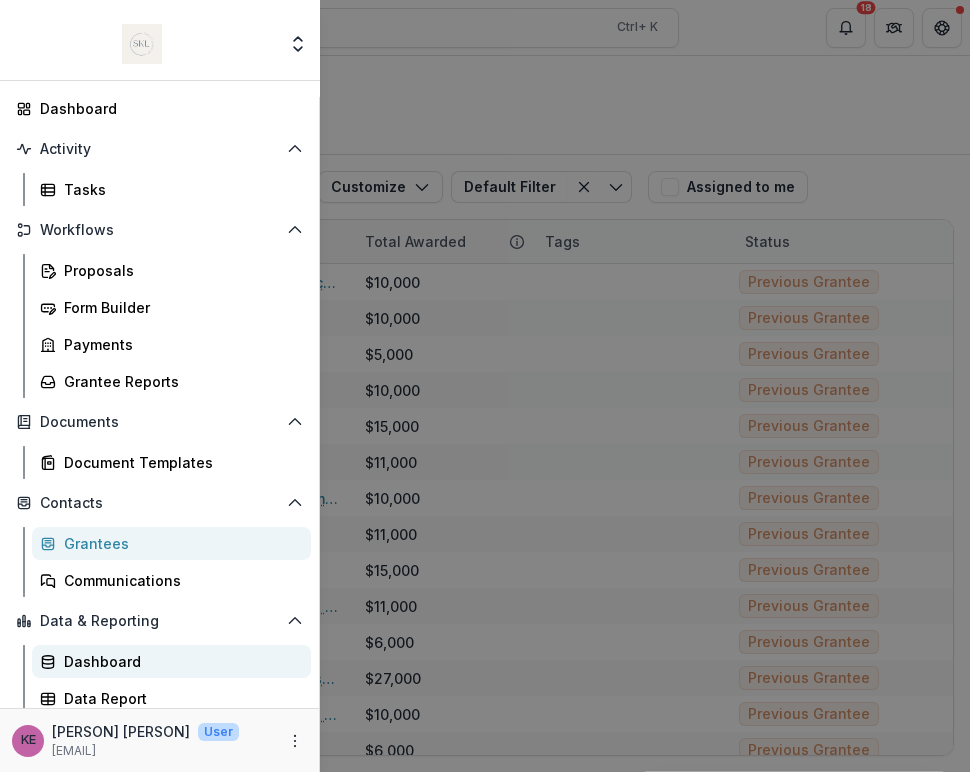 click on "Dashboard" at bounding box center (179, 661) 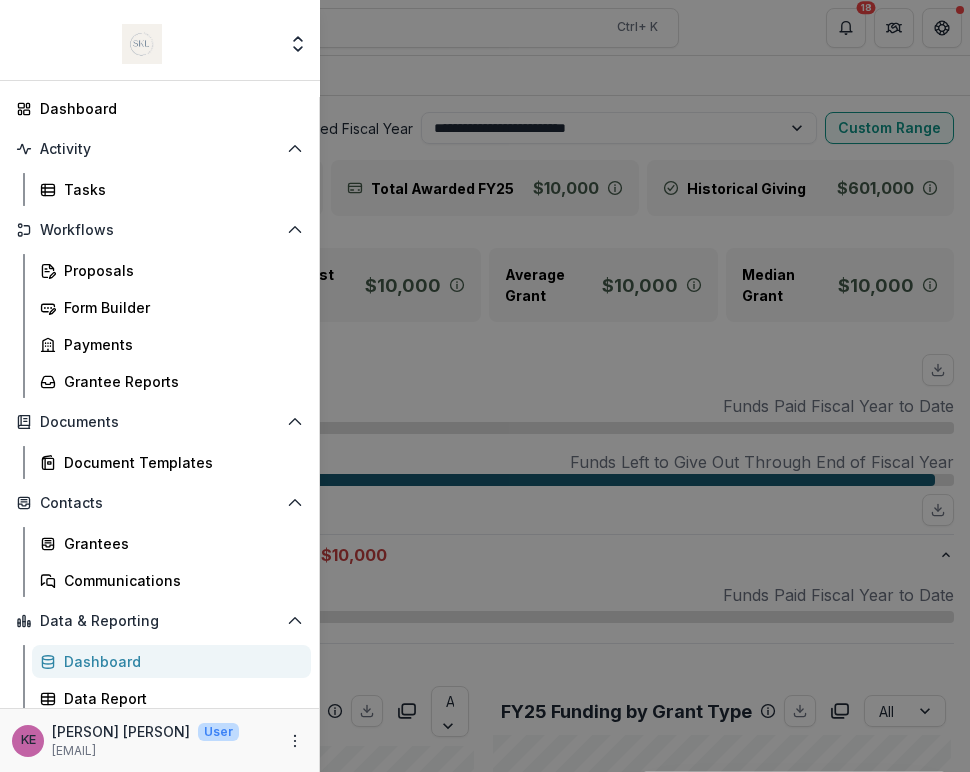 click on "Team Settings Admin Settings Dashboard Activity Tasks Workflows Proposals Form Builder Payments Grantee Reports Documents Document Templates Contacts Grantees Communications Data & Reporting Dashboard Data Report KE [FIRST] [LAST] User [EMAIL]" at bounding box center (485, 386) 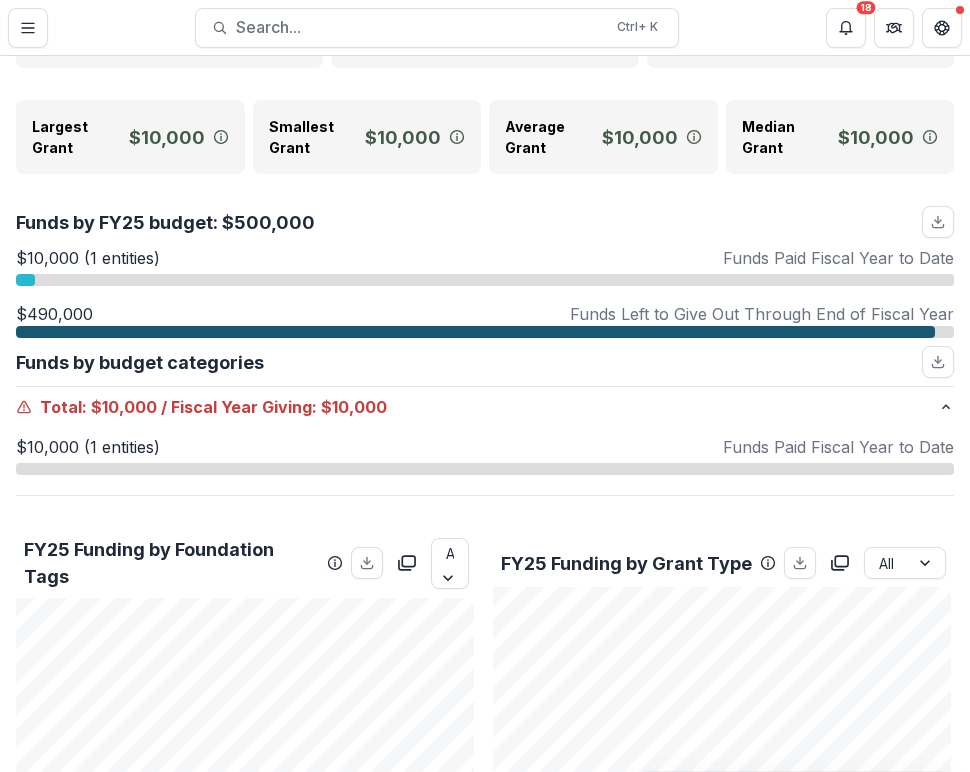 scroll, scrollTop: 0, scrollLeft: 0, axis: both 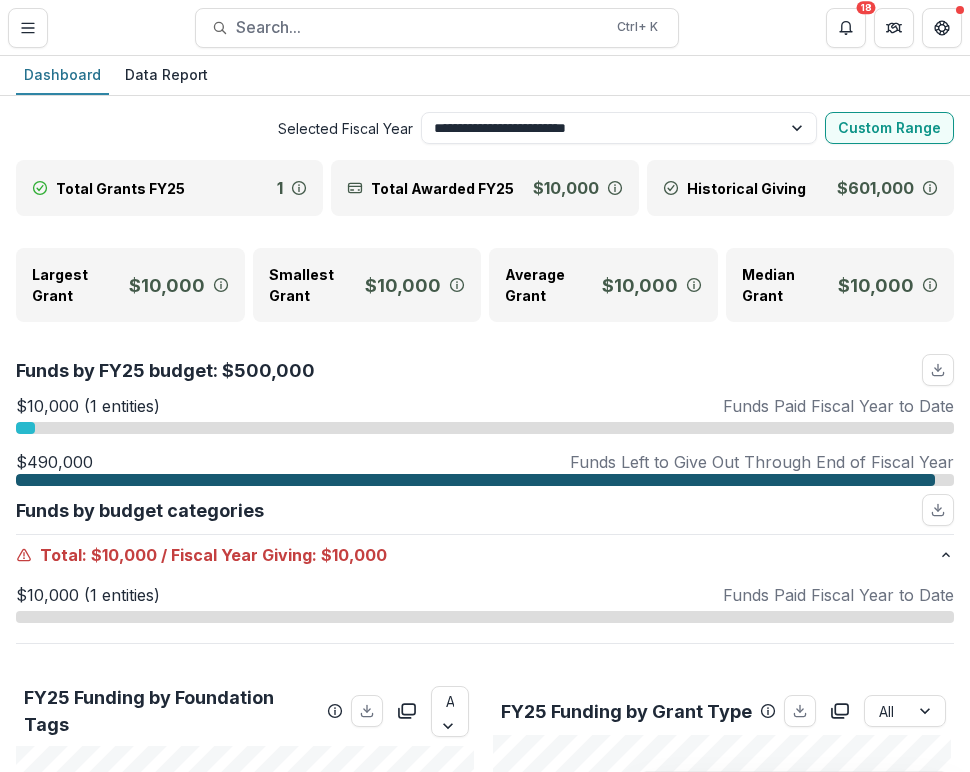 click on "Dashboard Search... Ctrl  + K 18" at bounding box center (485, 27) 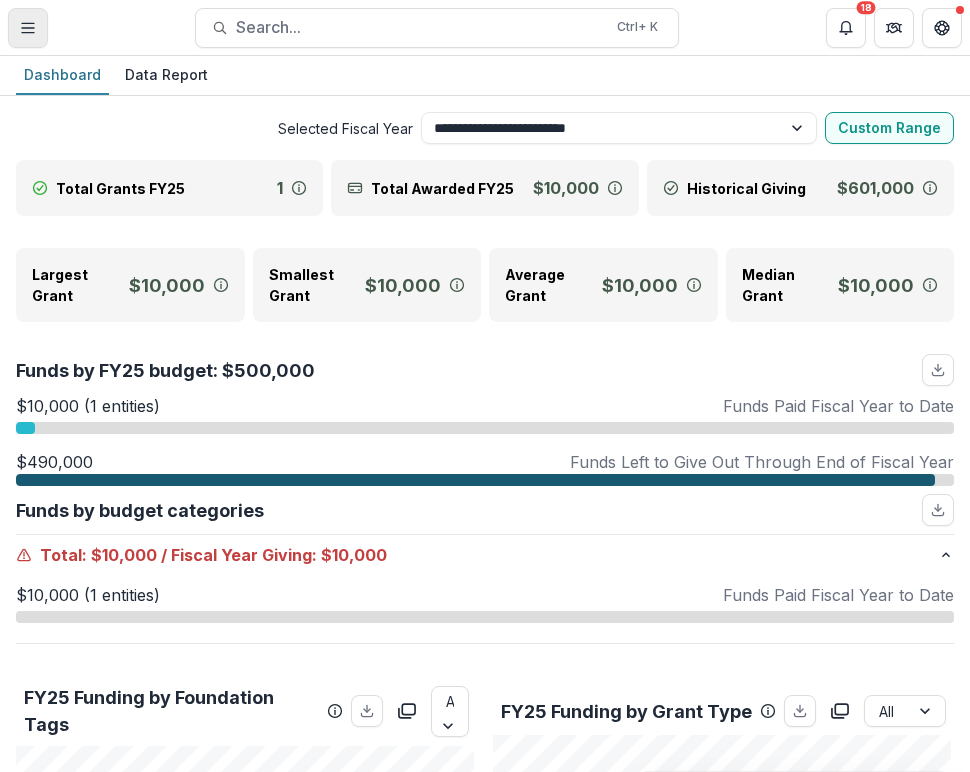 click 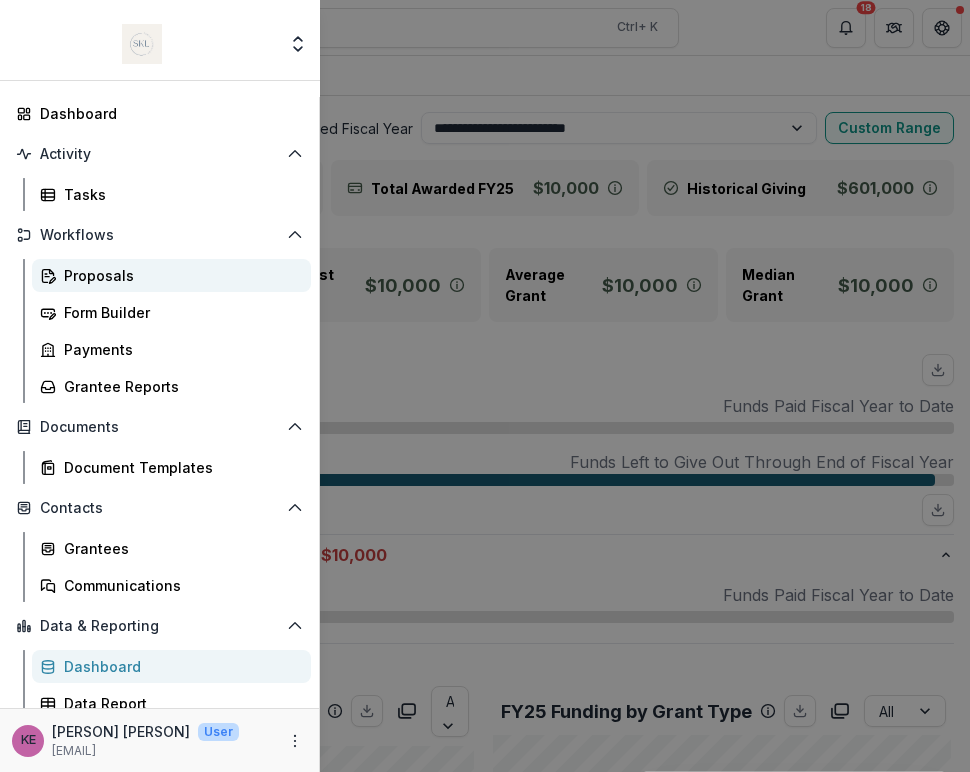 click on "Proposals" at bounding box center (179, 275) 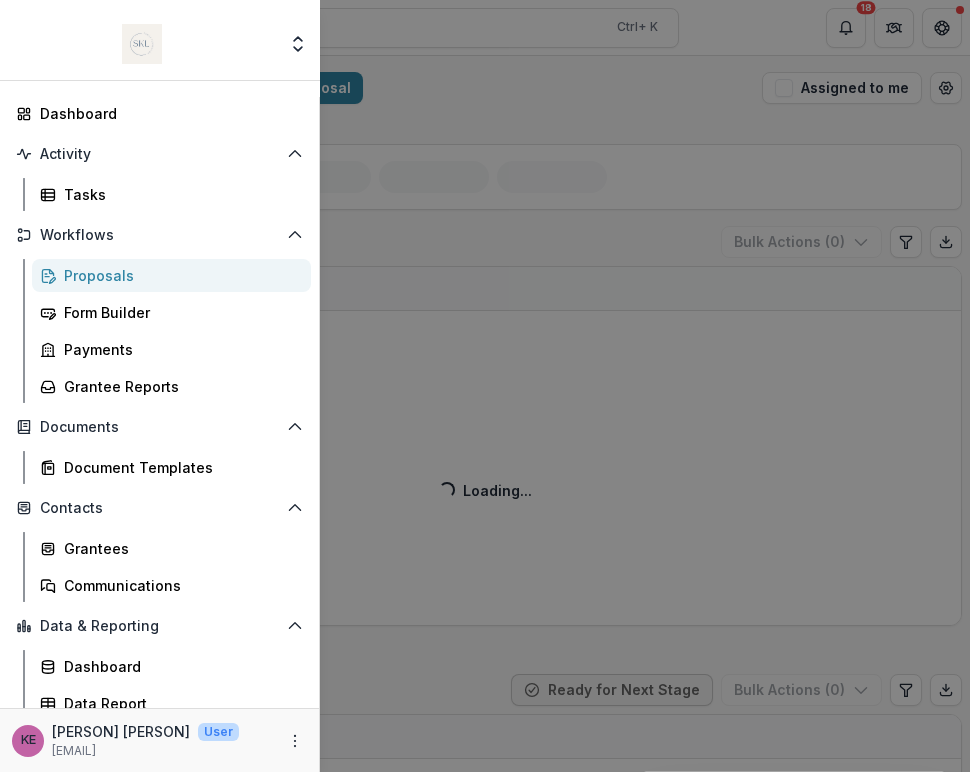 click on "Team Settings Admin Settings Dashboard Activity Tasks Workflows Proposals Form Builder Payments Grantee Reports Documents Document Templates Contacts Grantees Communications Data & Reporting Dashboard Data Report KE [FIRST] [LAST] User [EMAIL]" at bounding box center [485, 386] 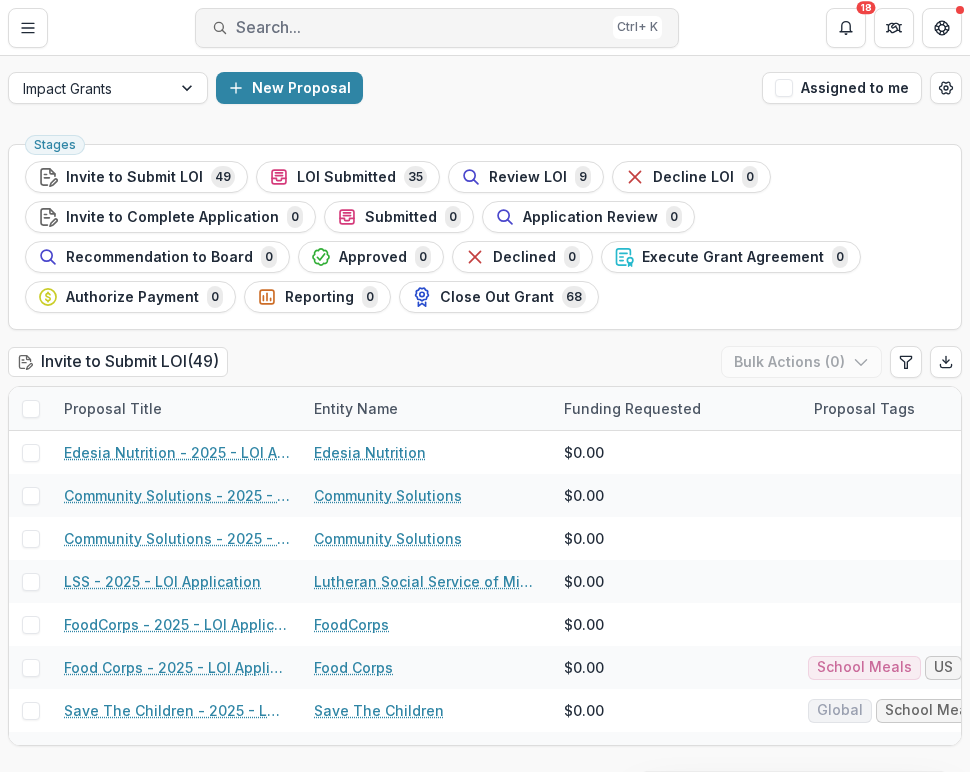 click on "Search..." at bounding box center [420, 27] 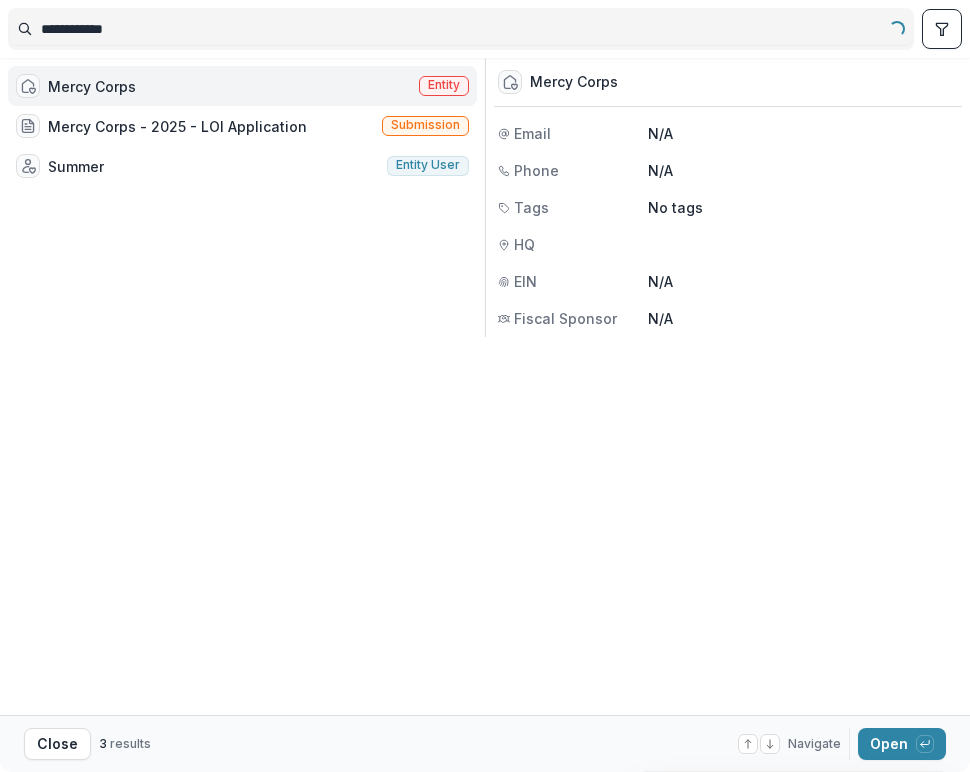 type on "**********" 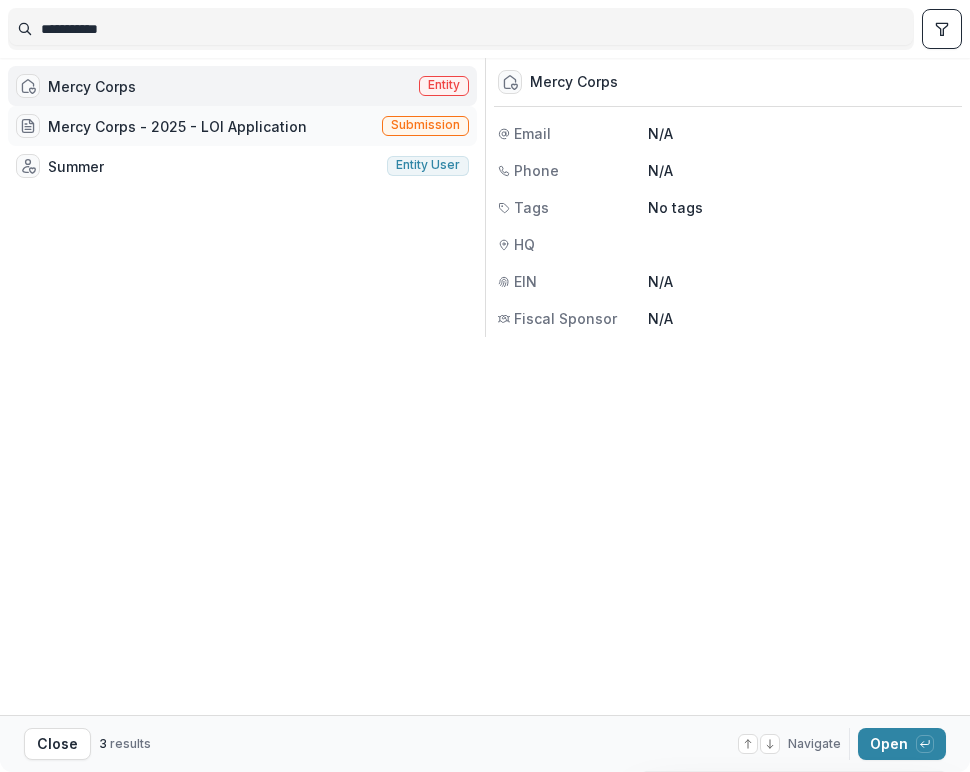 click on "Mercy Corps - 2025 - LOI Application Submission" at bounding box center [242, 126] 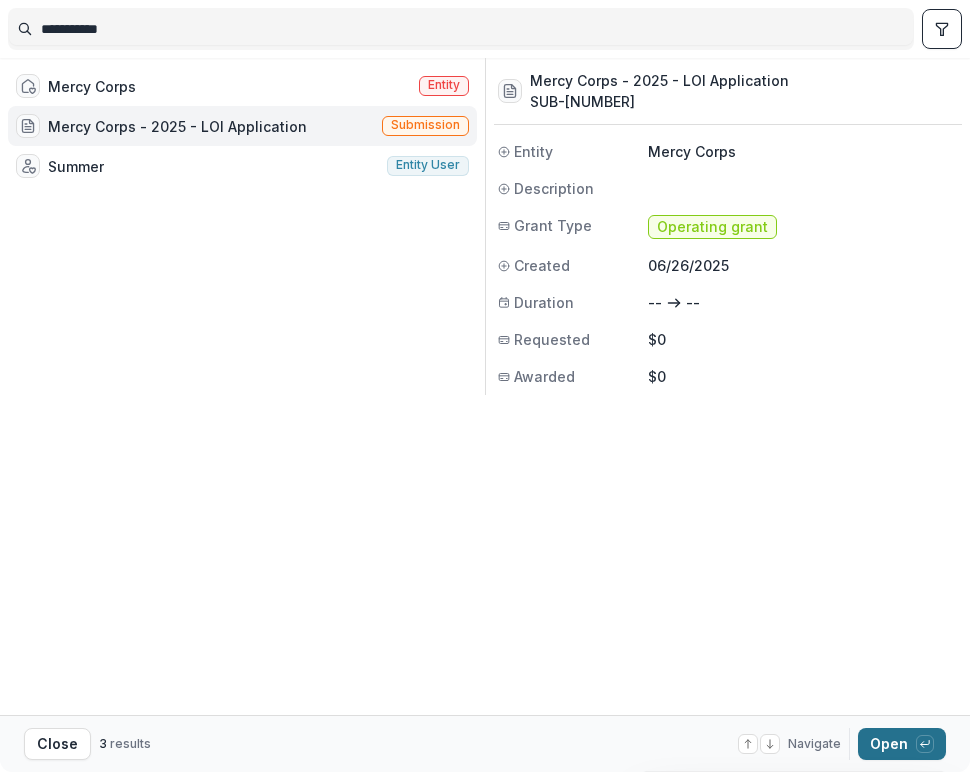 click on "Open with enter key" at bounding box center (902, 744) 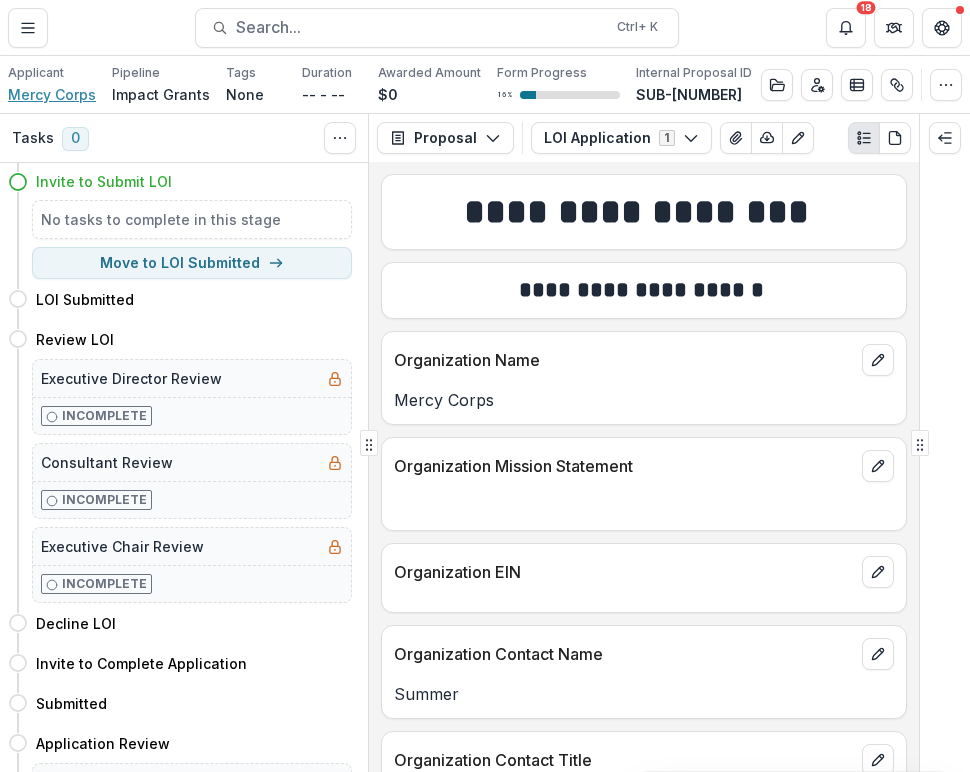 click on "Mercy Corps" at bounding box center (52, 94) 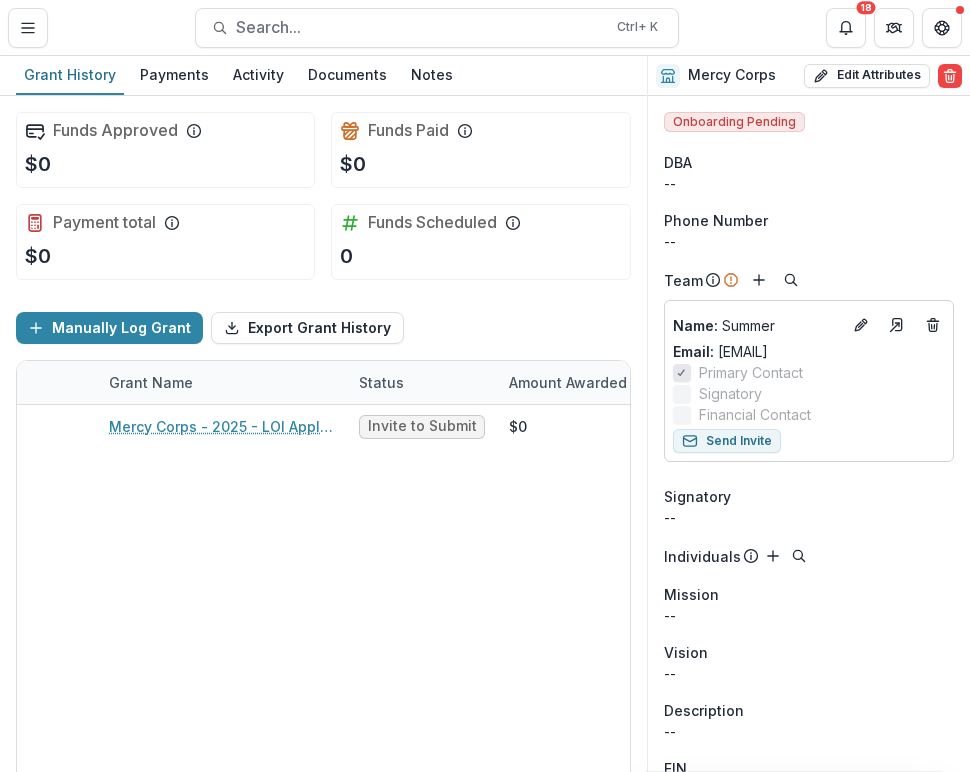 click on "Contacts [ORGANIZATION] Search... Ctrl  + K 18" at bounding box center [485, 27] 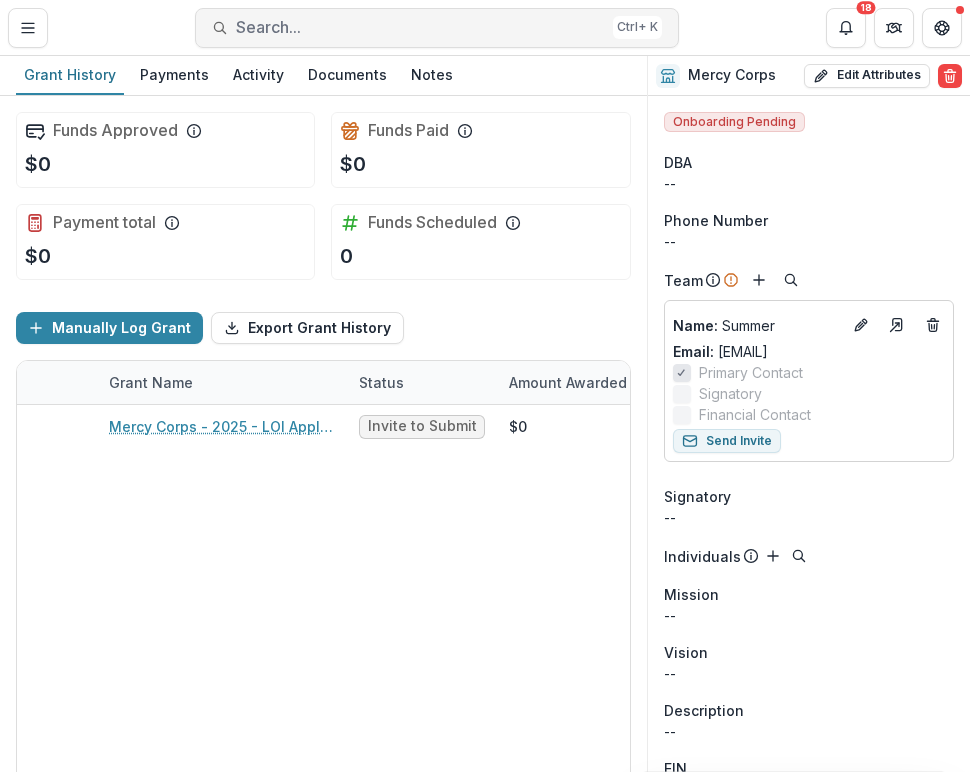 click on "Search..." at bounding box center (420, 27) 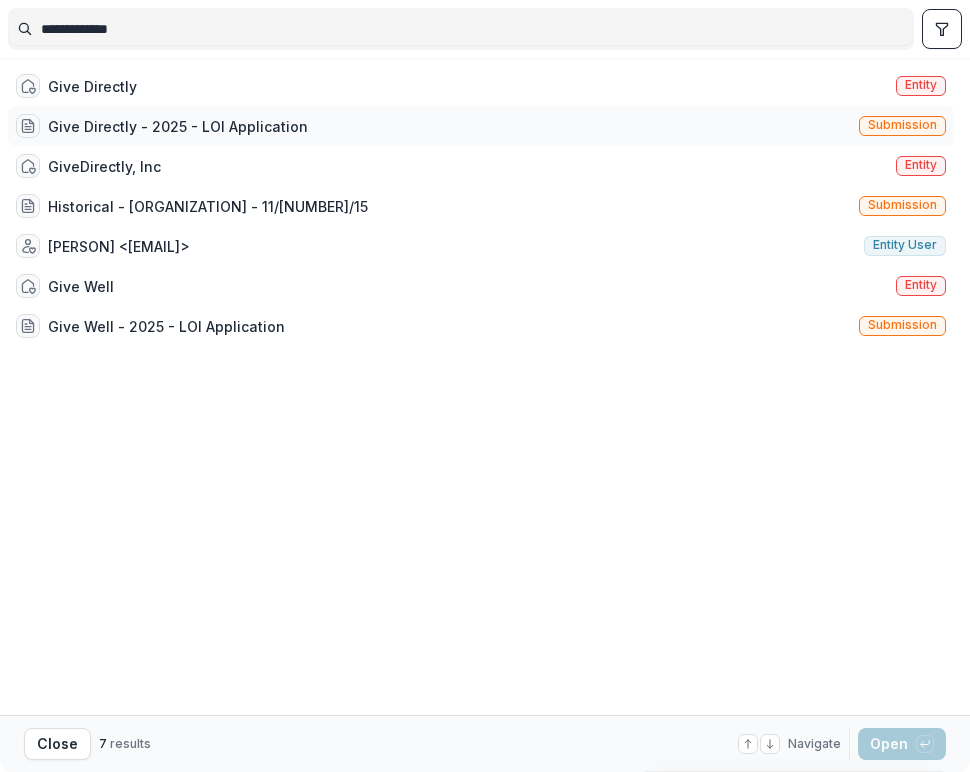 type on "**********" 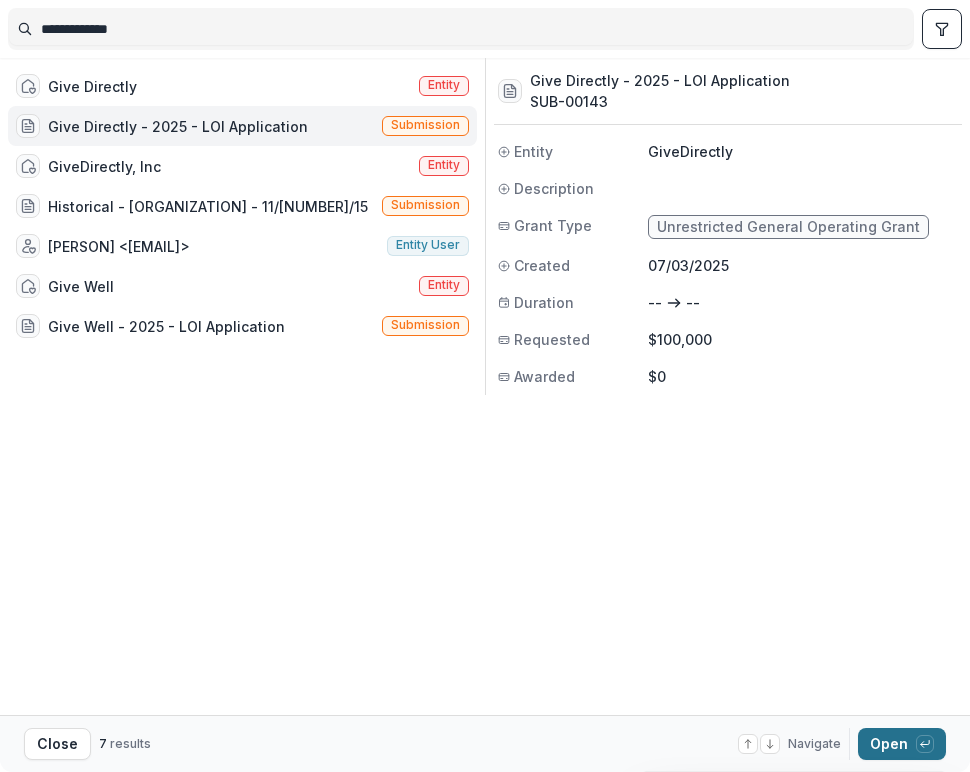 click on "Open with enter key" at bounding box center [902, 744] 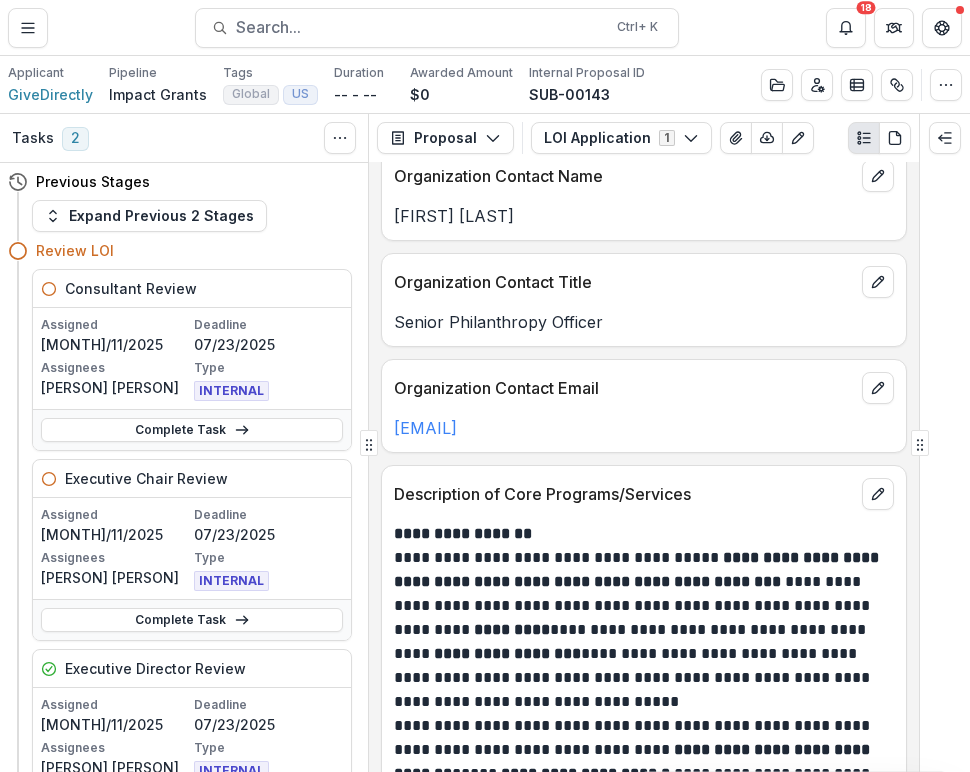 scroll, scrollTop: 575, scrollLeft: 0, axis: vertical 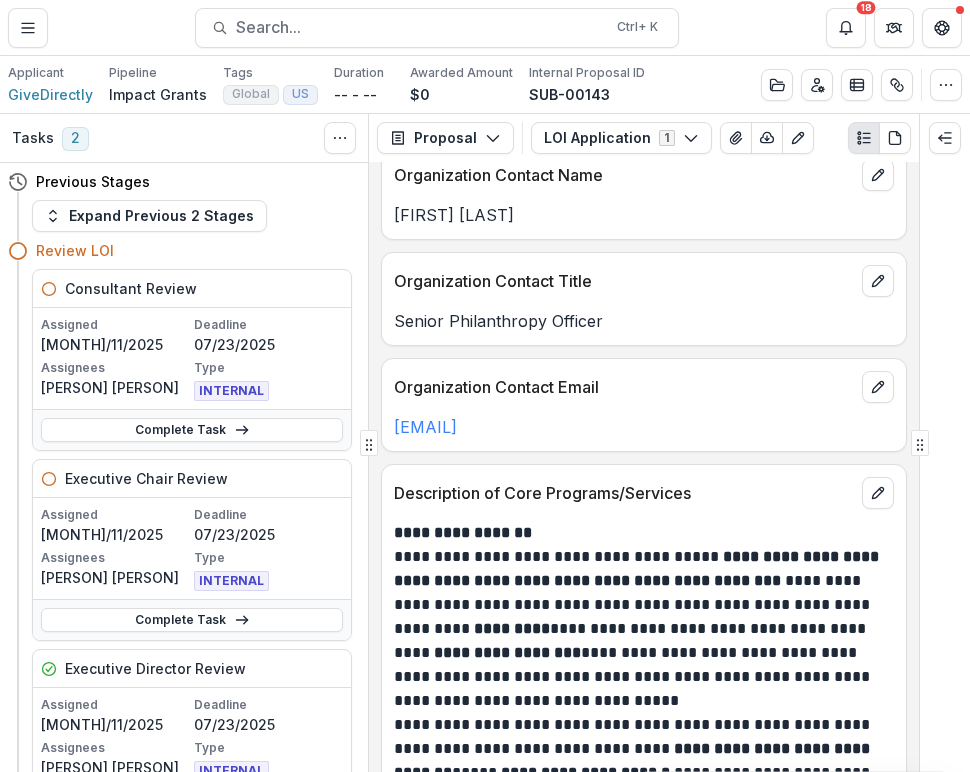 click on "**********" at bounding box center [644, 467] 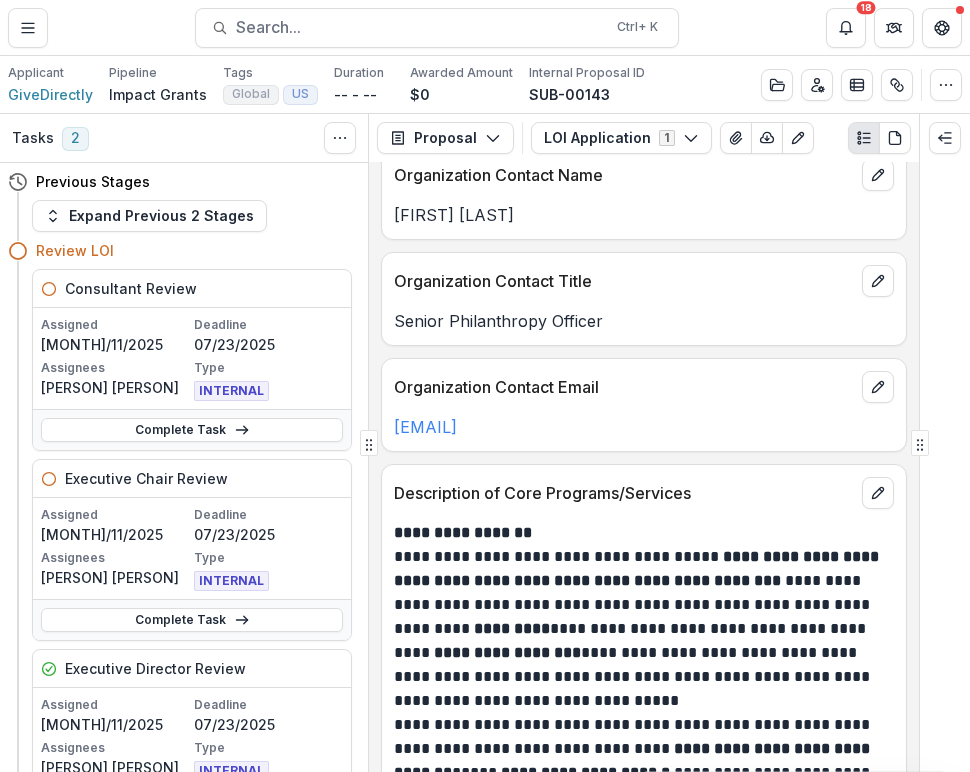 click on "**********" at bounding box center (644, 467) 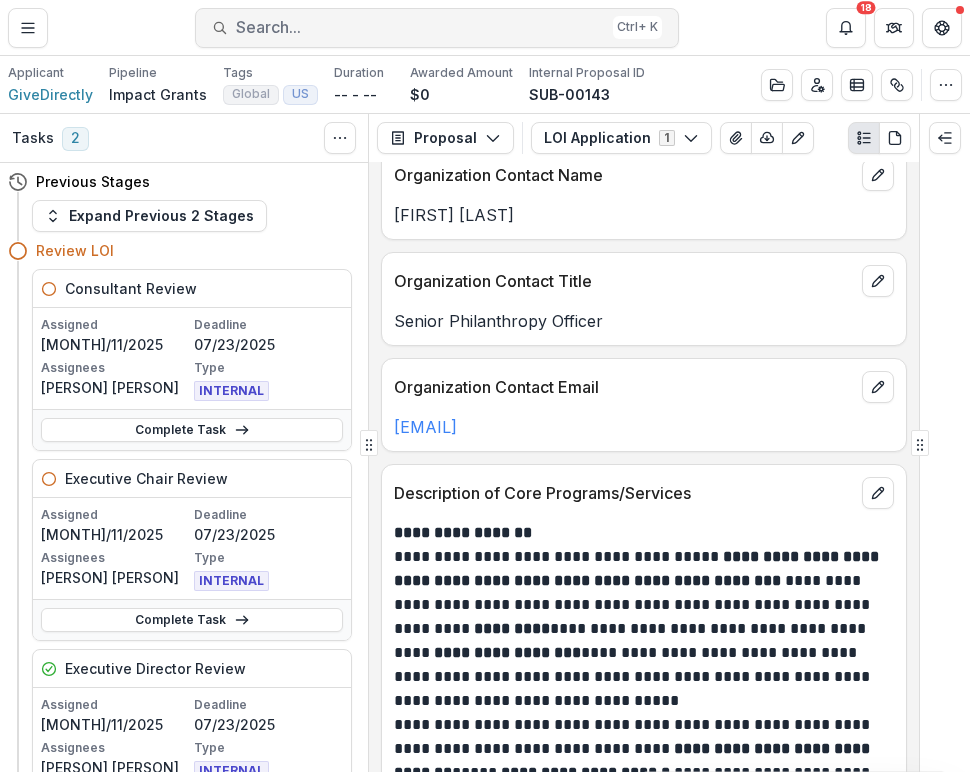 click on "Search..." at bounding box center [420, 27] 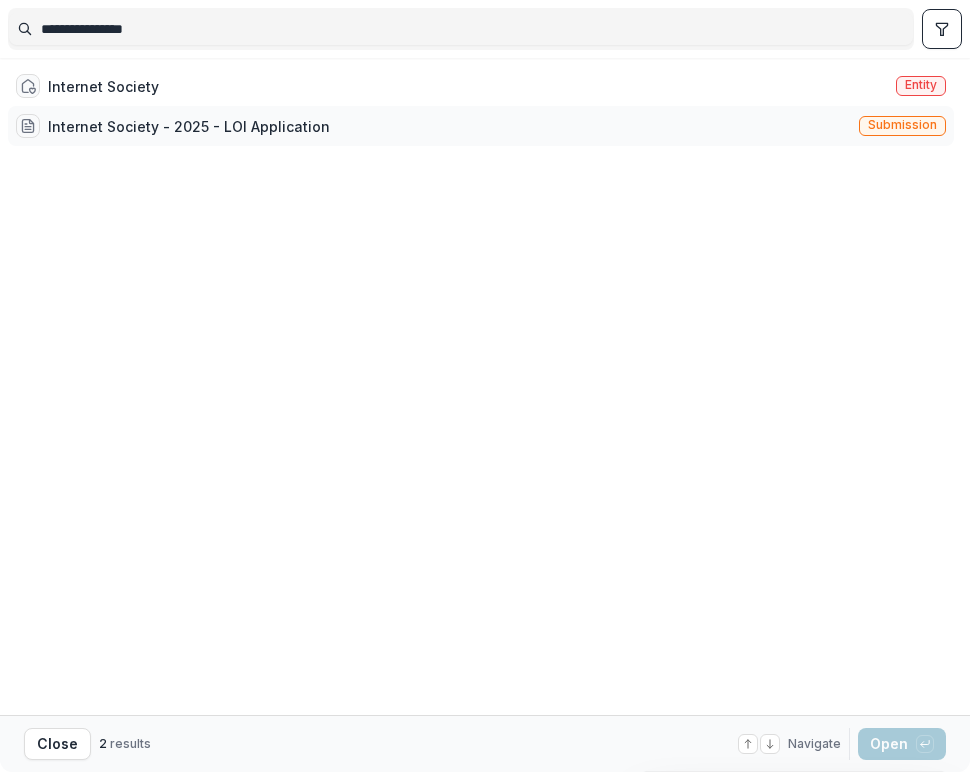 type on "**********" 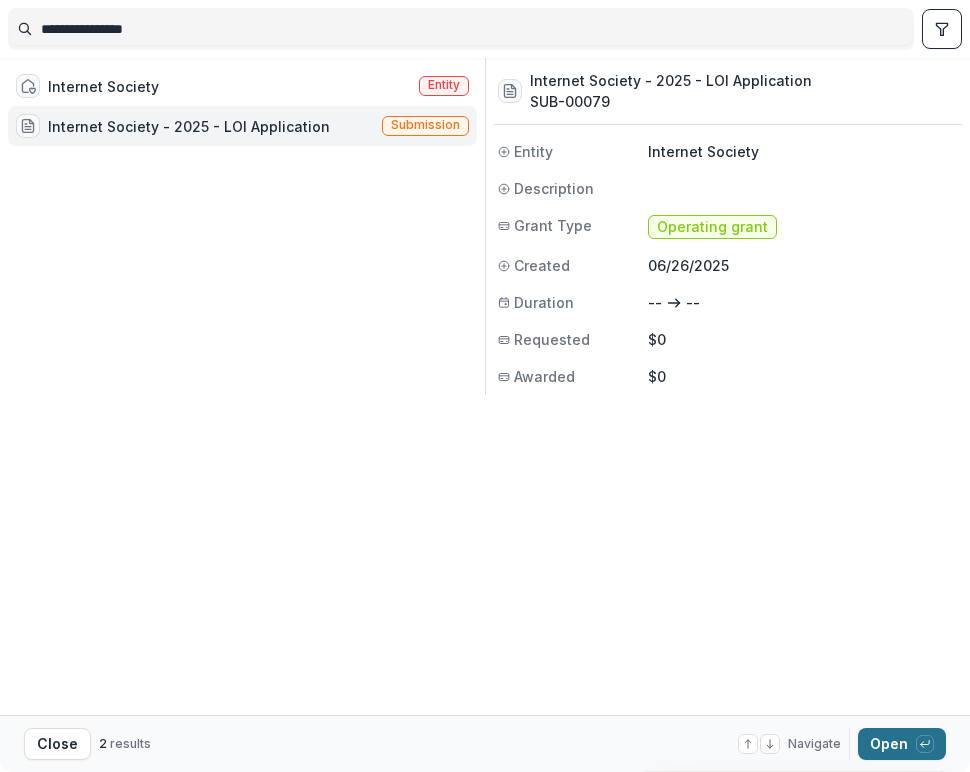 click on "Open with enter key" at bounding box center [902, 744] 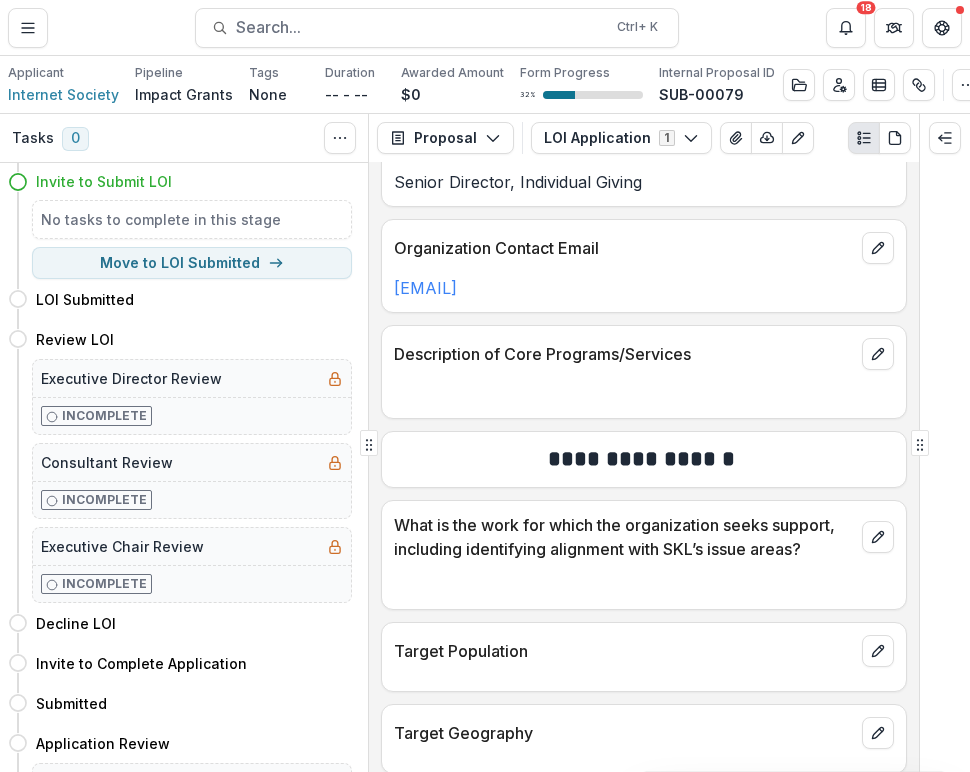 scroll, scrollTop: 635, scrollLeft: 0, axis: vertical 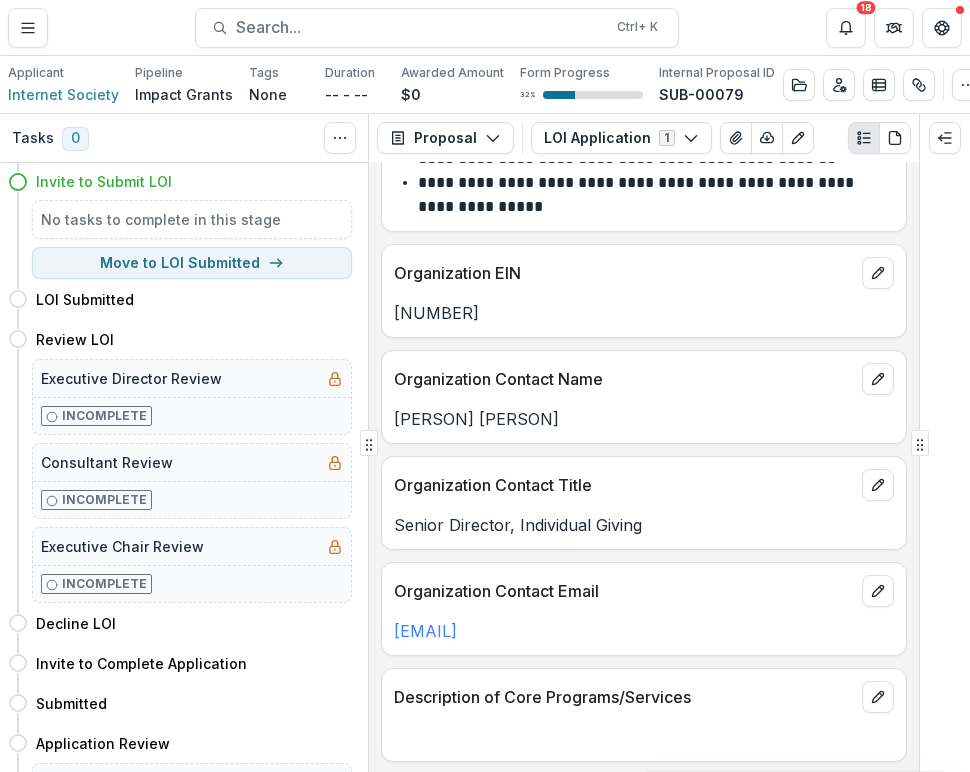 click on "Organization EIN" at bounding box center (624, 273) 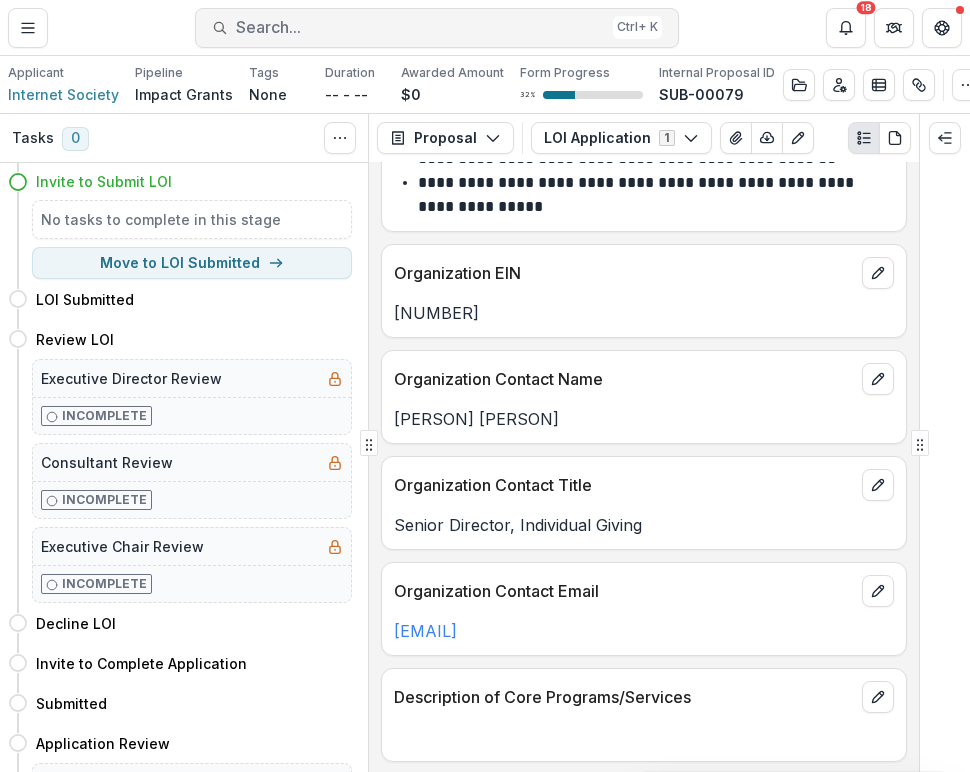 click on "Search..." at bounding box center (420, 27) 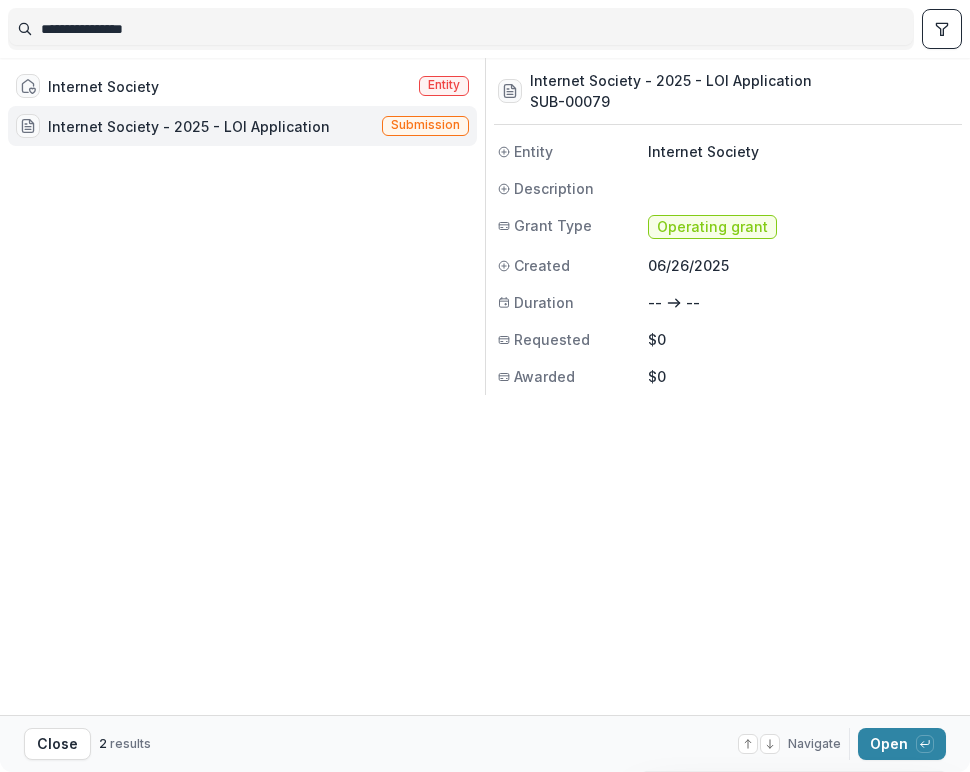 drag, startPoint x: 275, startPoint y: 28, endPoint x: -98, endPoint y: 35, distance: 373.06567 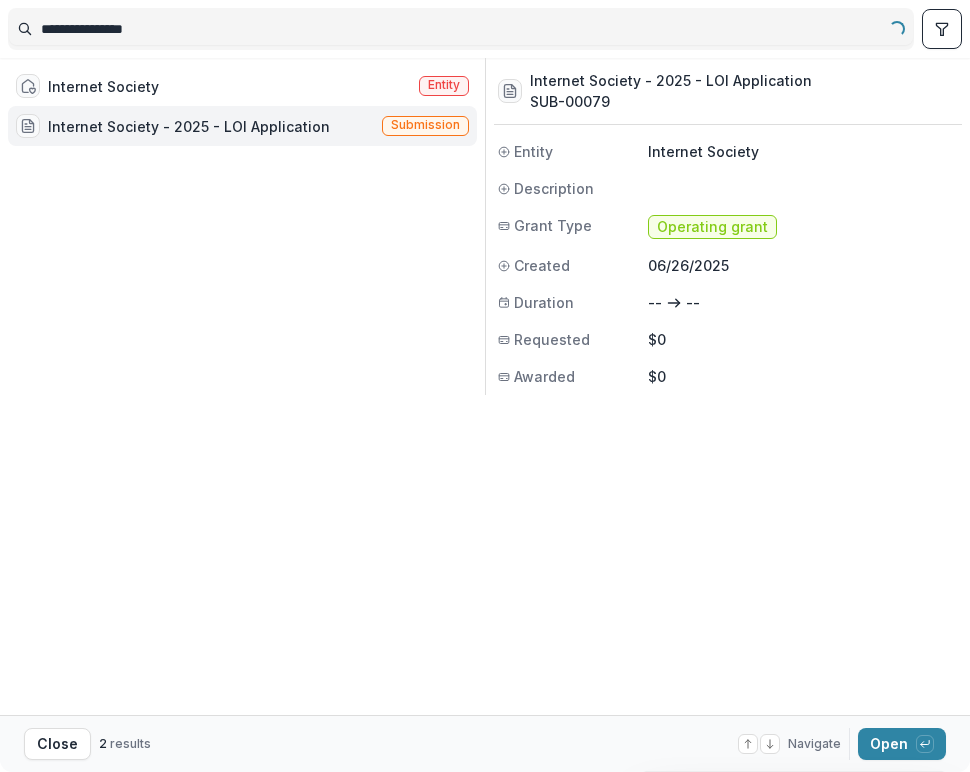 type on "**********" 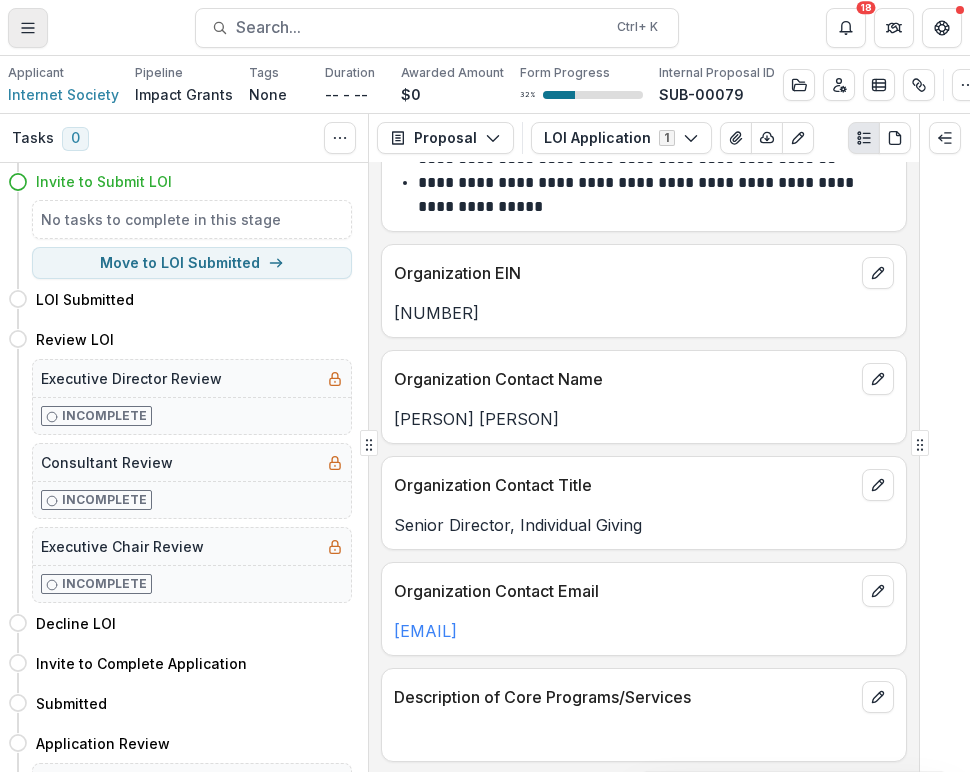 click at bounding box center (28, 28) 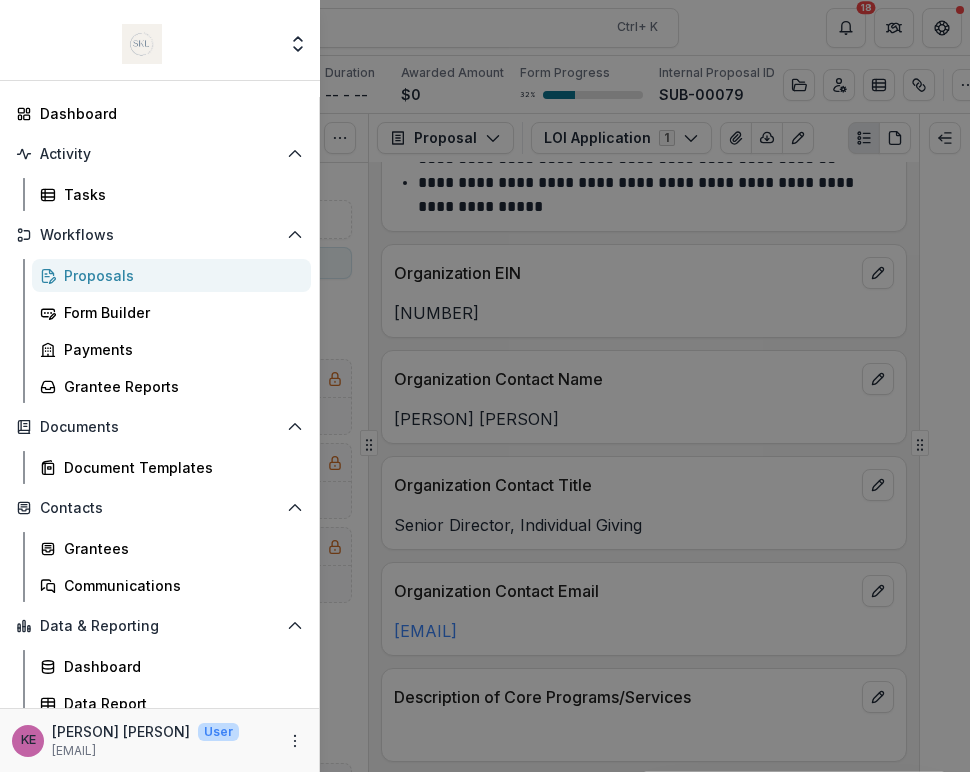 click on "Proposals" at bounding box center (179, 275) 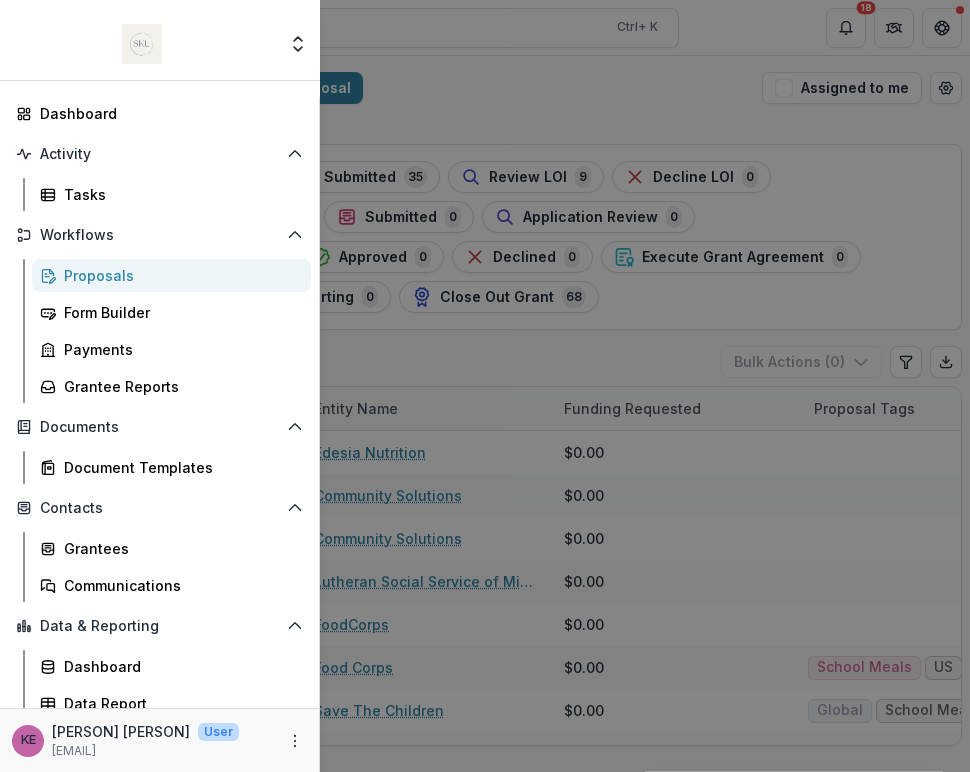click on "Team Settings Admin Settings Dashboard Activity Tasks Workflows Proposals Form Builder Payments Grantee Reports Documents Document Templates Contacts Grantees Communications Data & Reporting Dashboard Data Report KE [FIRST] [LAST] User [EMAIL]" at bounding box center (485, 386) 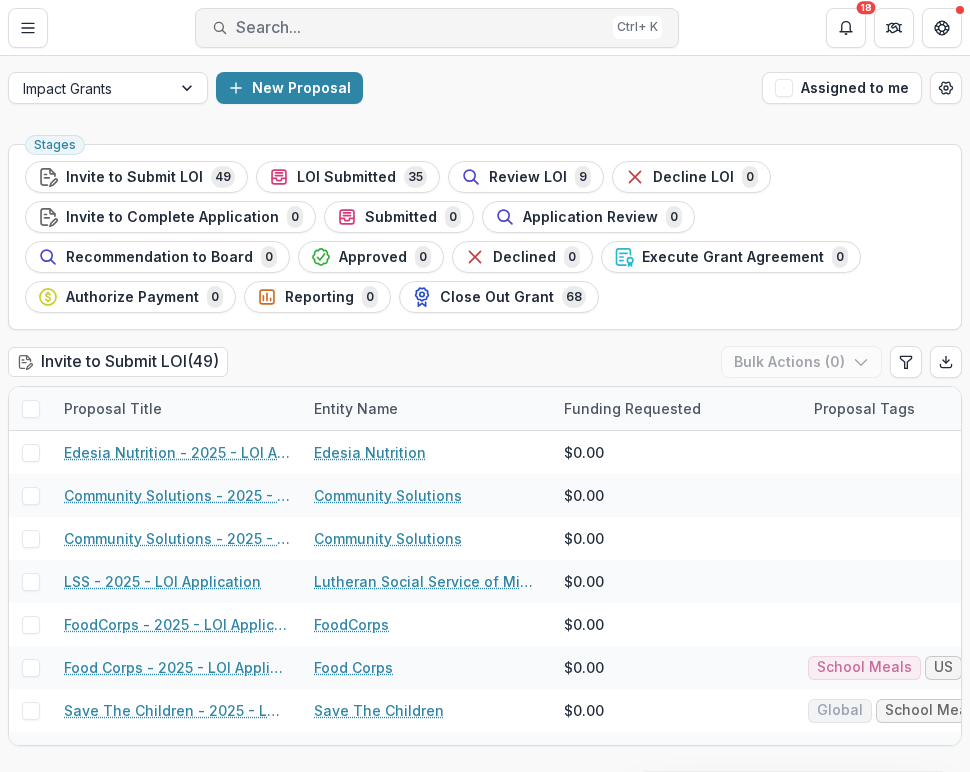 click on "Search..." at bounding box center [420, 27] 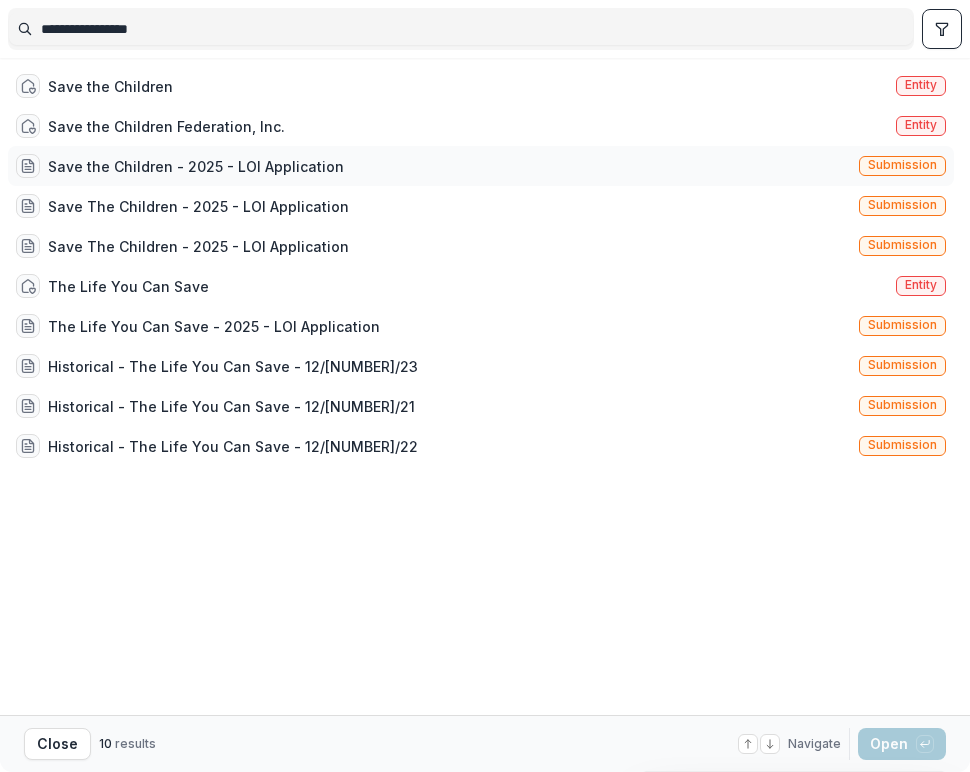 click on "Save the Children - 2025 - LOI Application" at bounding box center [196, 166] 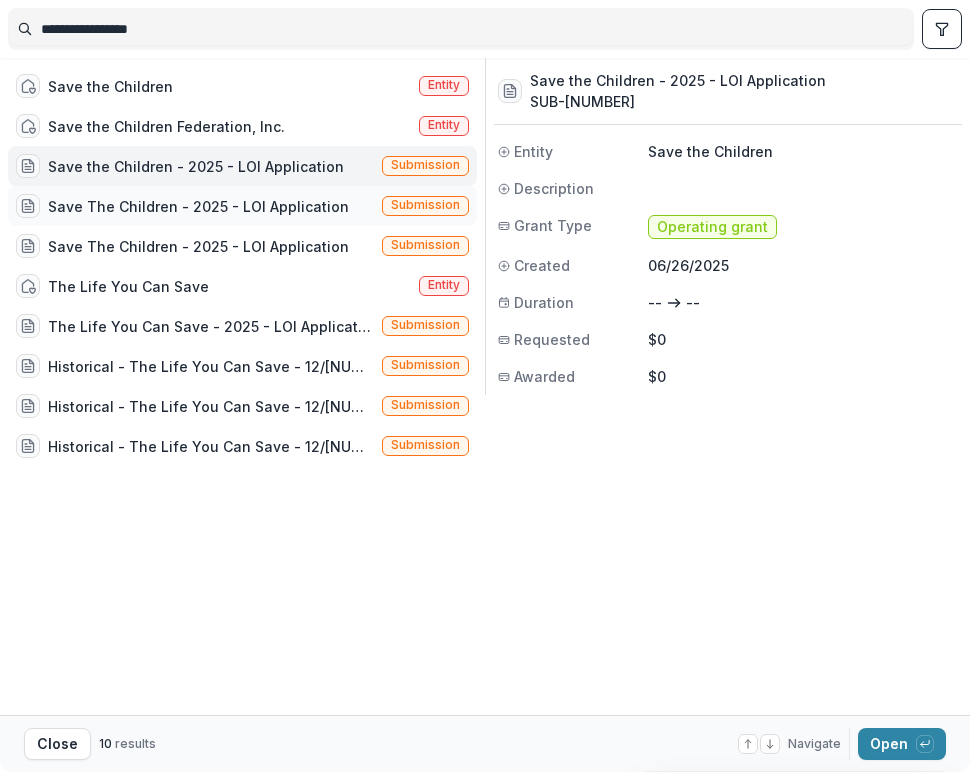 click on "Save The Children - 2025 - LOI Application" at bounding box center (198, 206) 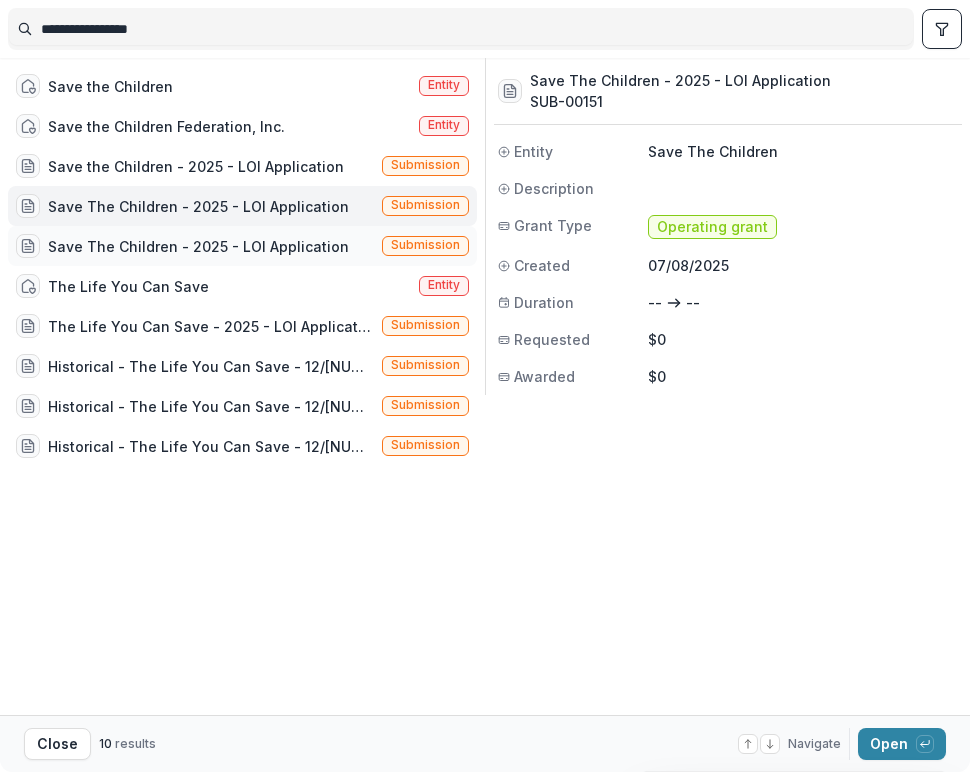 click on "Save The Children - 2025 - LOI Application" at bounding box center (198, 246) 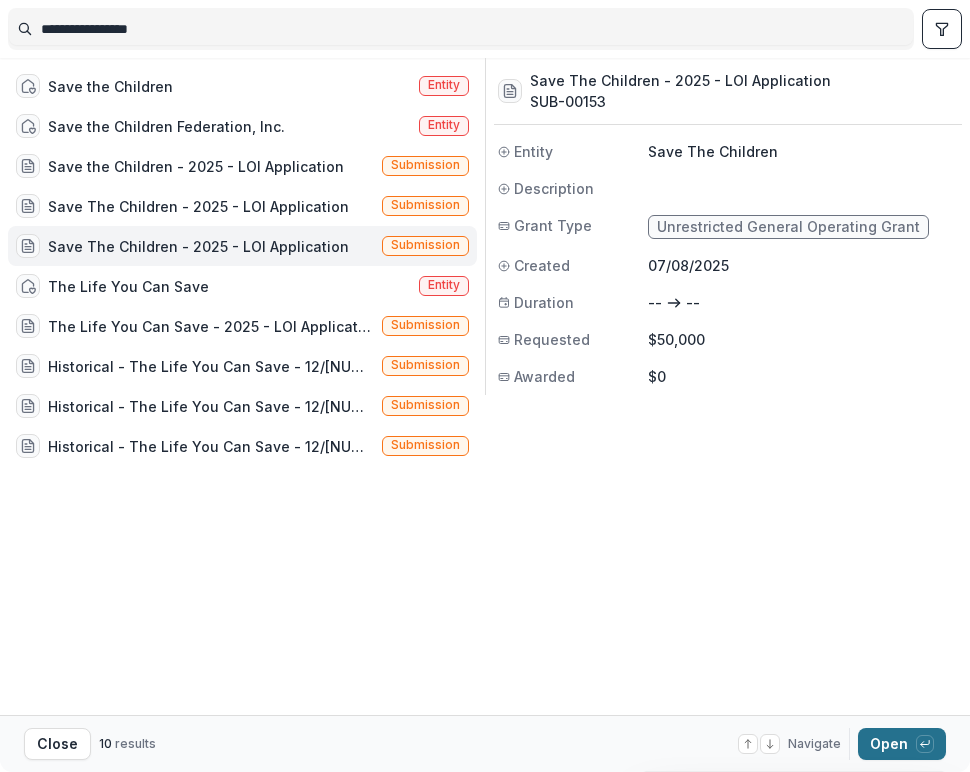 click on "Open with enter key" at bounding box center [902, 744] 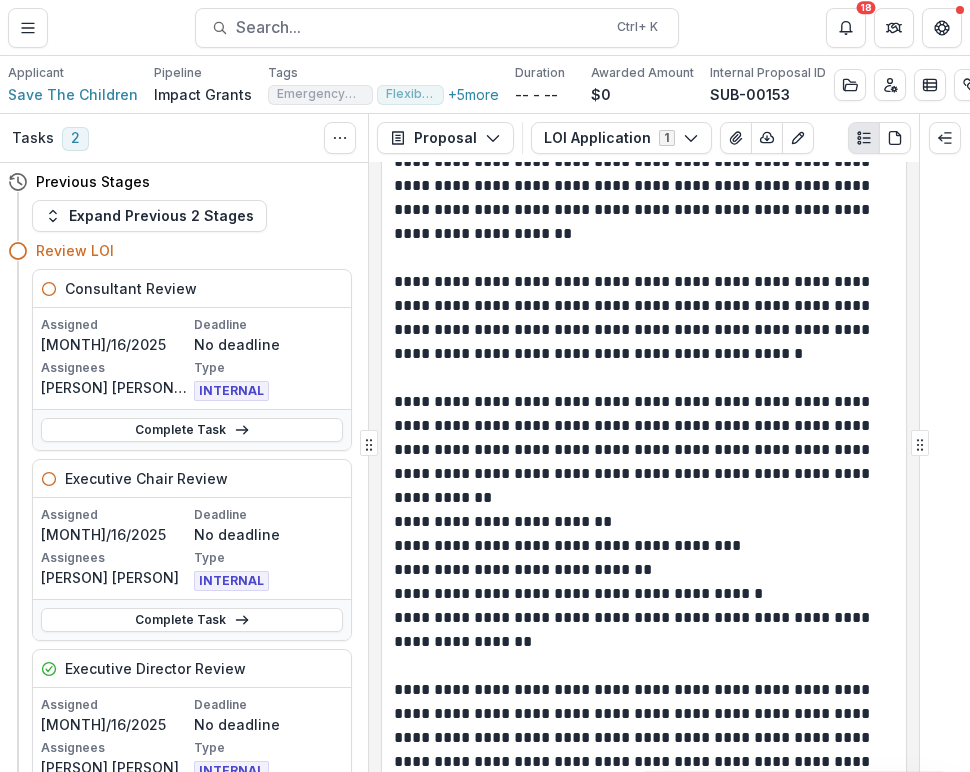 scroll, scrollTop: 2102, scrollLeft: 0, axis: vertical 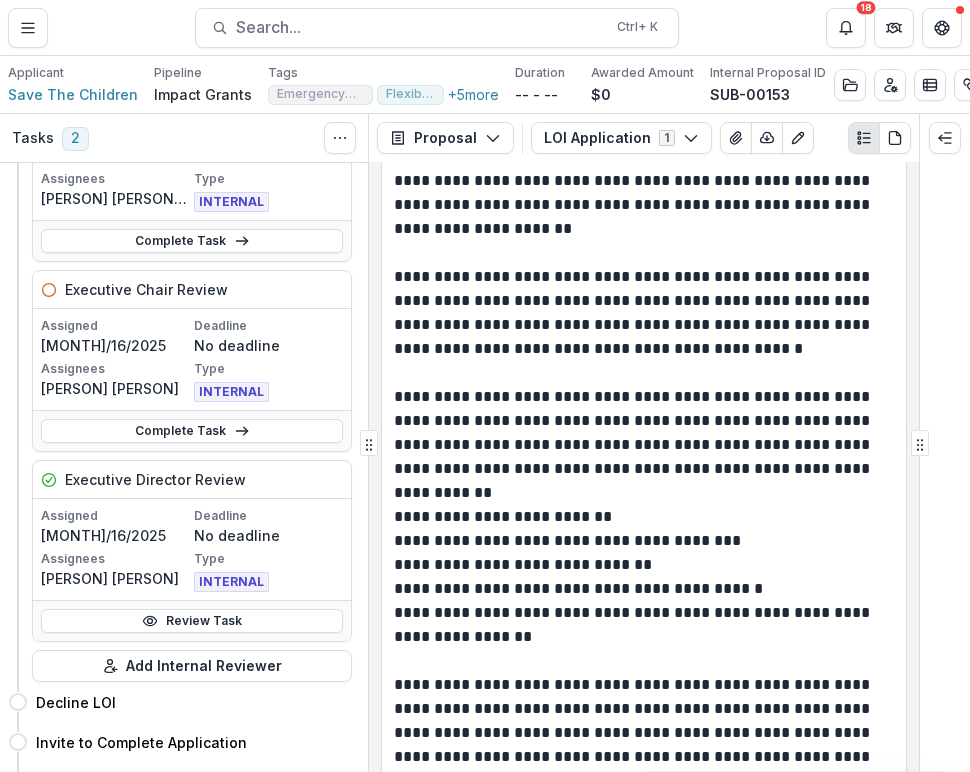 click on "**********" at bounding box center [641, 301] 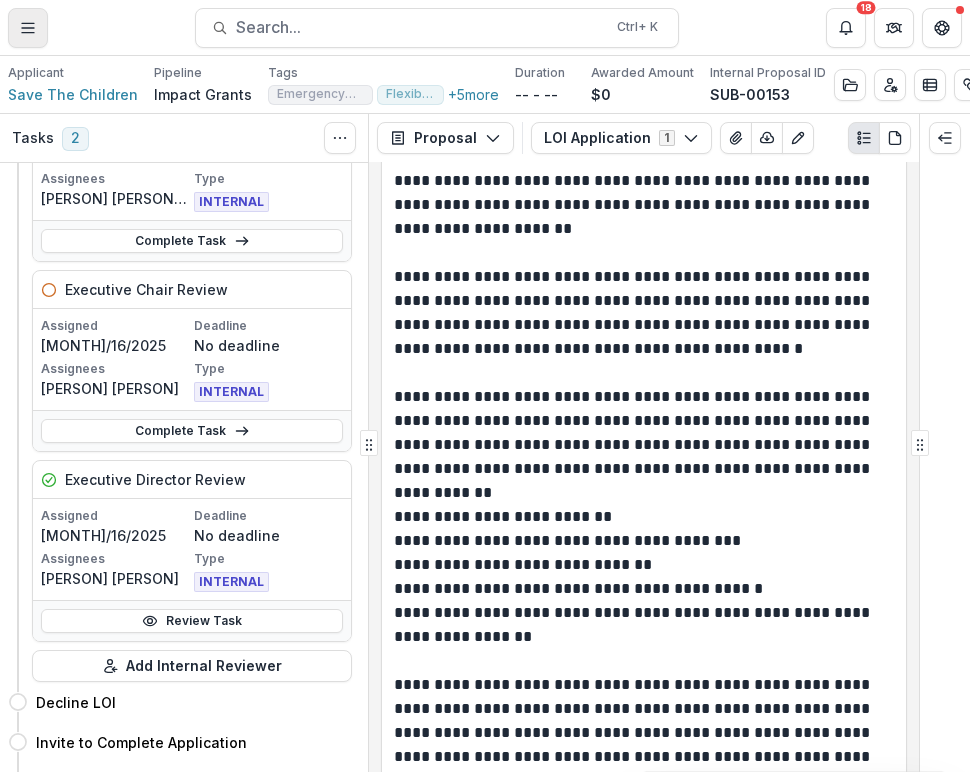 click at bounding box center [28, 28] 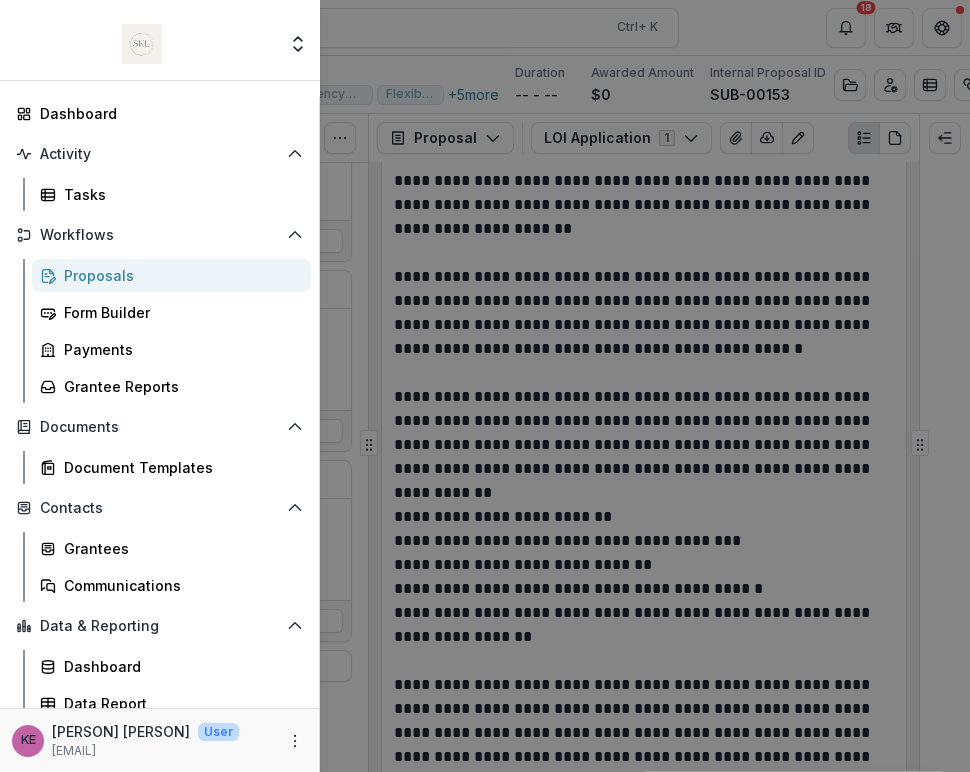 click on "Proposals" at bounding box center [179, 275] 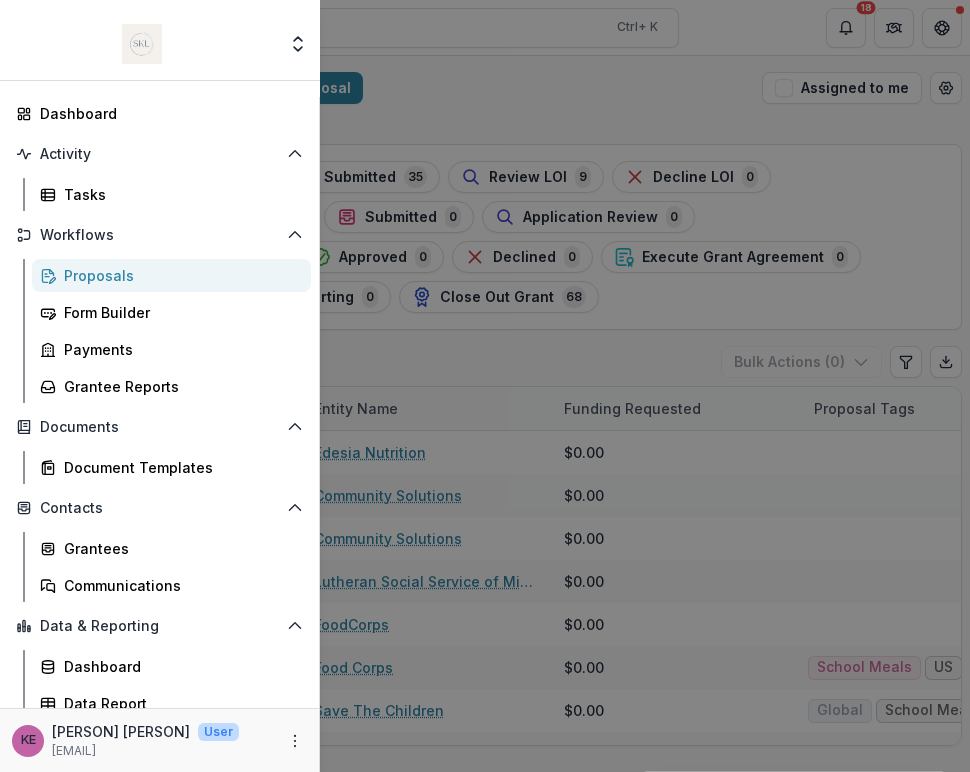 click on "Team Settings Admin Settings Dashboard Activity Tasks Workflows Proposals Form Builder Payments Grantee Reports Documents Document Templates Contacts Grantees Communications Data & Reporting Dashboard Data Report KE [FIRST] [LAST] User [EMAIL]" at bounding box center (485, 386) 